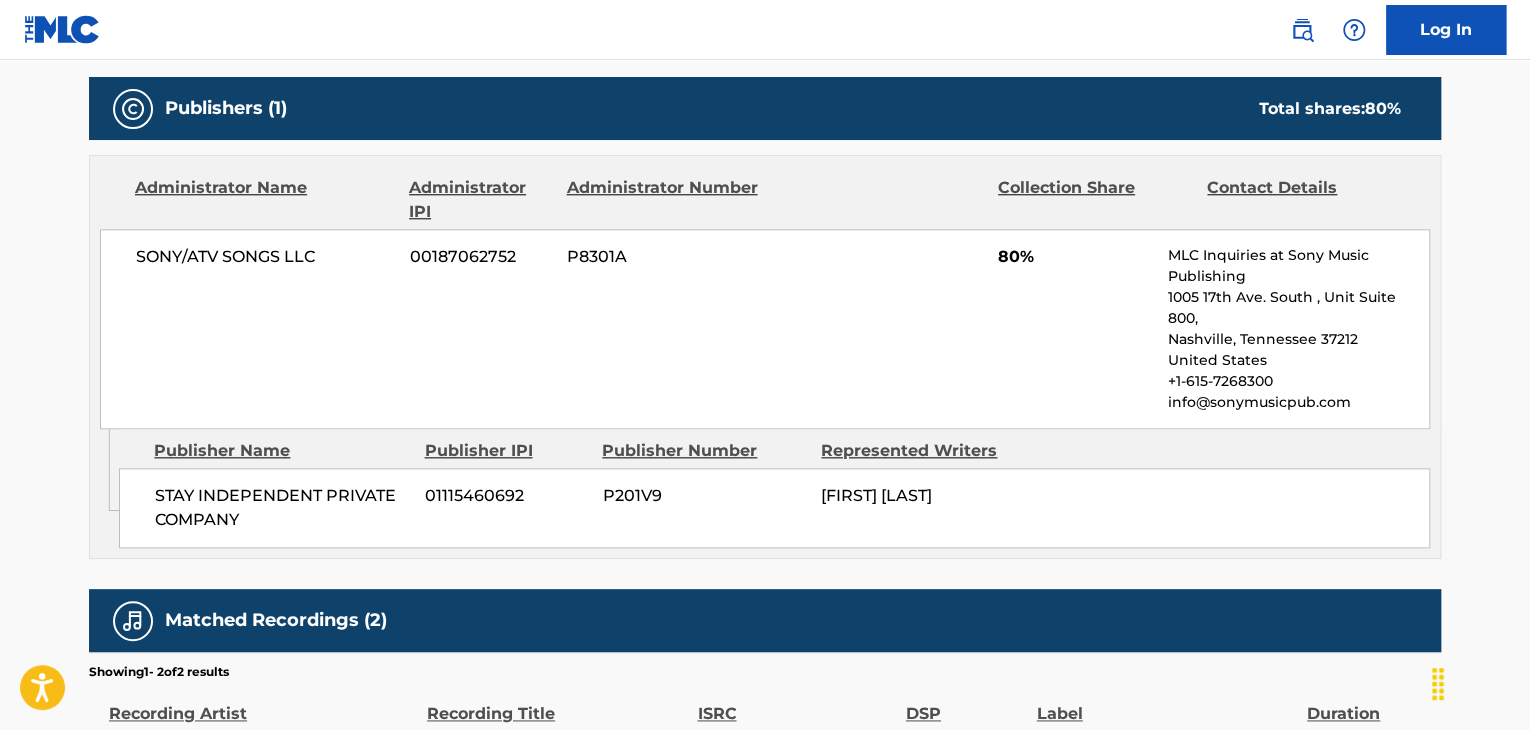 scroll, scrollTop: 0, scrollLeft: 0, axis: both 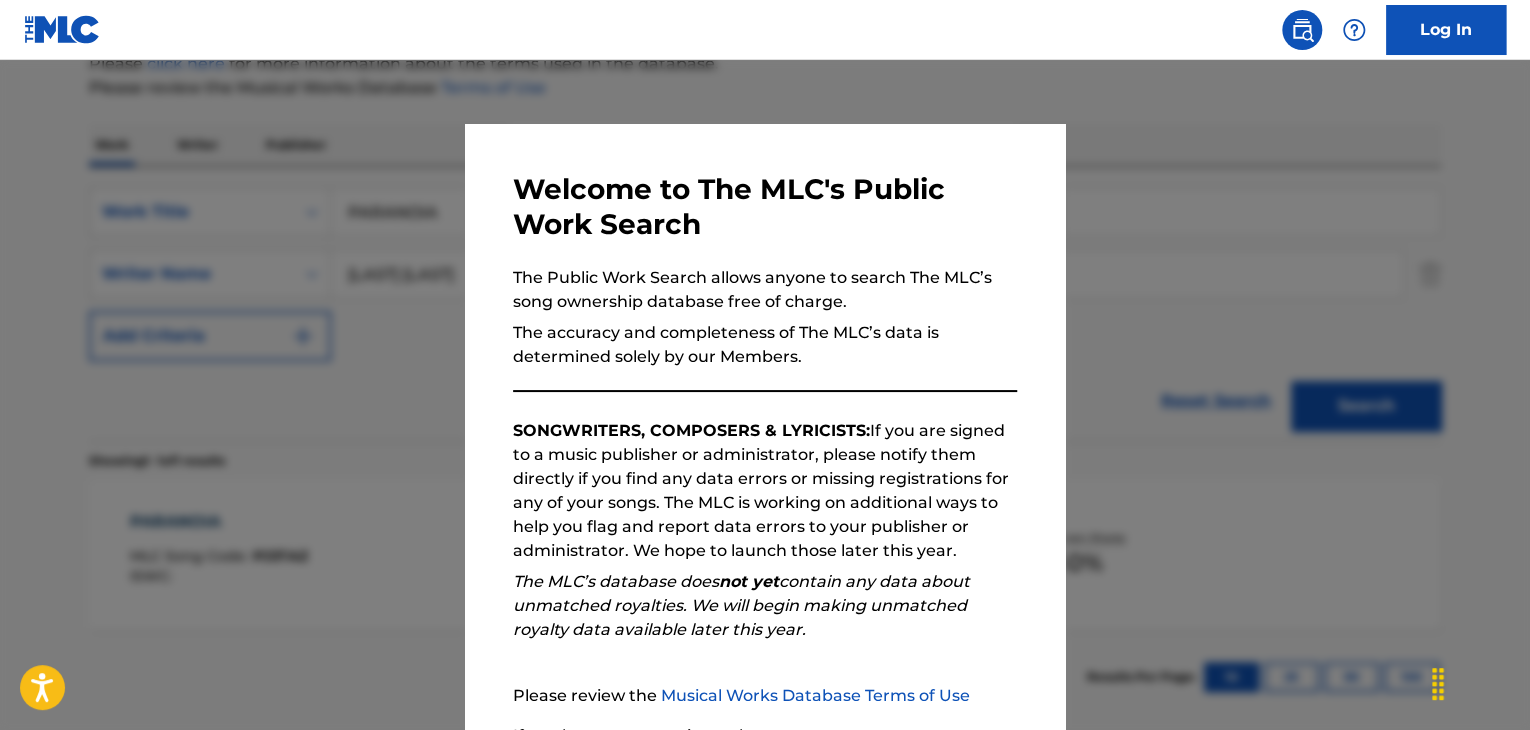 click at bounding box center [765, 425] 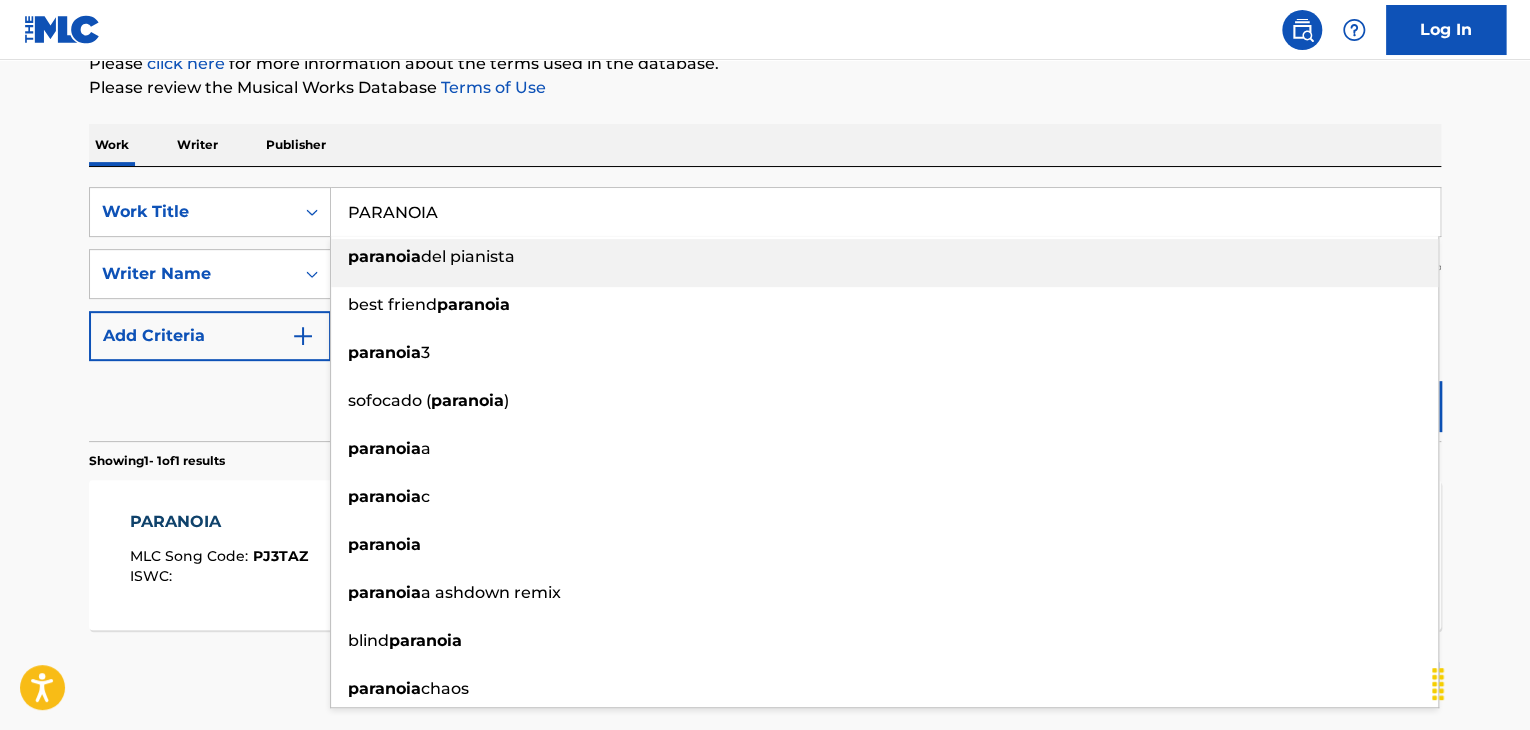 drag, startPoint x: 466, startPoint y: 202, endPoint x: 63, endPoint y: 186, distance: 403.3175 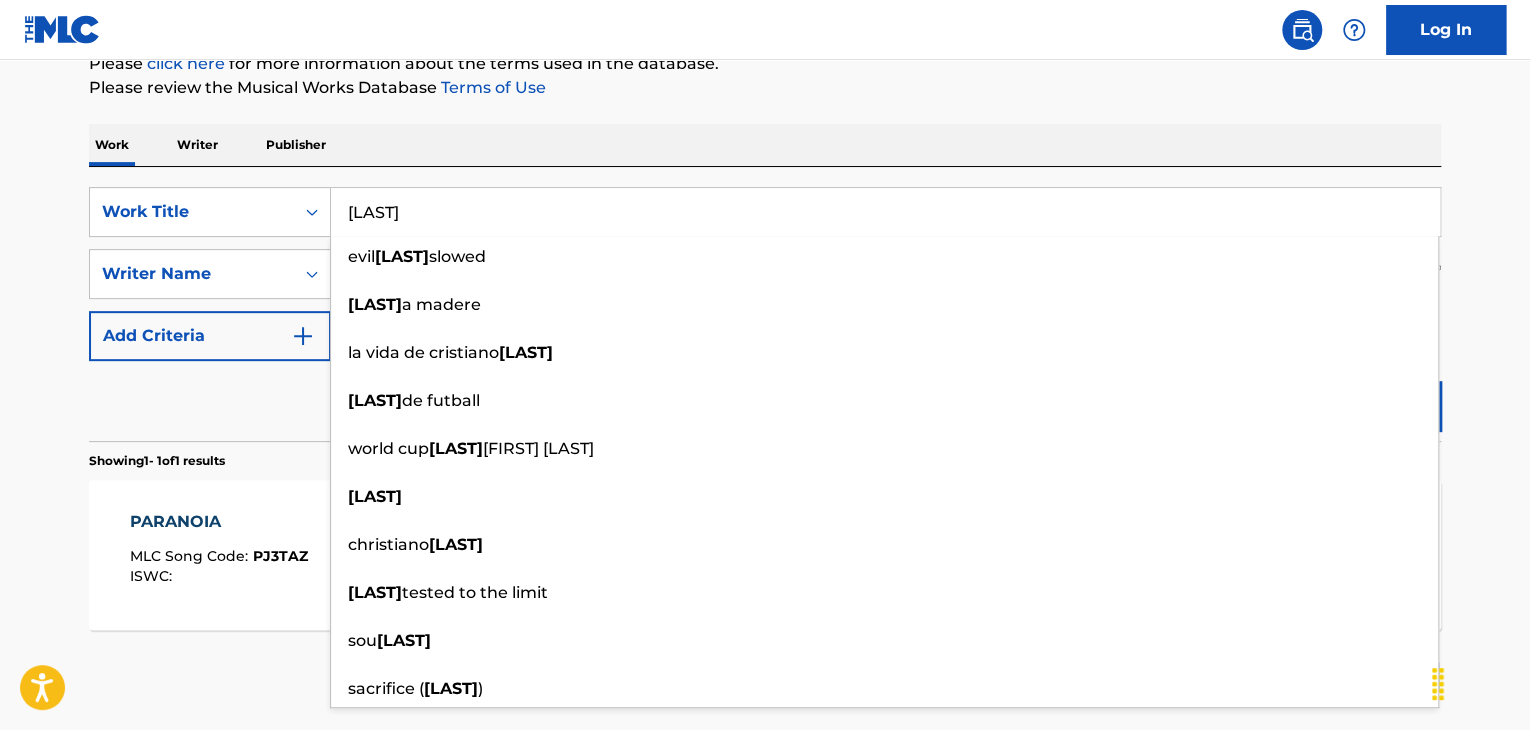 type on "[LAST]" 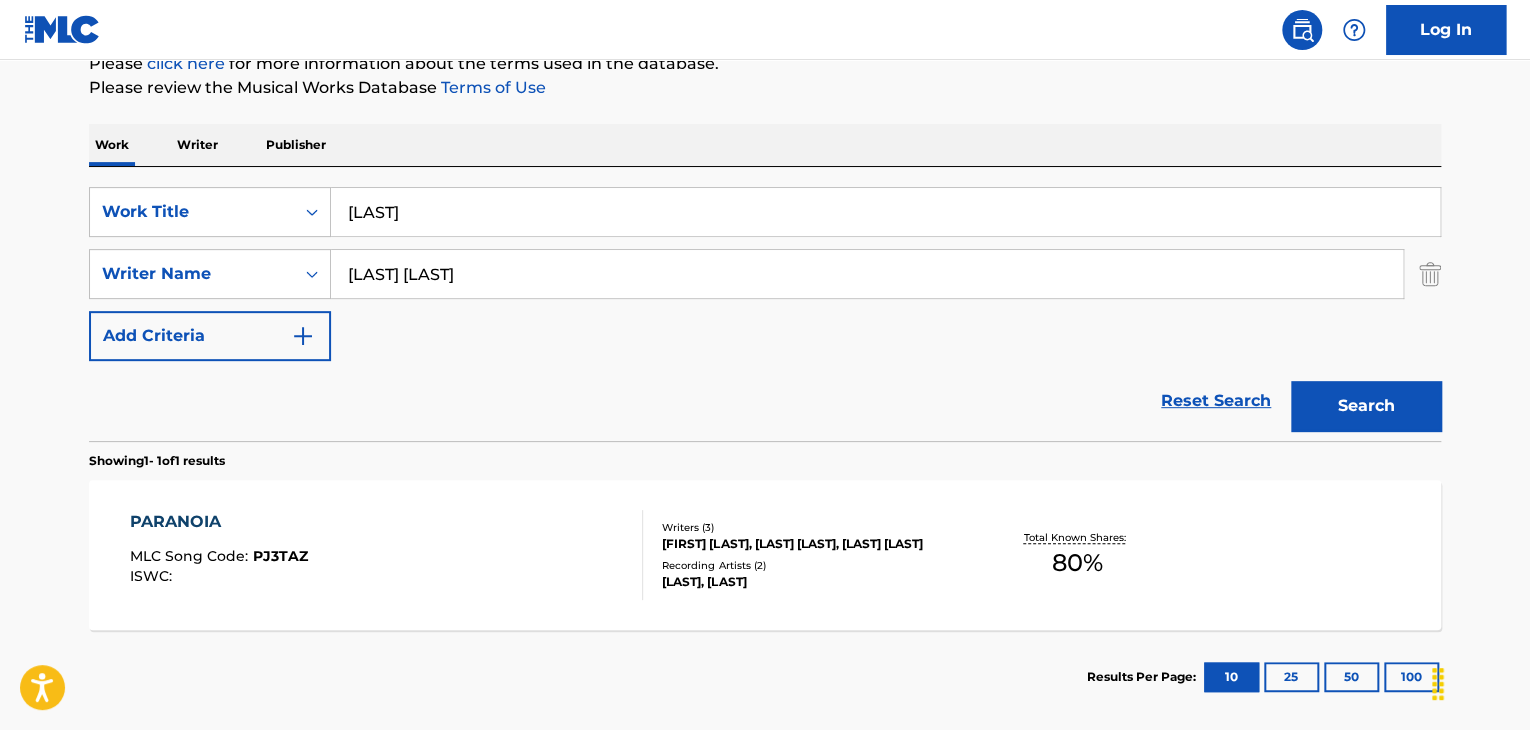 click on "The MLC Public Work Search The accuracy and completeness of The MLC's data is determined solely by our Members. It is not an authoritative source for recording information. Please   click here   for more information about the terms used in the database. Please review the Musical Works Database   Terms of Use Work Writer Publisher SearchWithCriteria7187a936-add6-4511-9765-9adea2113a09 Work Title RONALDO SearchWithCriteria0fd4cea0-ec12-4ae5-ac44-62011bf1311d Writer Name [LAST] [LAST] Add Criteria Reset Search Search Showing  1  -   1  of  1   results   PARANOIA MLC Song Code : PJ3TAZ ISWC : Writers ( 3 ) [FIRST] [LAST], [LAST] [LAST], [LAST] [LAST] Recording Artists ( 2 ) [LAST], [LAST] Total Known Shares: 80 % Results Per Page: 10 25 50 100" at bounding box center [765, 268] 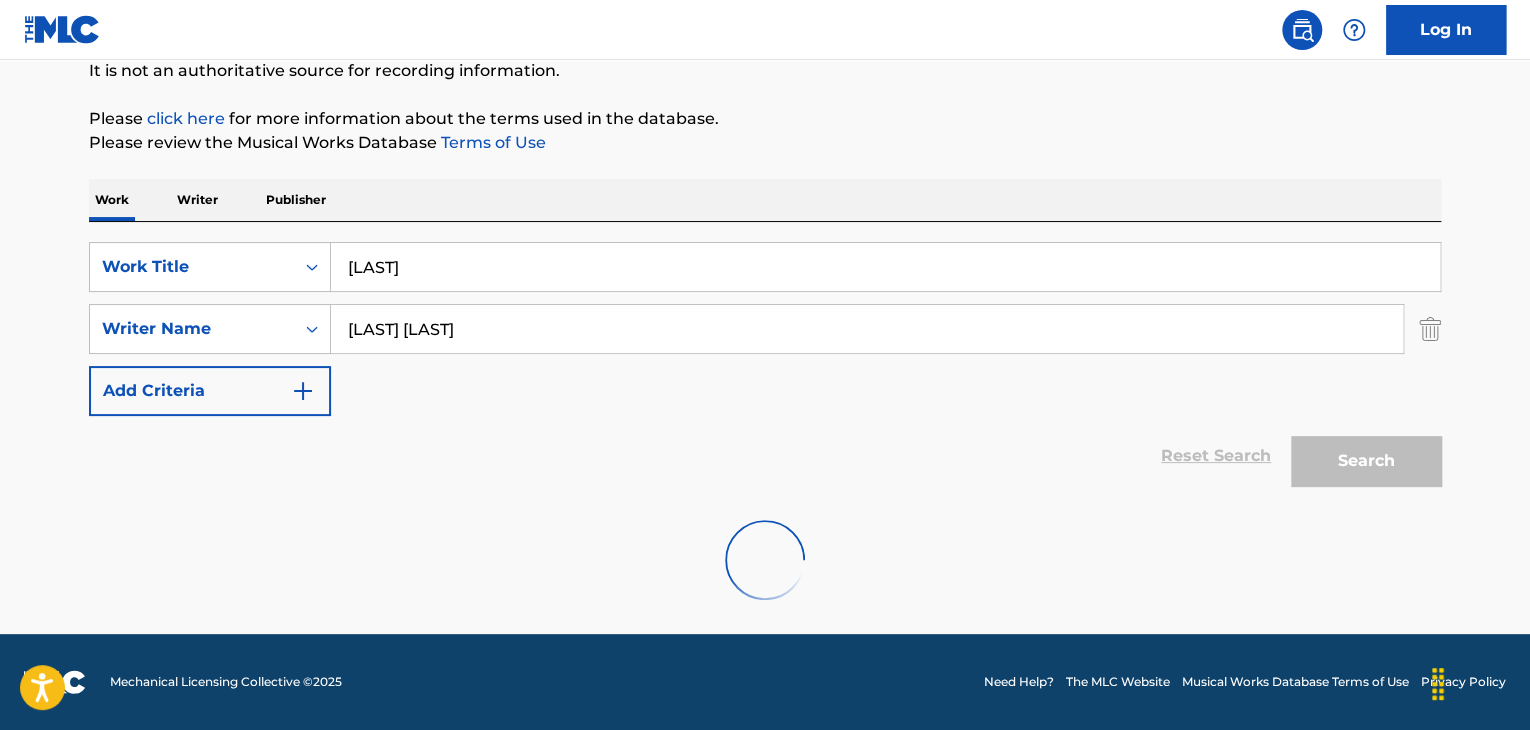 scroll, scrollTop: 258, scrollLeft: 0, axis: vertical 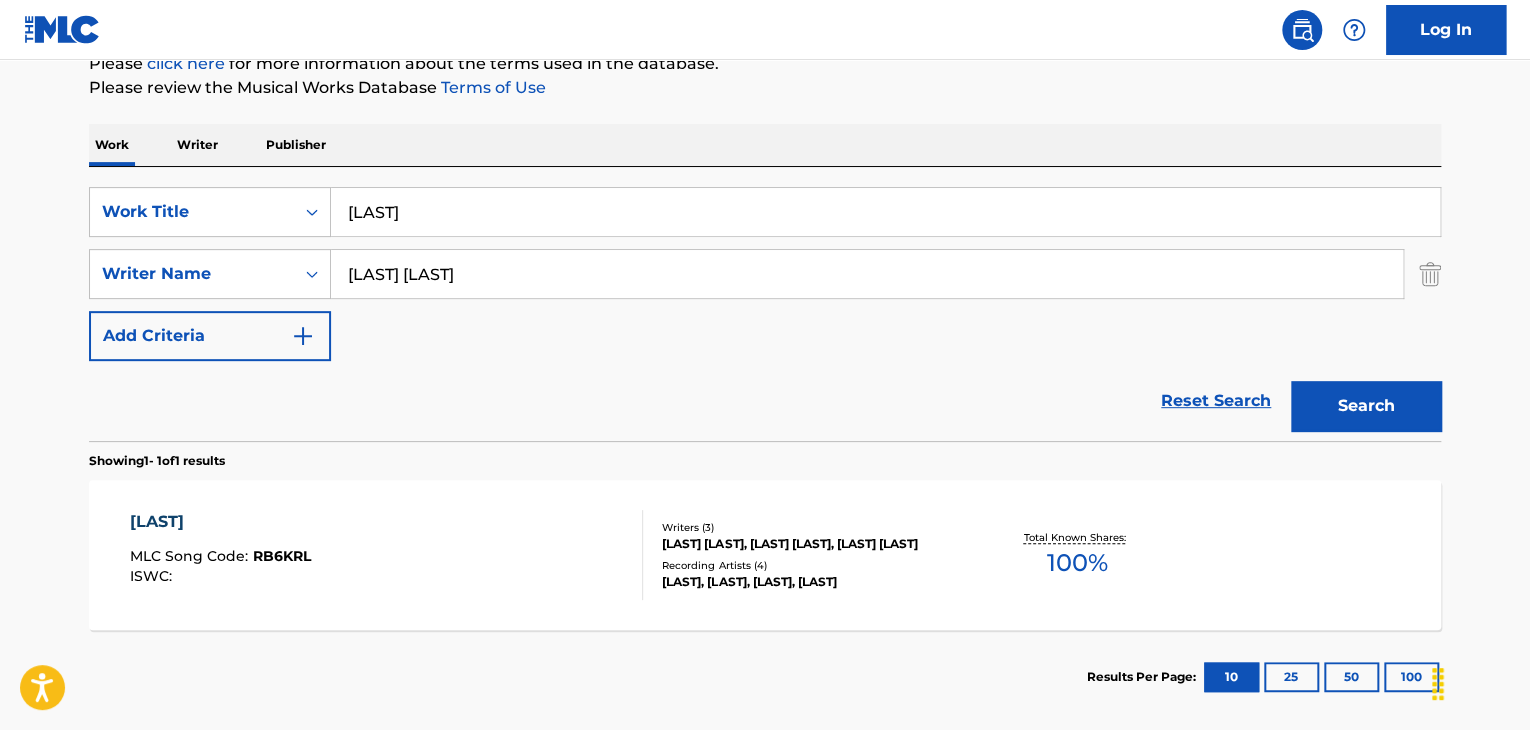 click on "[LAST]" at bounding box center (220, 522) 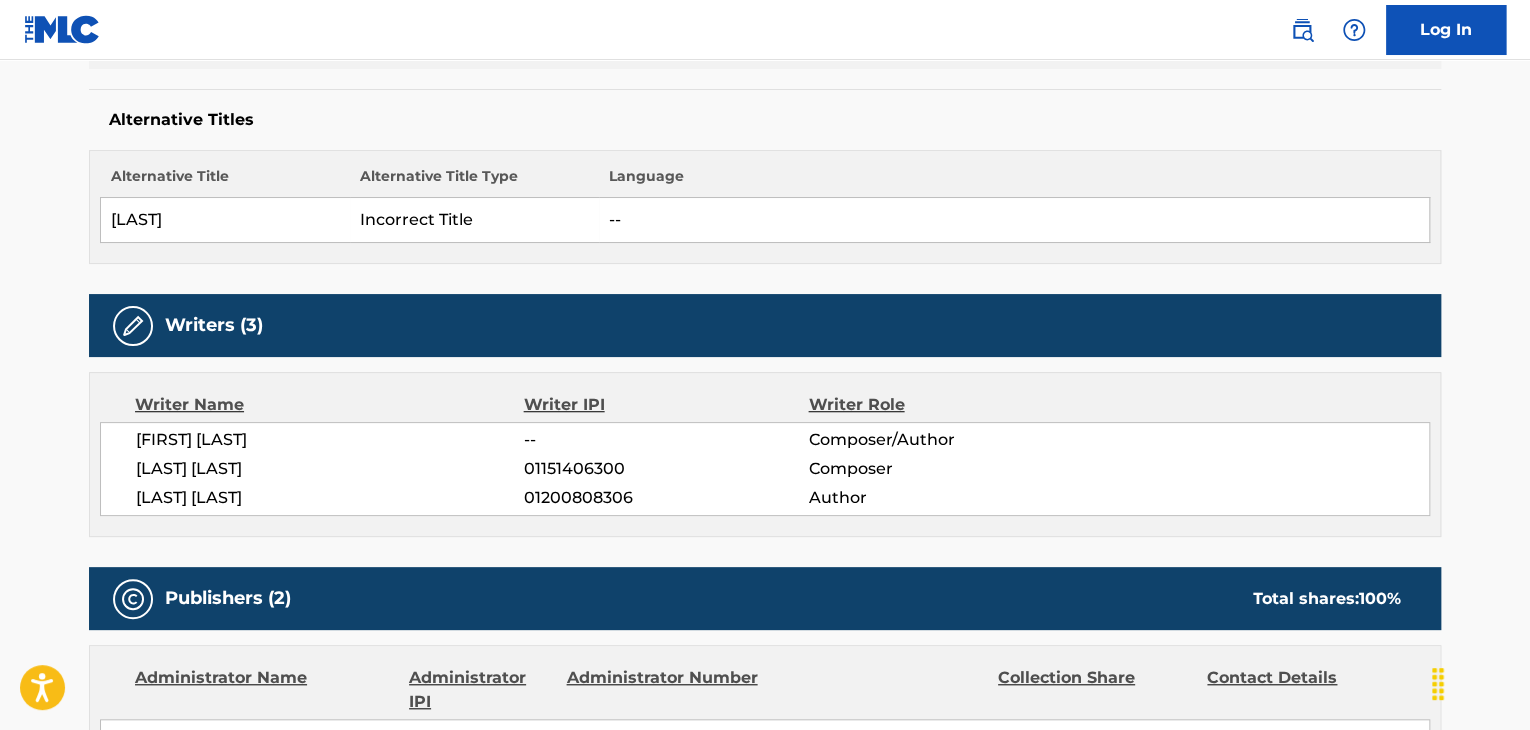 scroll, scrollTop: 600, scrollLeft: 0, axis: vertical 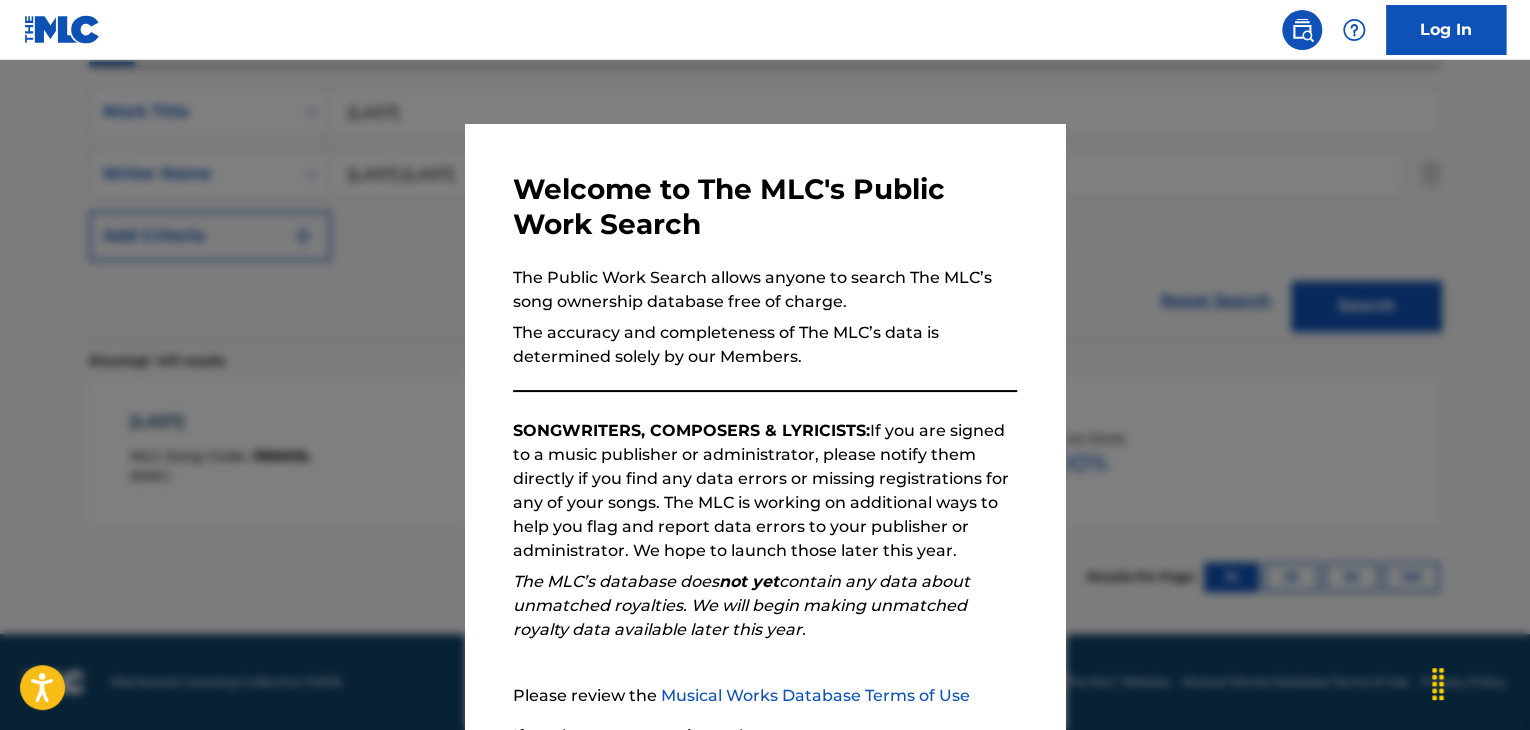 click at bounding box center (765, 425) 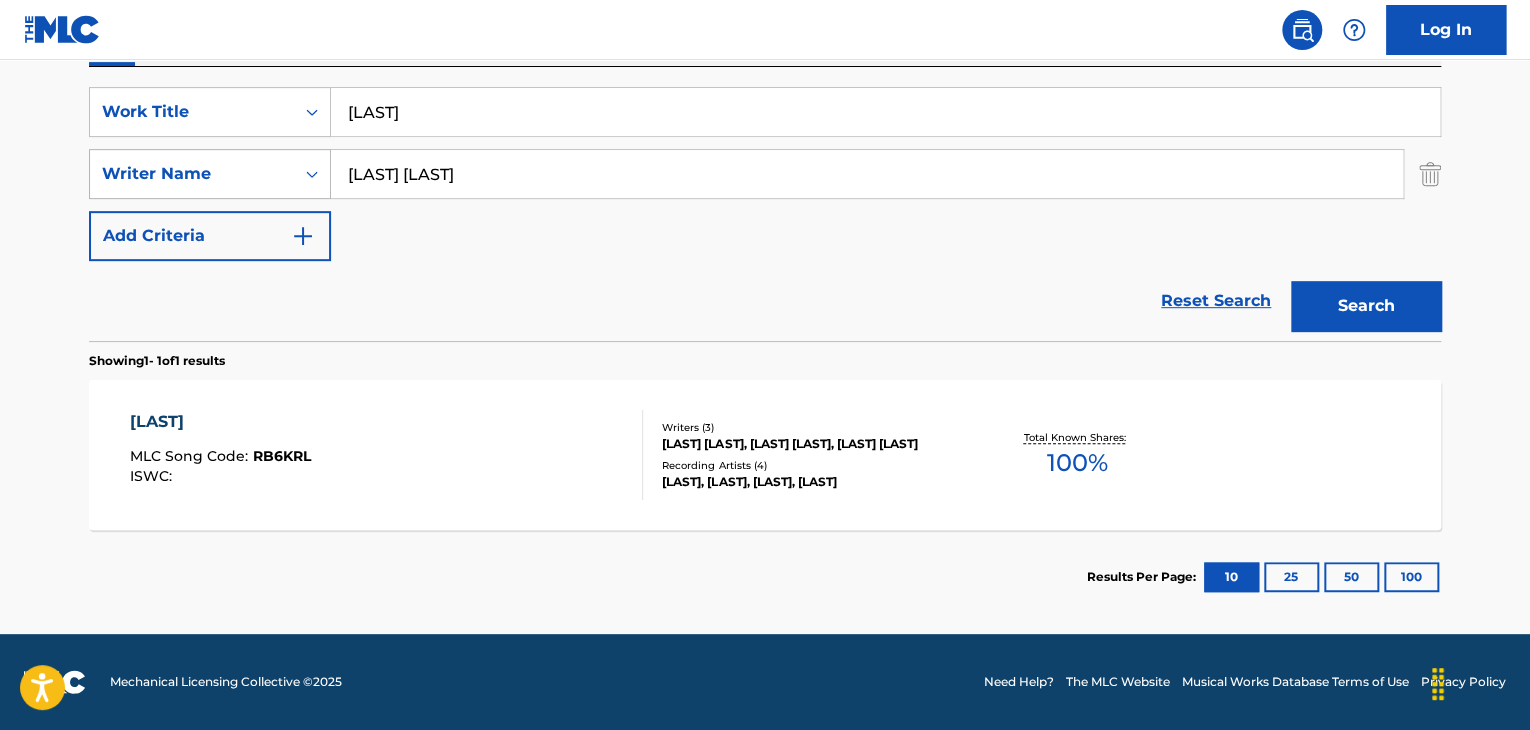 drag, startPoint x: 603, startPoint y: 183, endPoint x: 90, endPoint y: 152, distance: 513.9358 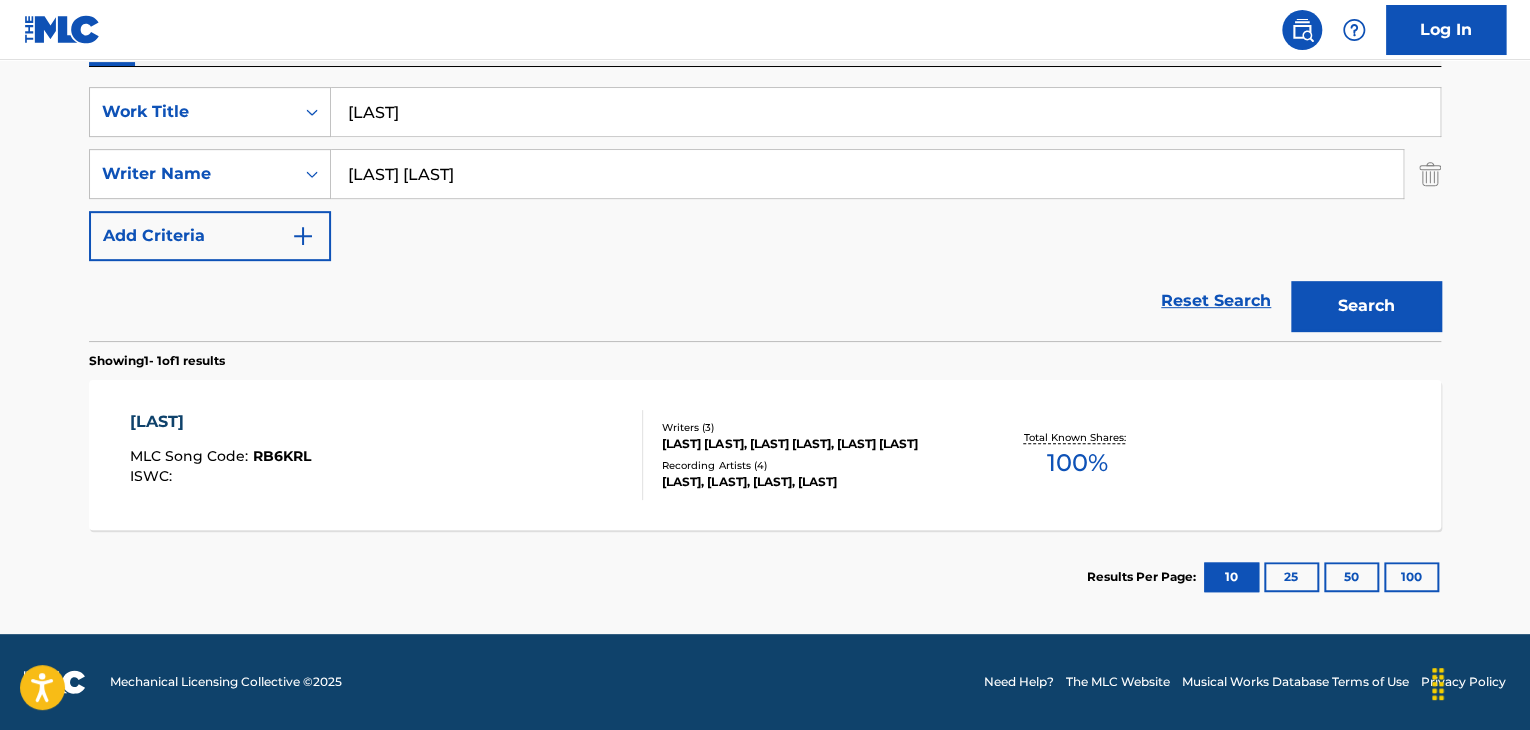 click on "Search" at bounding box center [1366, 306] 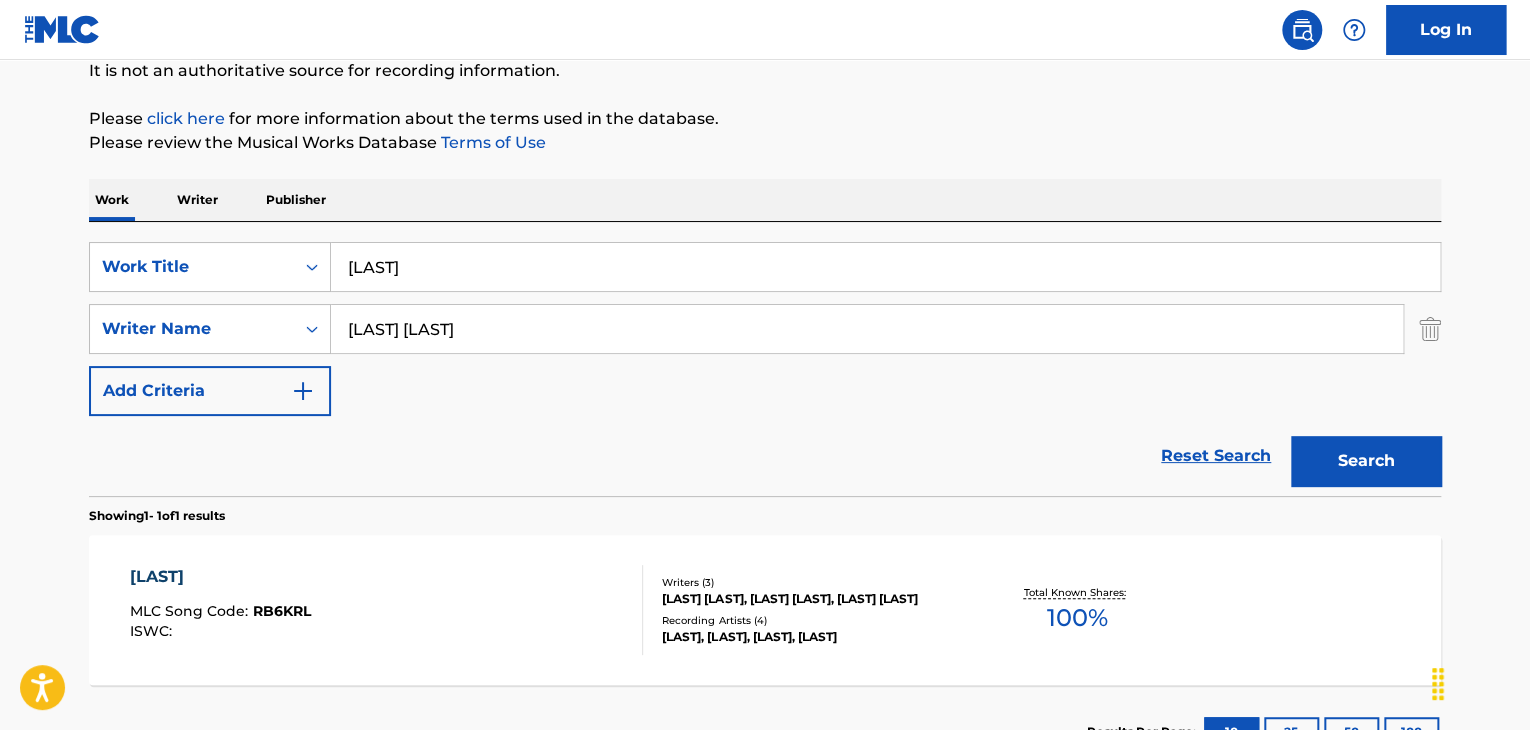 scroll, scrollTop: 358, scrollLeft: 0, axis: vertical 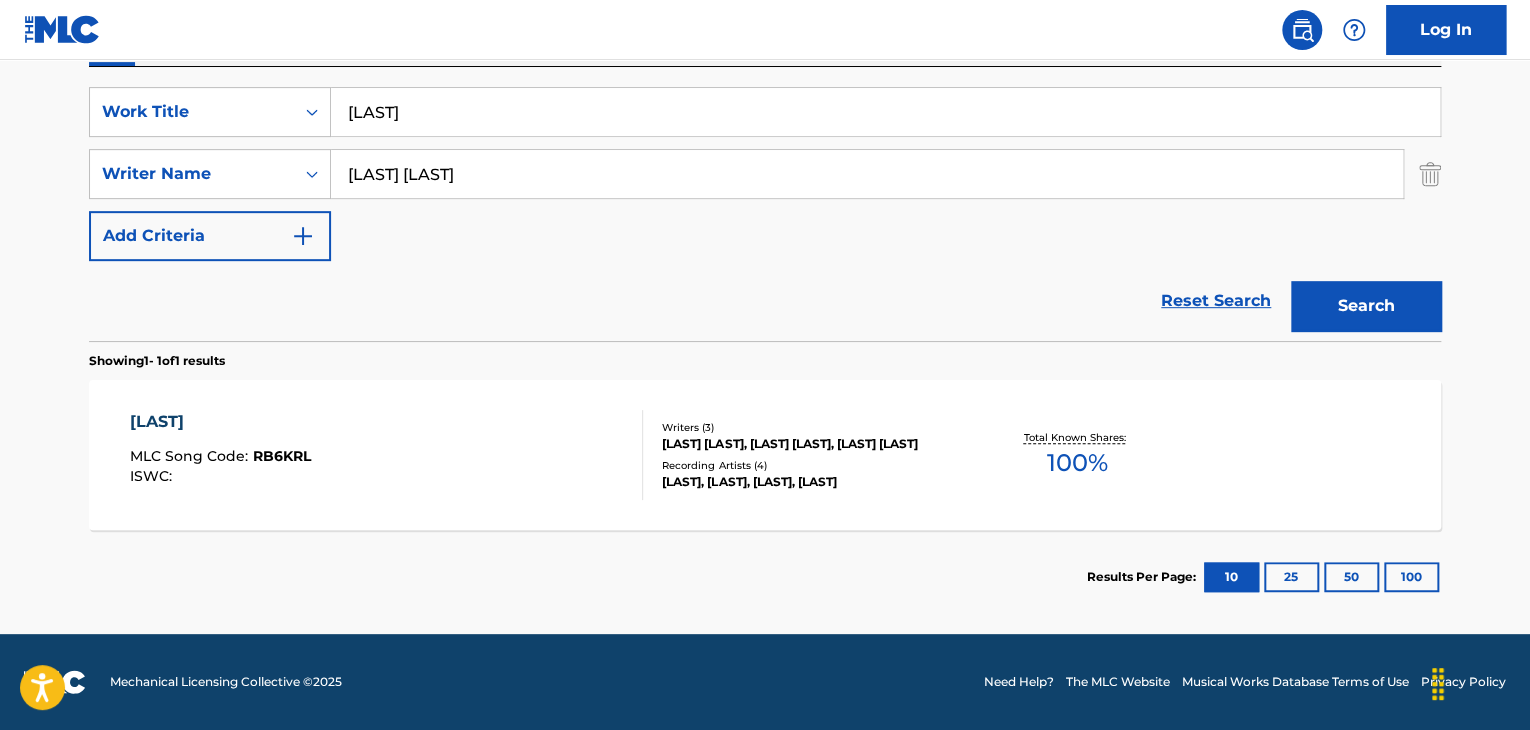 click on "[LAST] [LAST]" at bounding box center (867, 174) 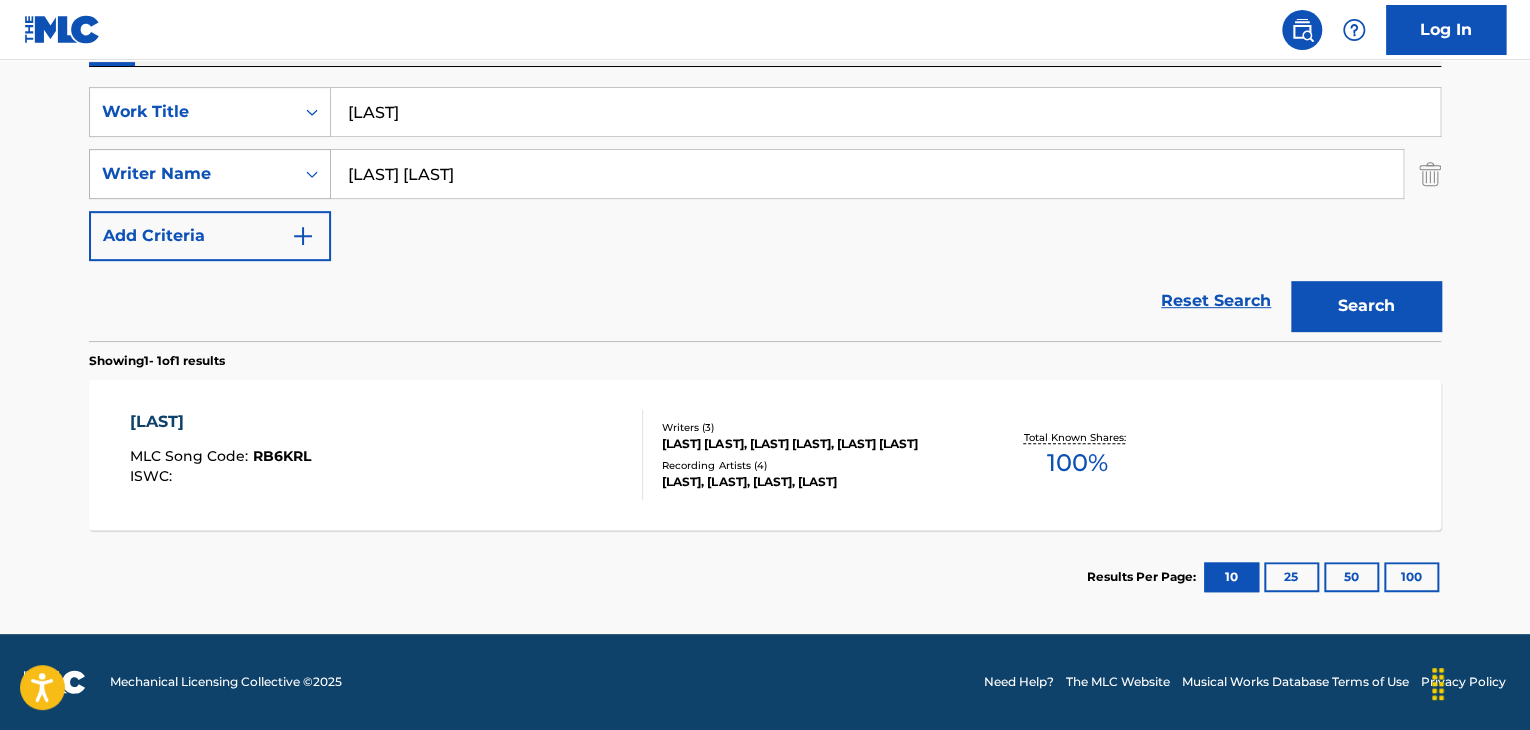 drag, startPoint x: 590, startPoint y: 174, endPoint x: 200, endPoint y: 176, distance: 390.00513 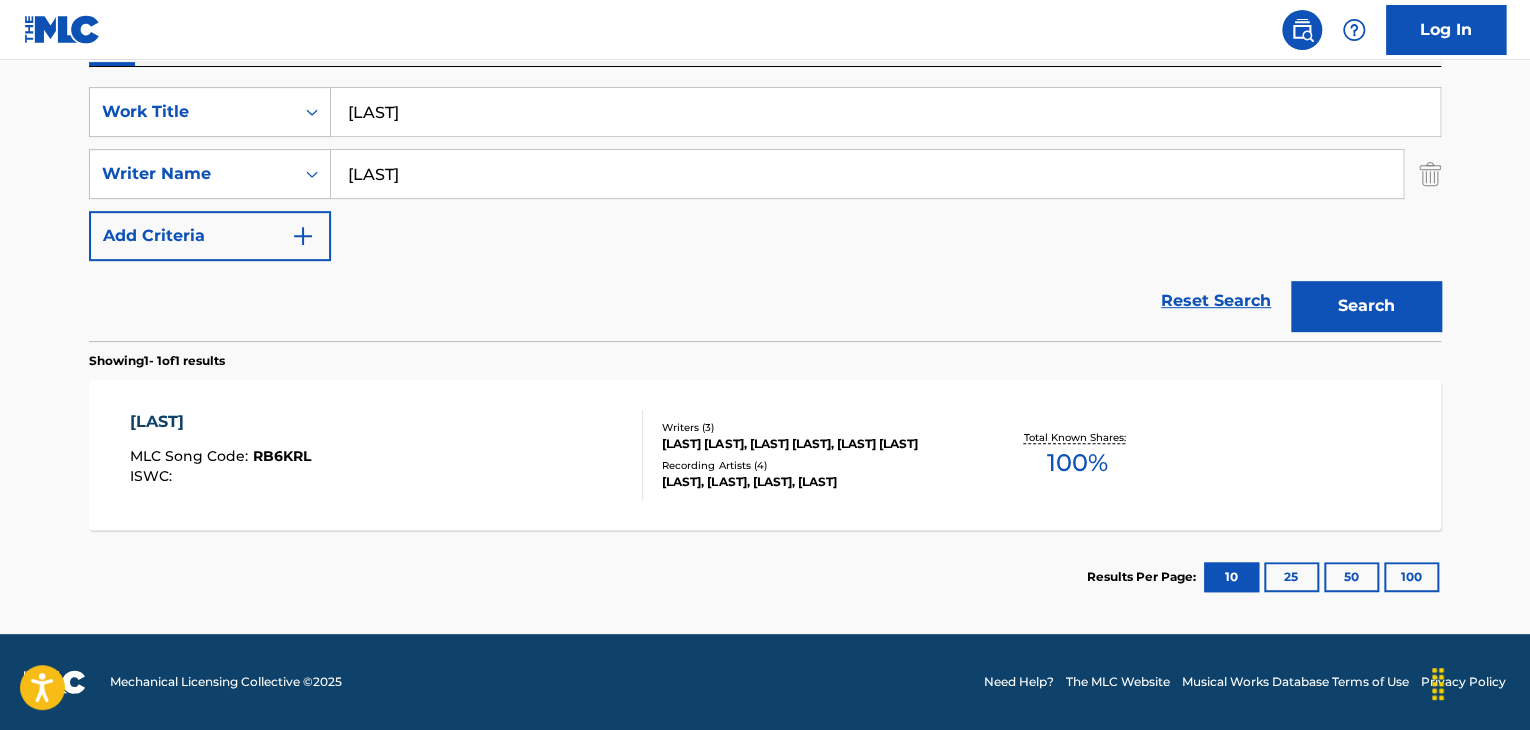 type on "[LAST]" 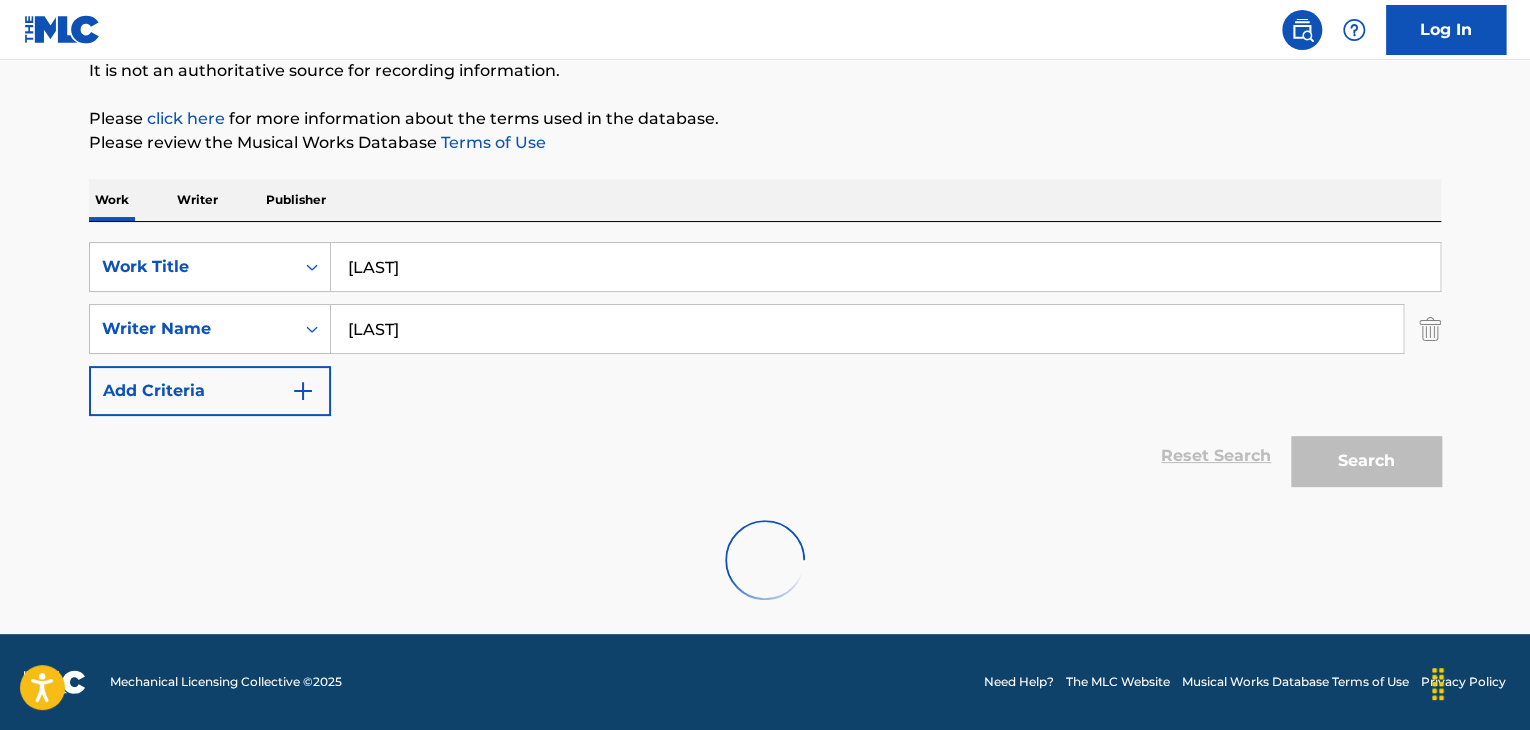 scroll, scrollTop: 358, scrollLeft: 0, axis: vertical 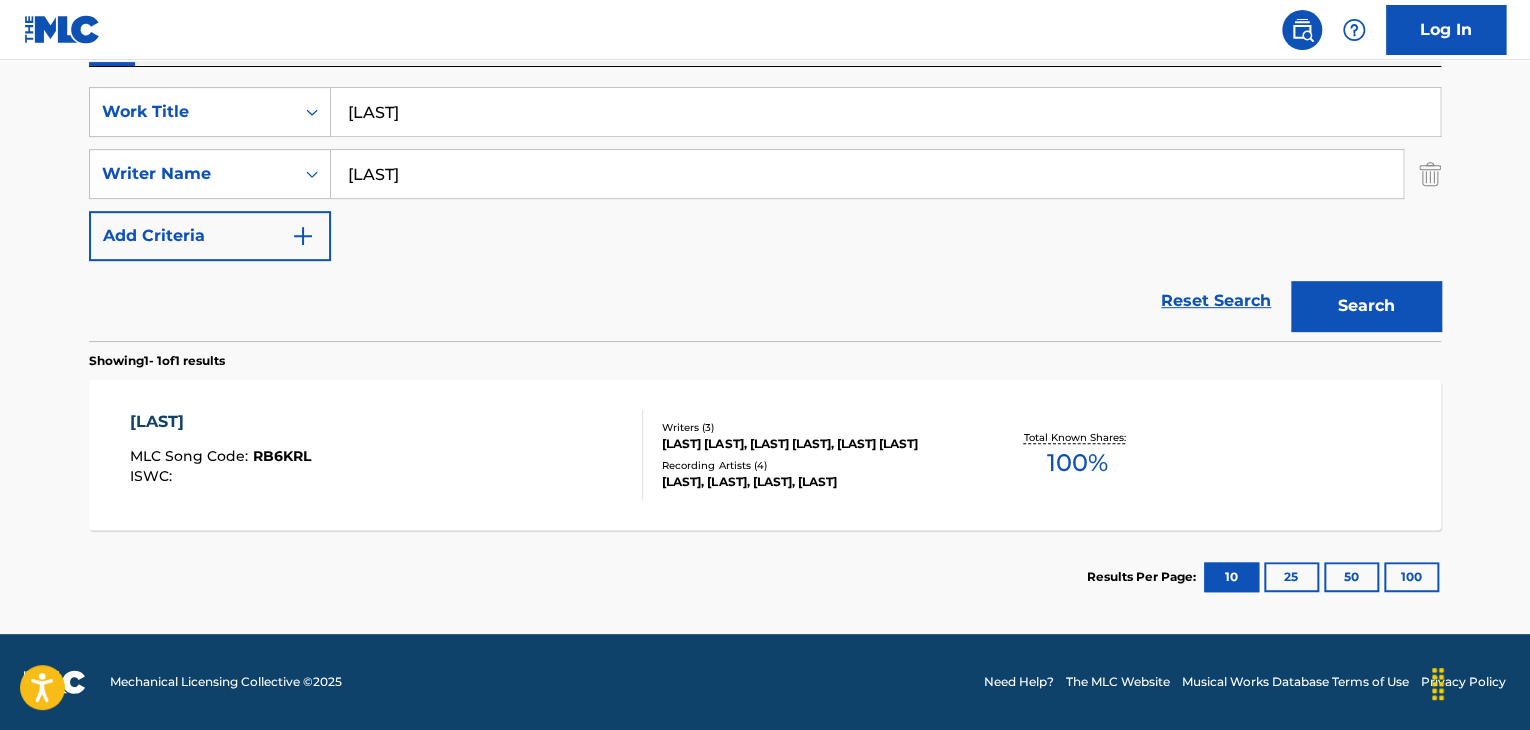 click on "[LAST]" at bounding box center [220, 422] 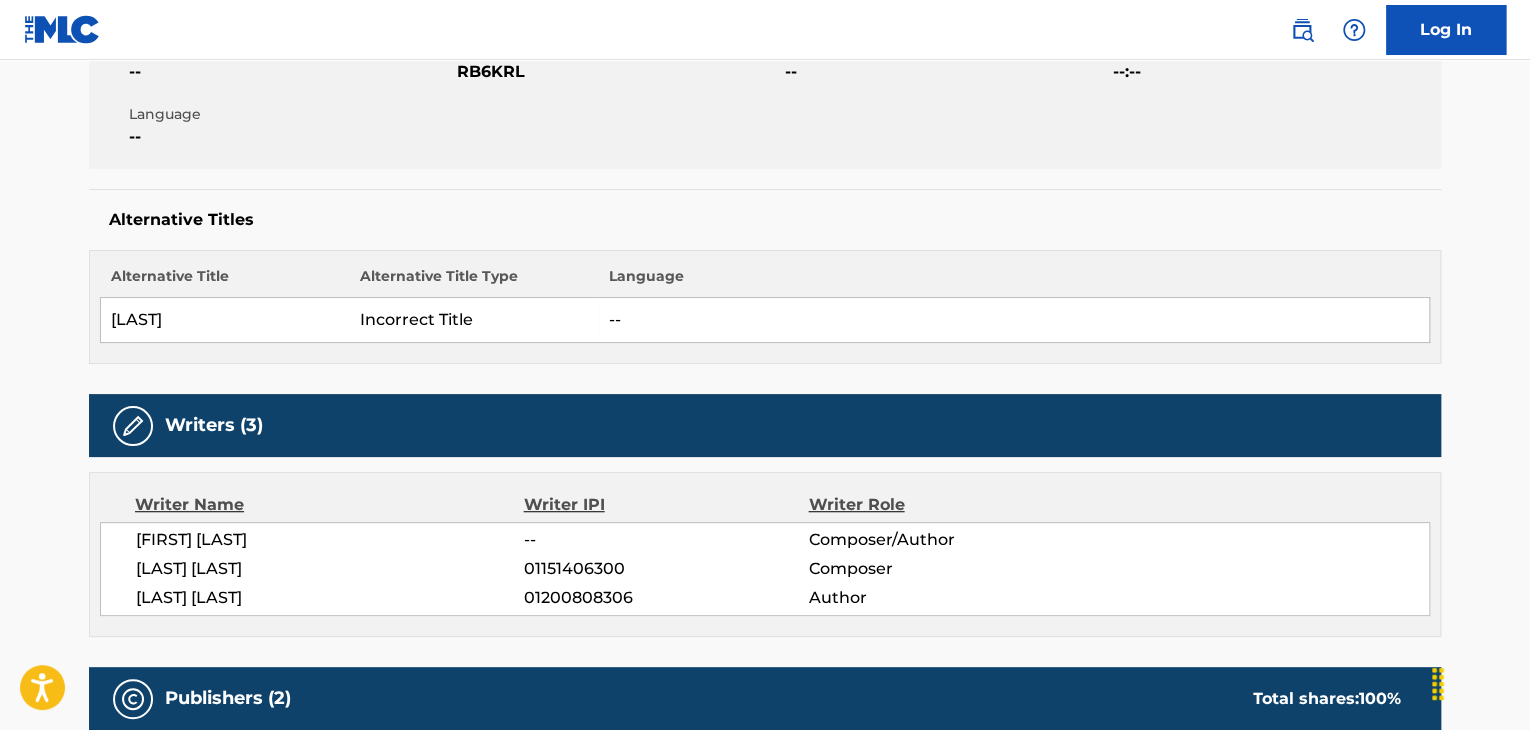scroll, scrollTop: 300, scrollLeft: 0, axis: vertical 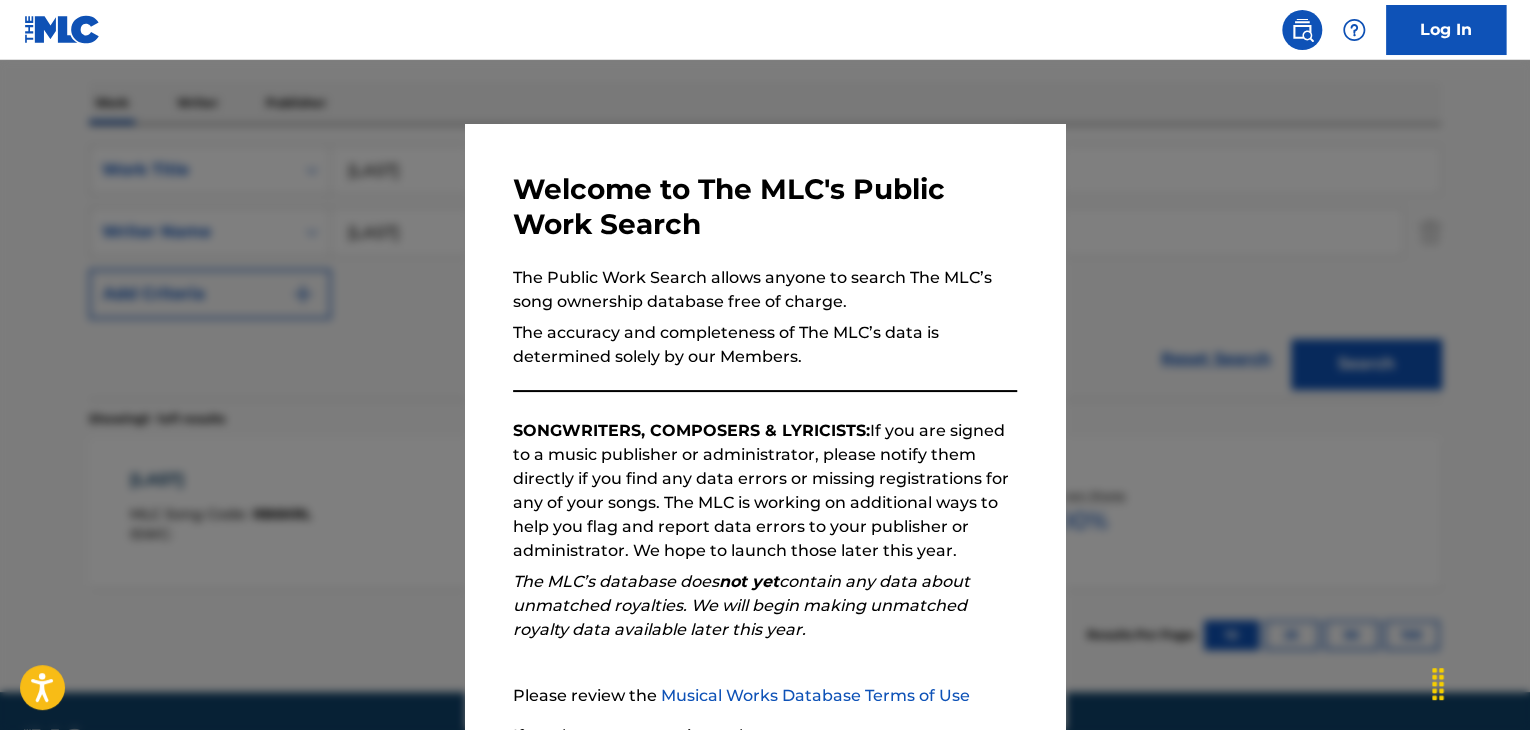 click at bounding box center [765, 425] 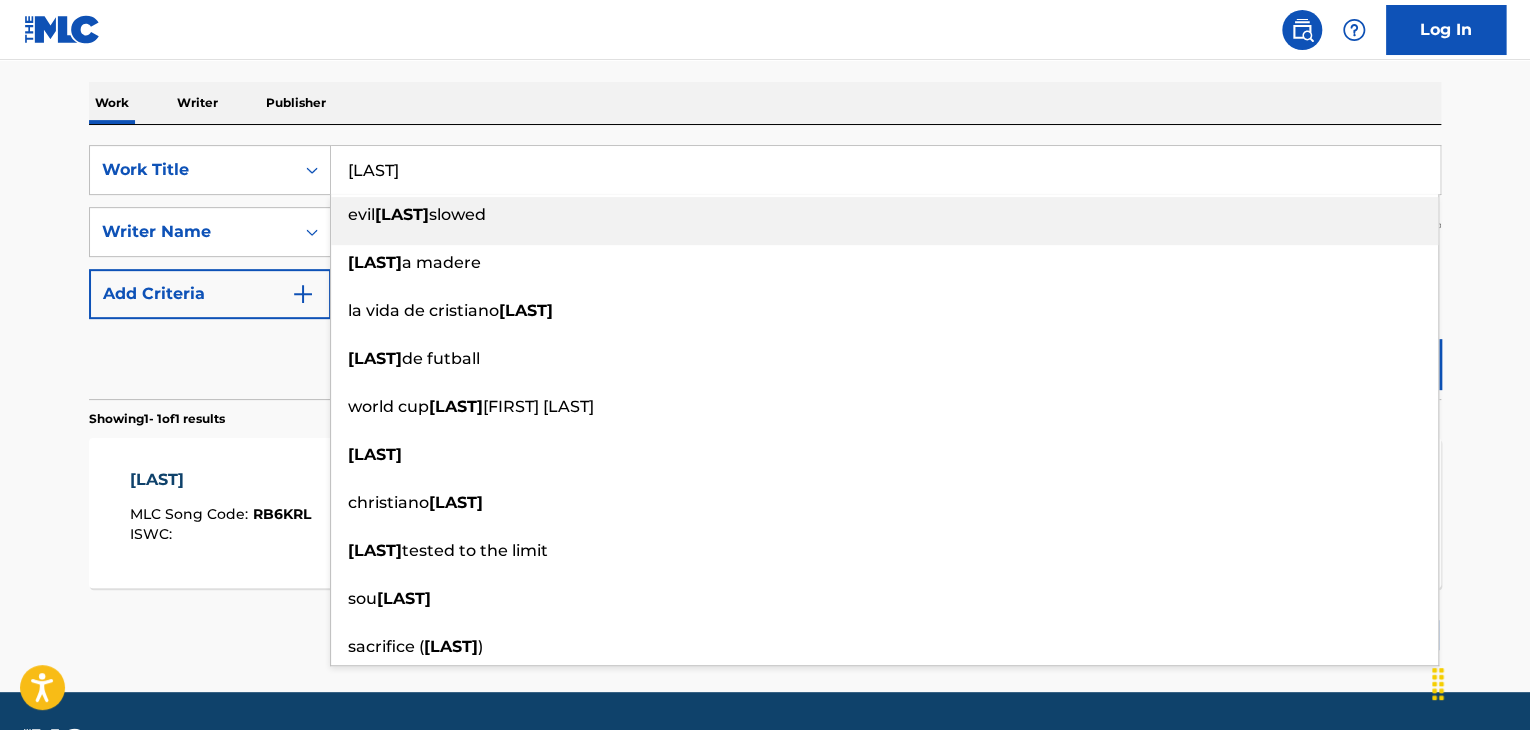 drag, startPoint x: 460, startPoint y: 181, endPoint x: 220, endPoint y: 103, distance: 252.35689 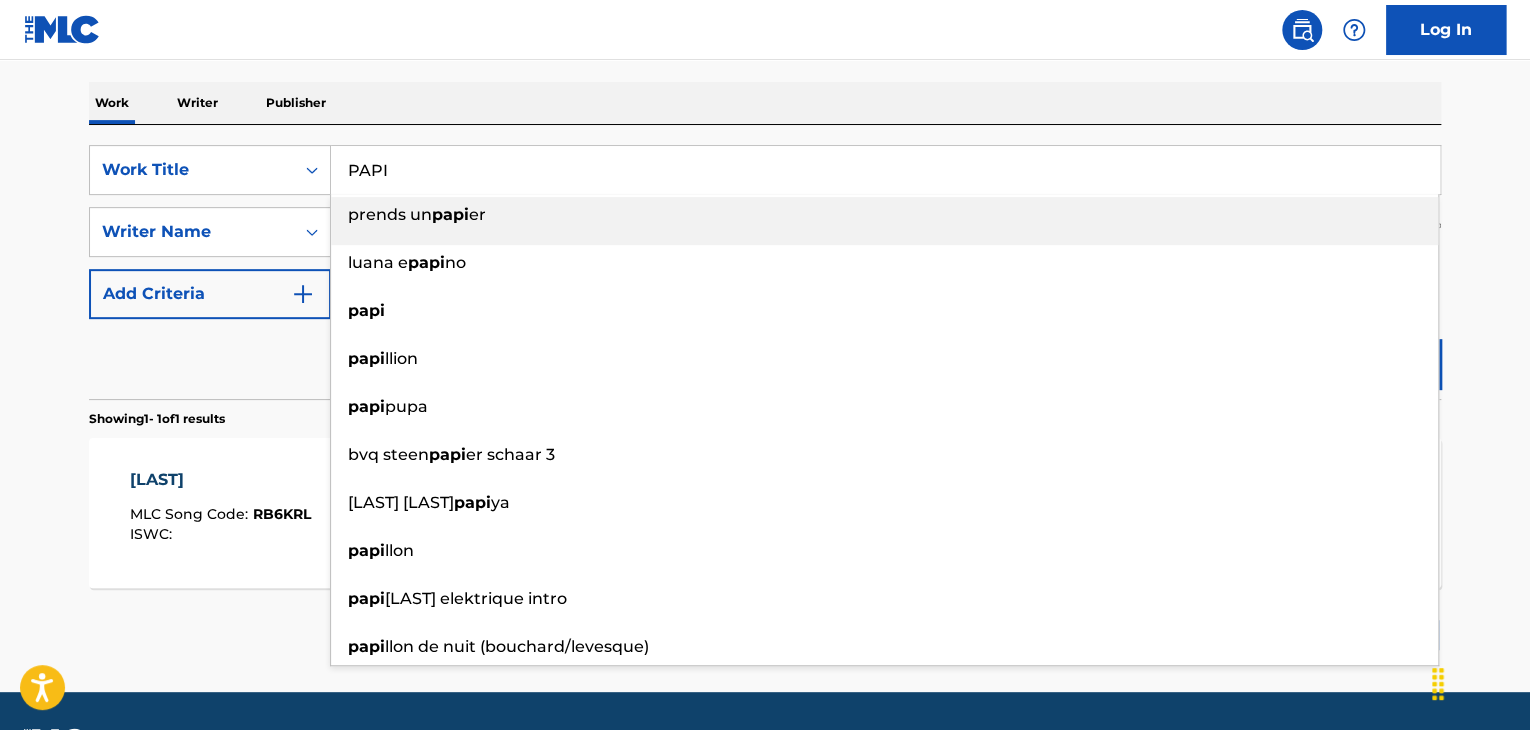 type on "PAPI" 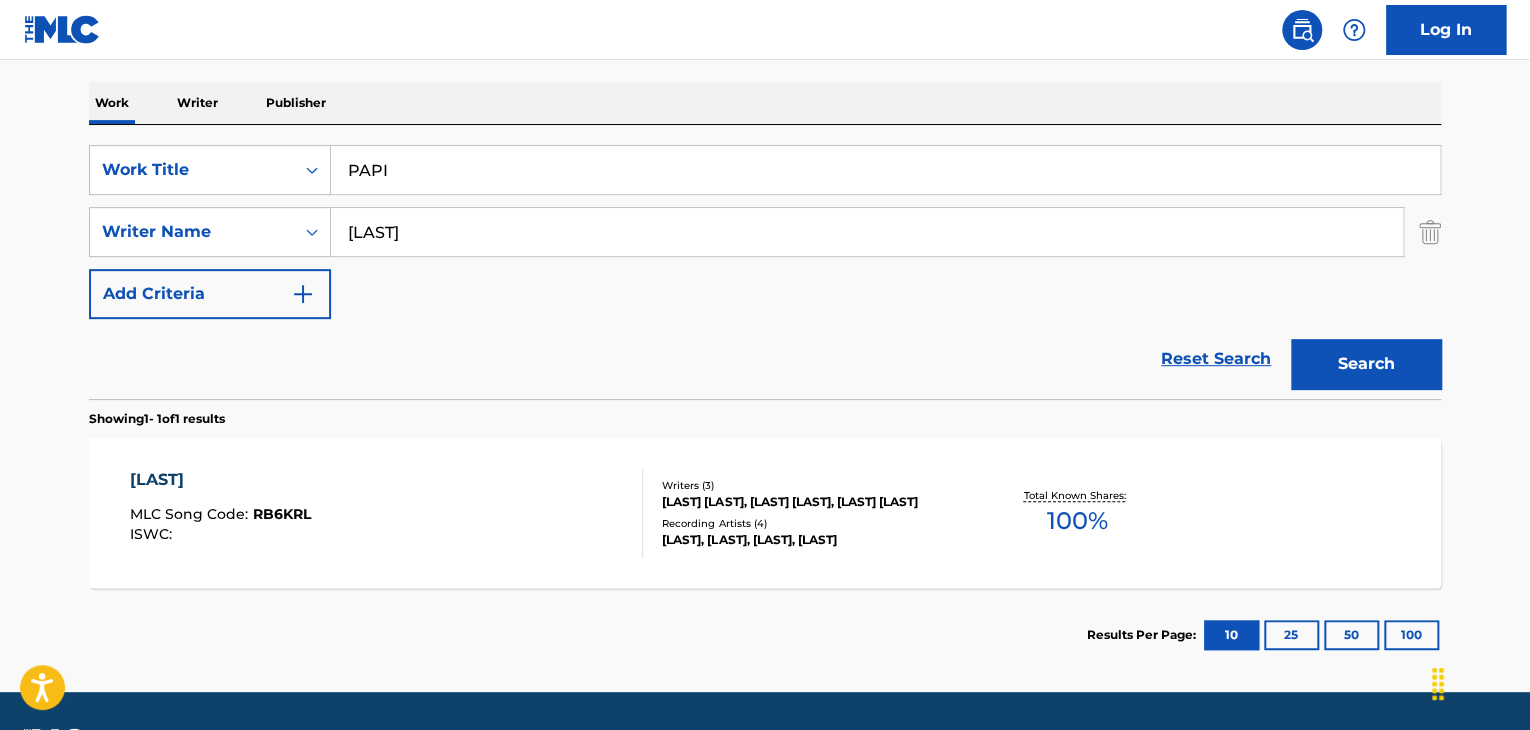 click on "The MLC Public Work Search The accuracy and completeness of The MLC's data is determined solely by our Members. It is not an authoritative source for recording information. Please   click here   for more information about the terms used in the database. Please review the Musical Works Database   Terms of Use Work Writer Publisher SearchWithCriteria7187a936-add6-4511-9765-9adea2113a09 Work Title PAPI SearchWithCriteria0fd4cea0-ec12-4ae5-ac44-62011bf1311d Writer Name [LAST] Add Criteria Reset Search Search Showing  1  -   1  of  1   results   RONALDO MLC Song Code : RB6KRL ISWC : Writers ( 3 ) [LAST] [LAST], [LAST] [LAST], [LAST] [LAST] Recording Artists ( 4 ) [LAST], [LAST], [LAST], [LAST] Total Known Shares: 100 % Results Per Page: 10 25 50 100" at bounding box center (765, 226) 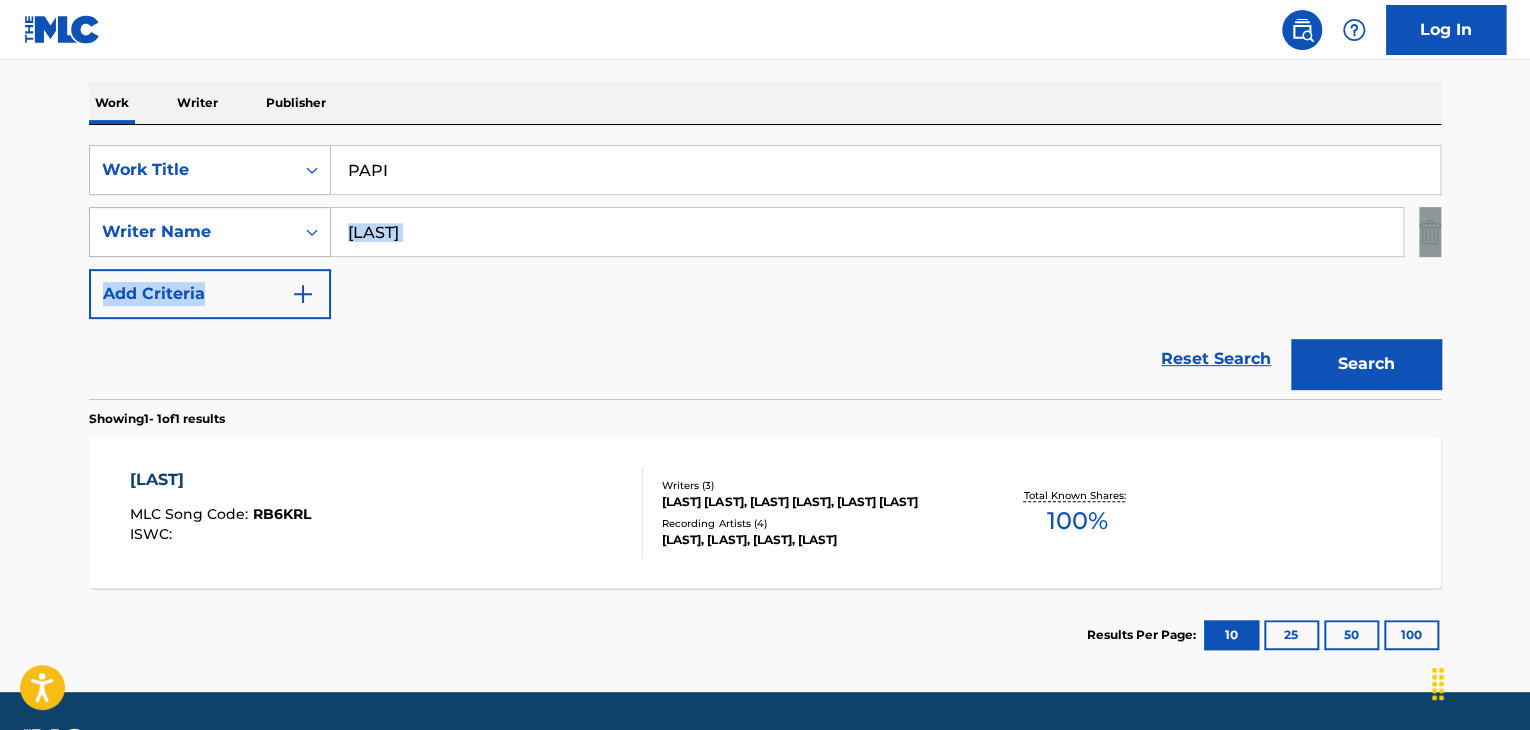 drag, startPoint x: 537, startPoint y: 256, endPoint x: 320, endPoint y: 225, distance: 219.20311 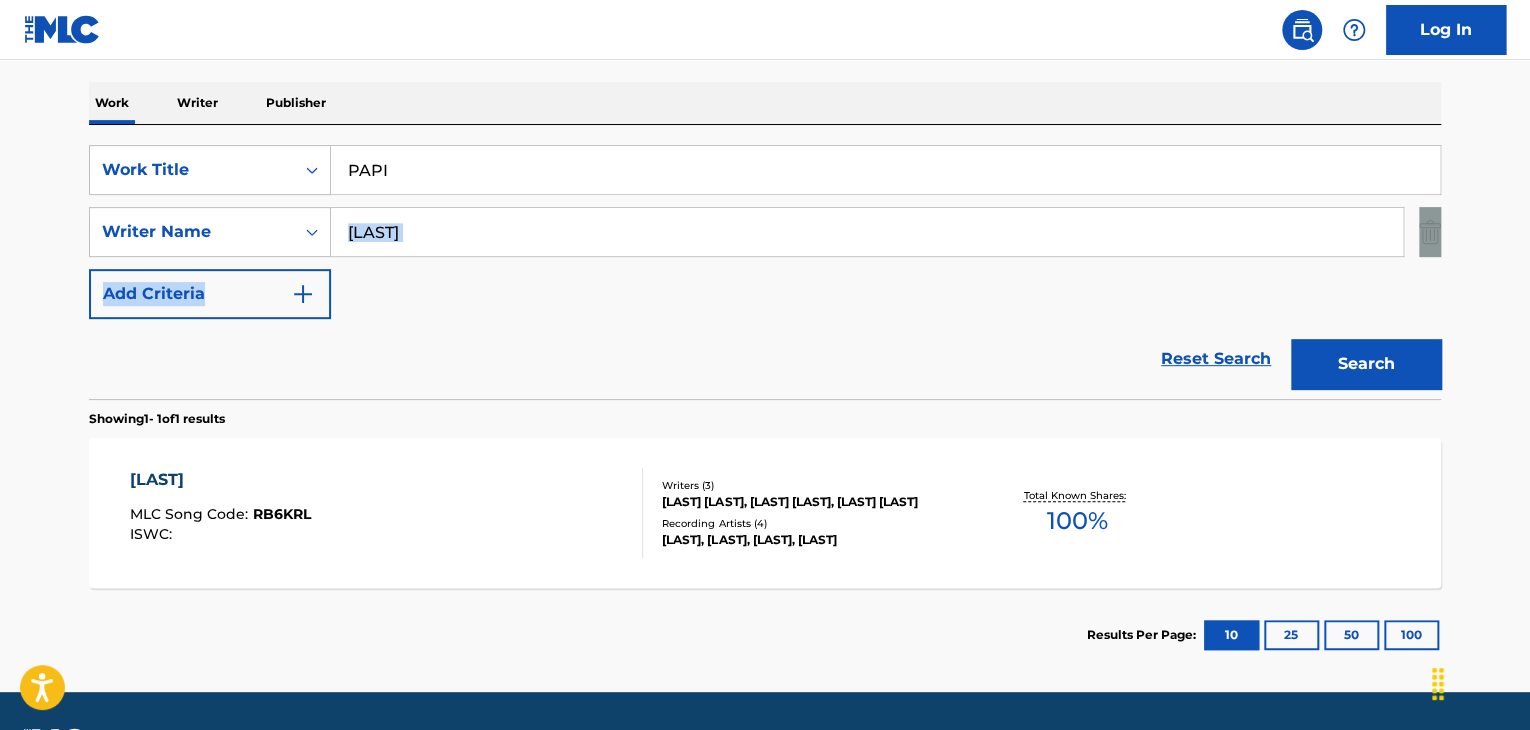 click on "[LAST]" at bounding box center (867, 232) 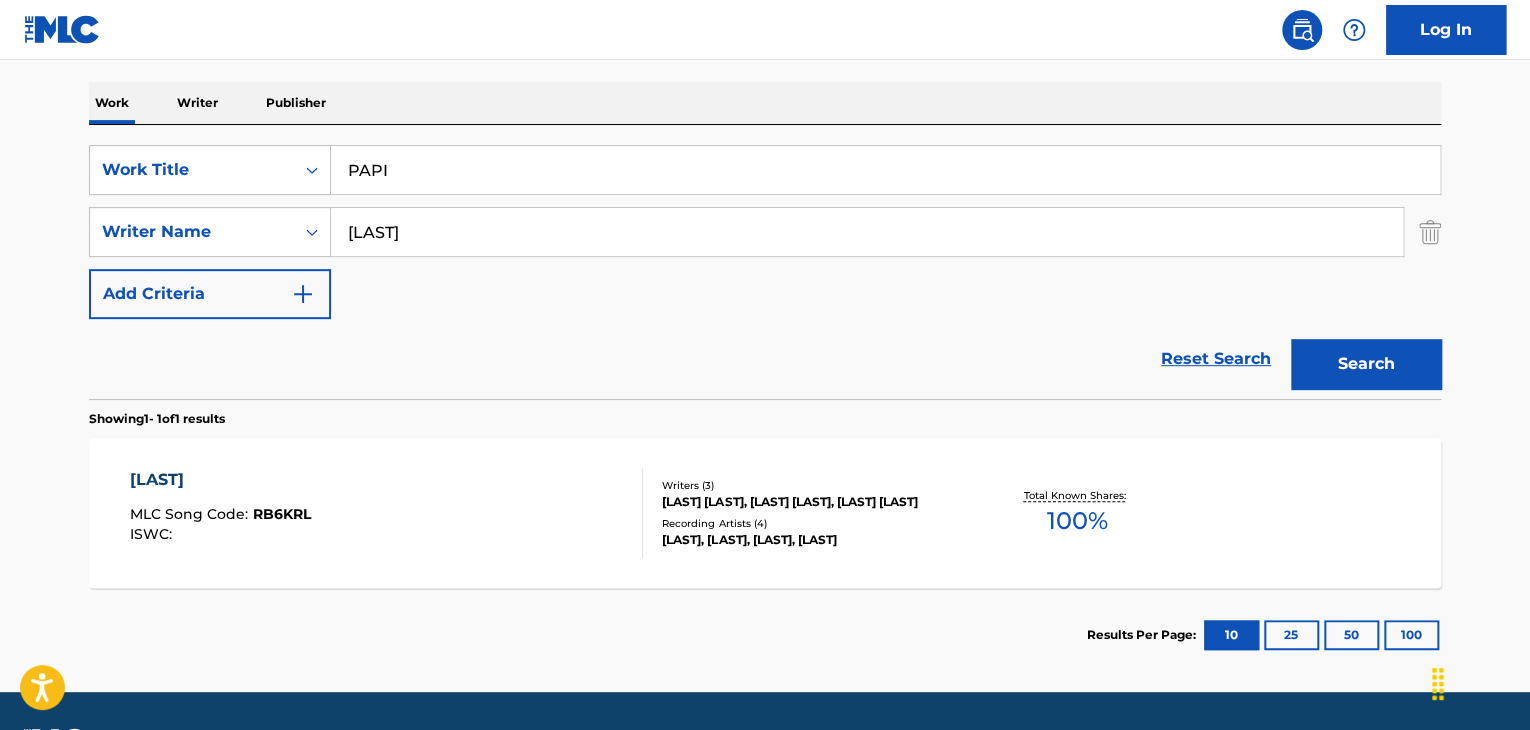 paste on "MUPP" 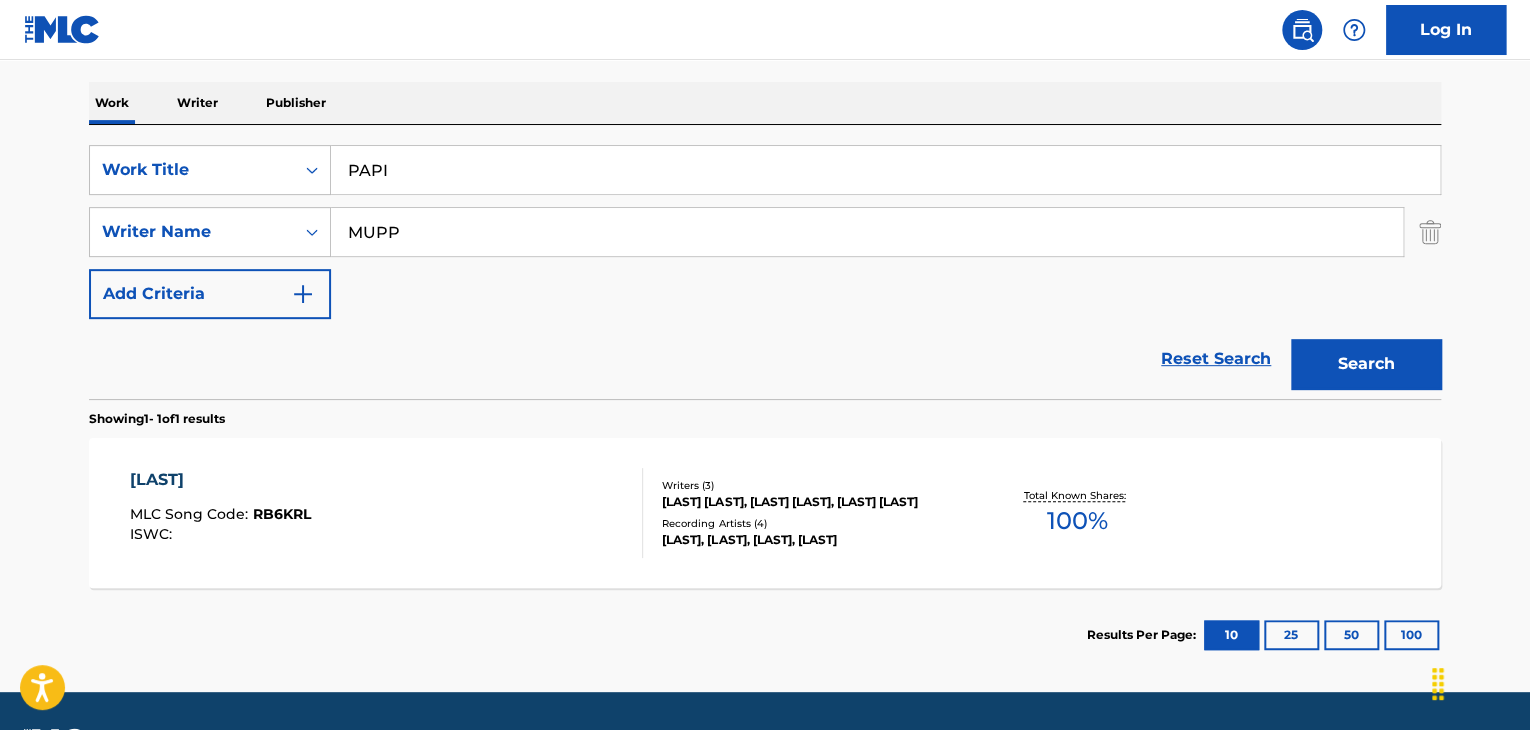 click on "Search" at bounding box center [1366, 364] 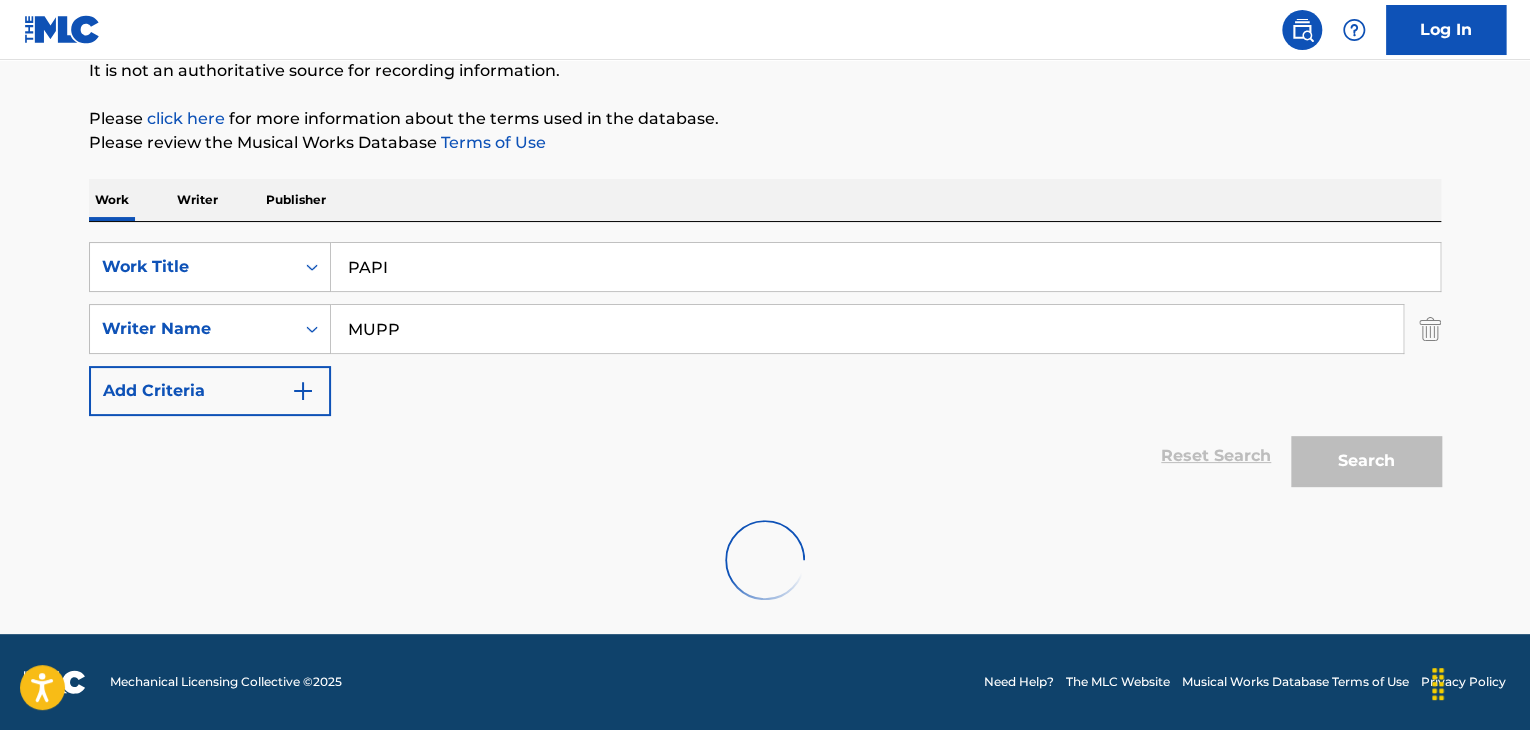 scroll, scrollTop: 138, scrollLeft: 0, axis: vertical 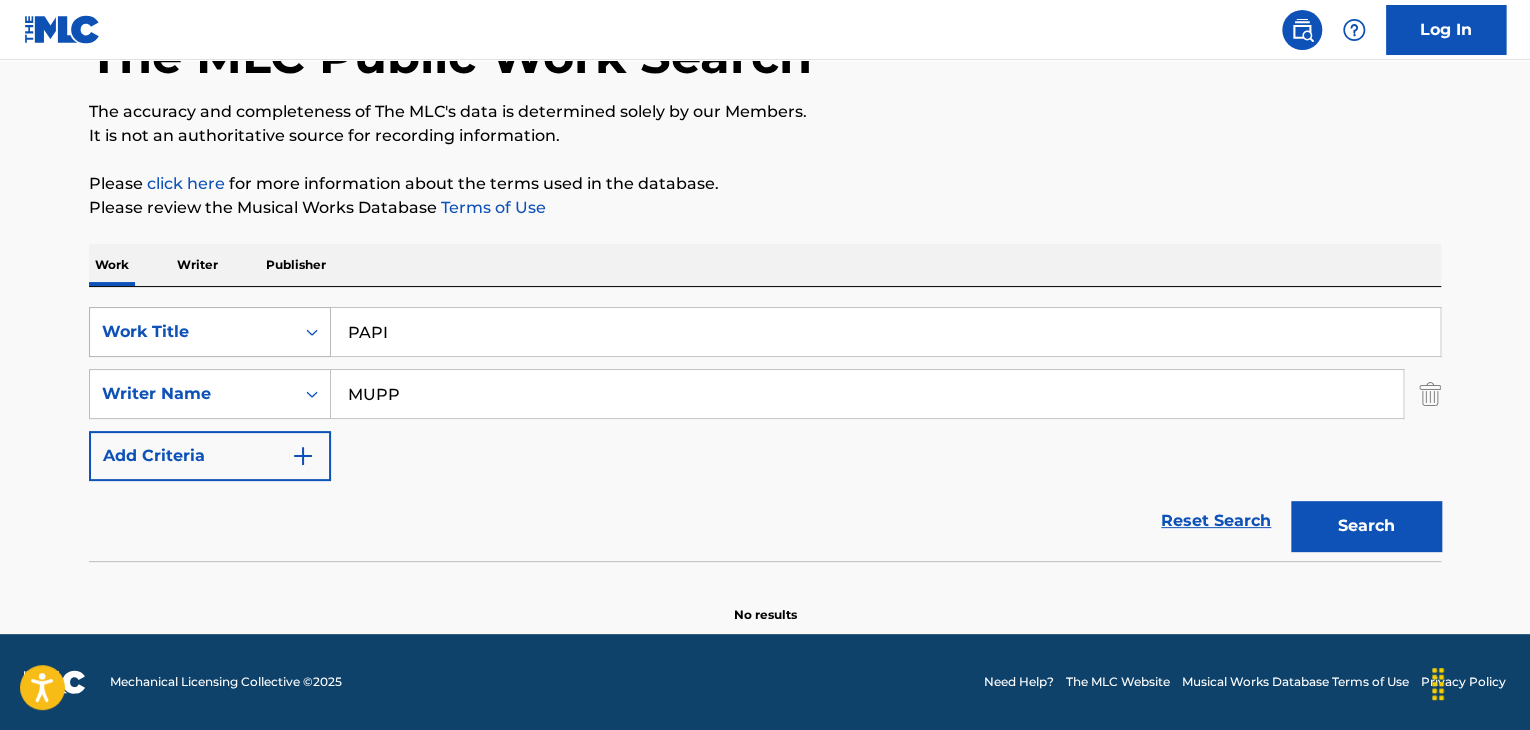 drag, startPoint x: 541, startPoint y: 393, endPoint x: 145, endPoint y: 349, distance: 398.43695 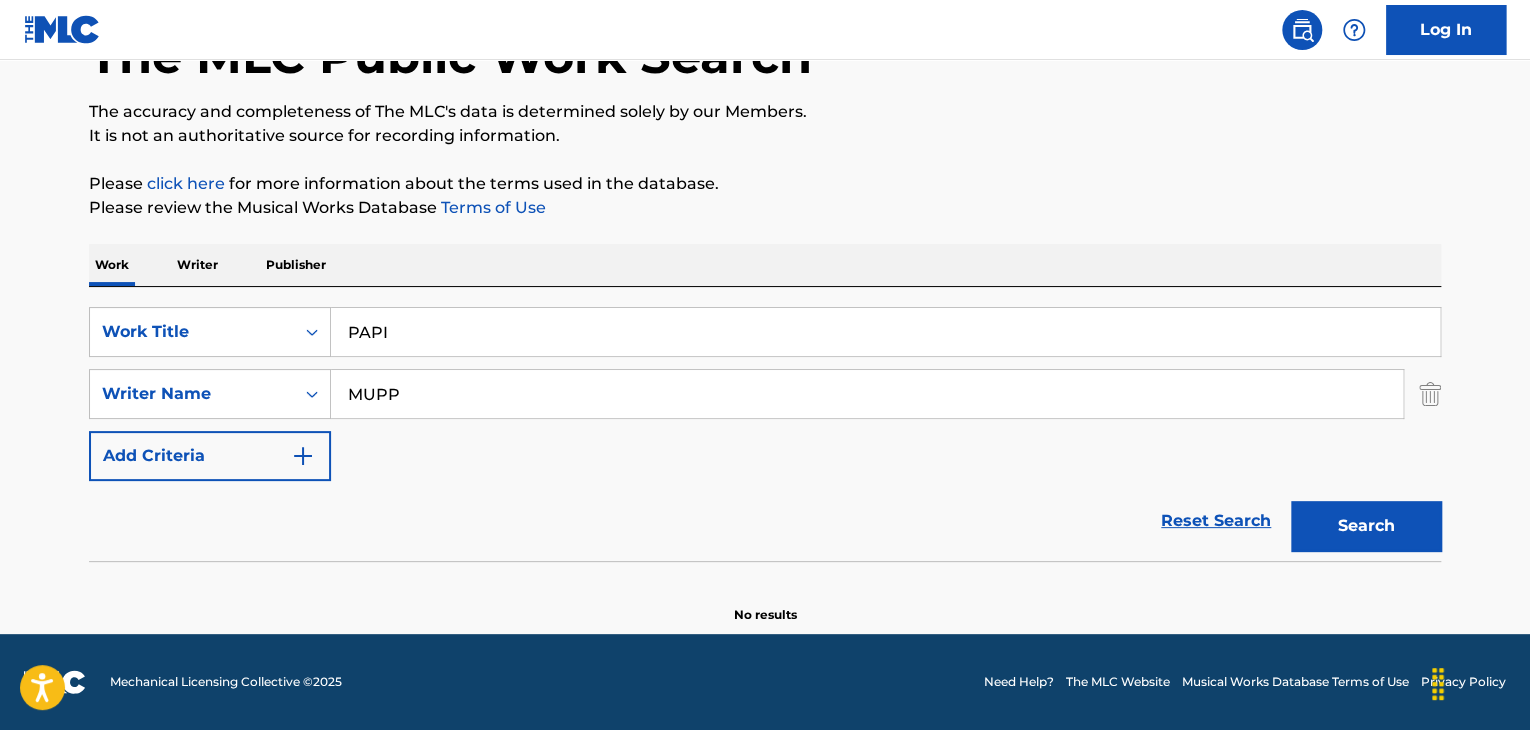 paste on "[LAST] [LAST]" 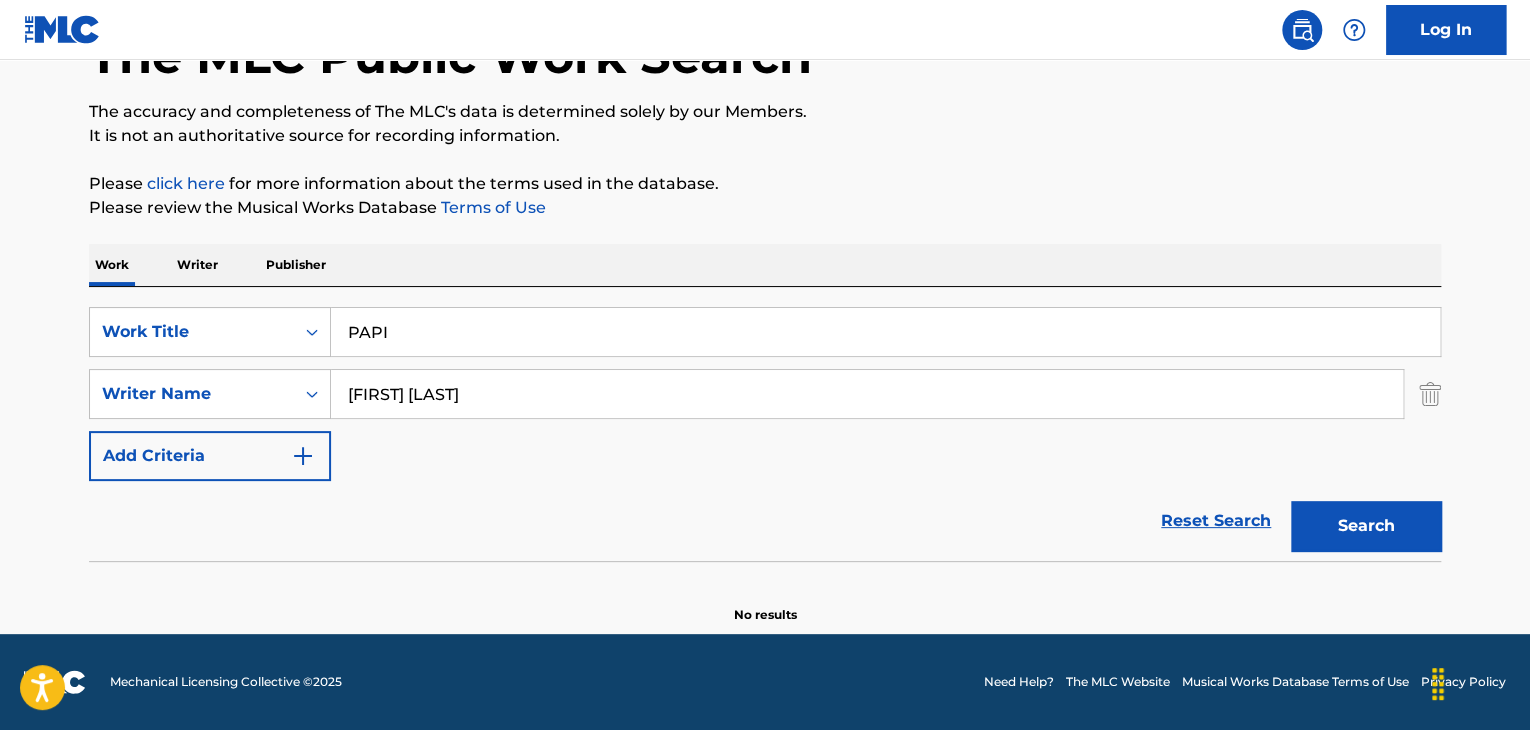 click on "Search" at bounding box center [1366, 526] 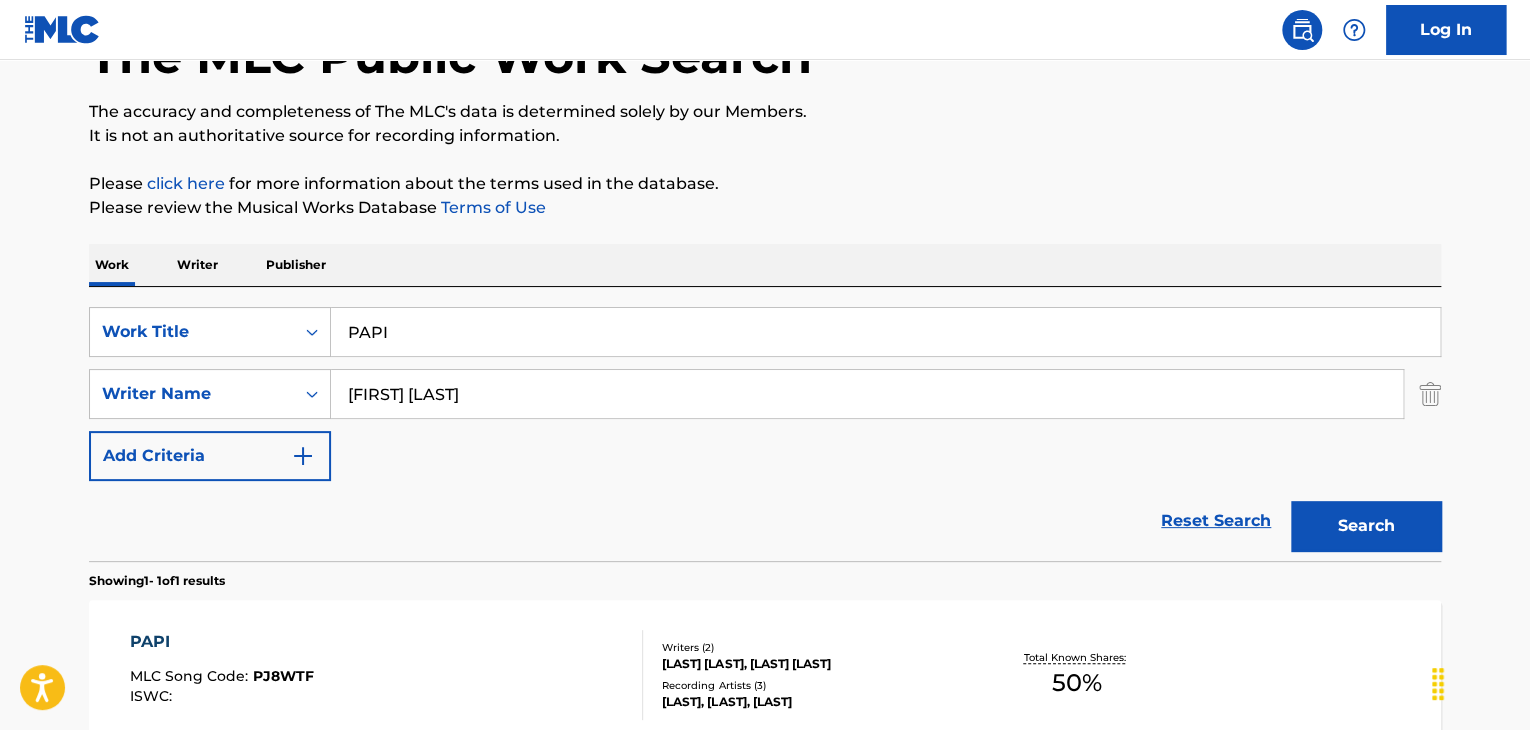 scroll, scrollTop: 238, scrollLeft: 0, axis: vertical 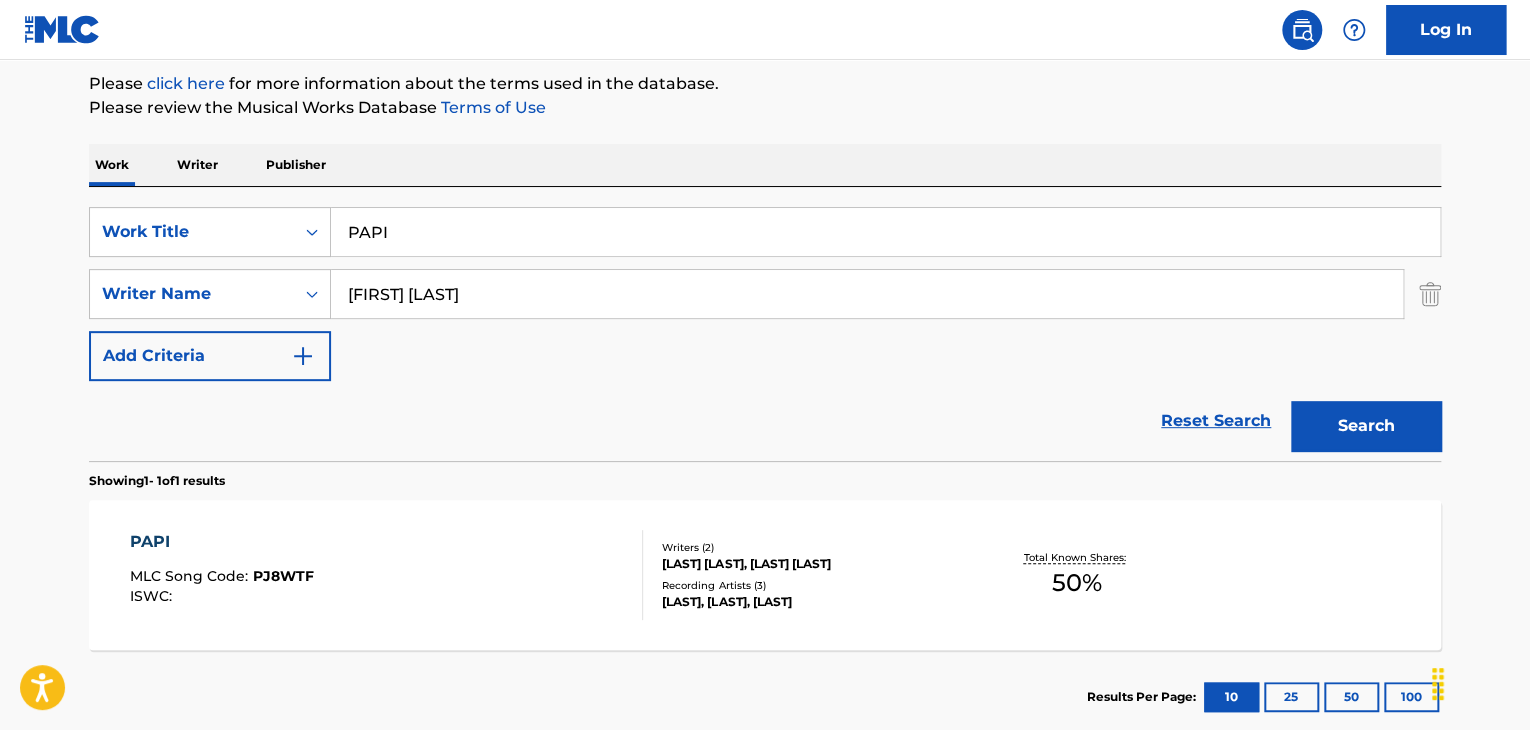 drag, startPoint x: 536, startPoint y: 305, endPoint x: 0, endPoint y: 285, distance: 536.373 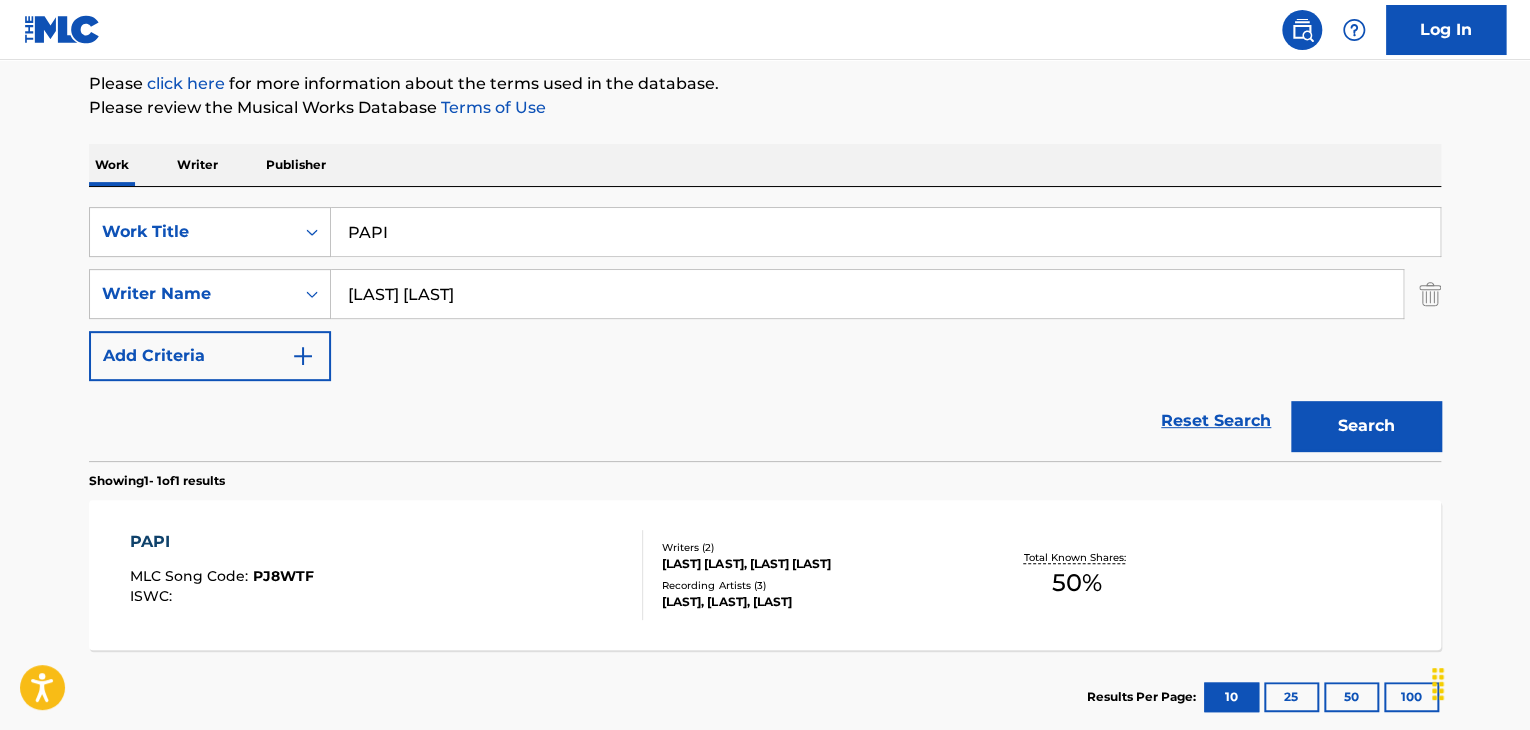 paste on "[LAST] [LAST]" 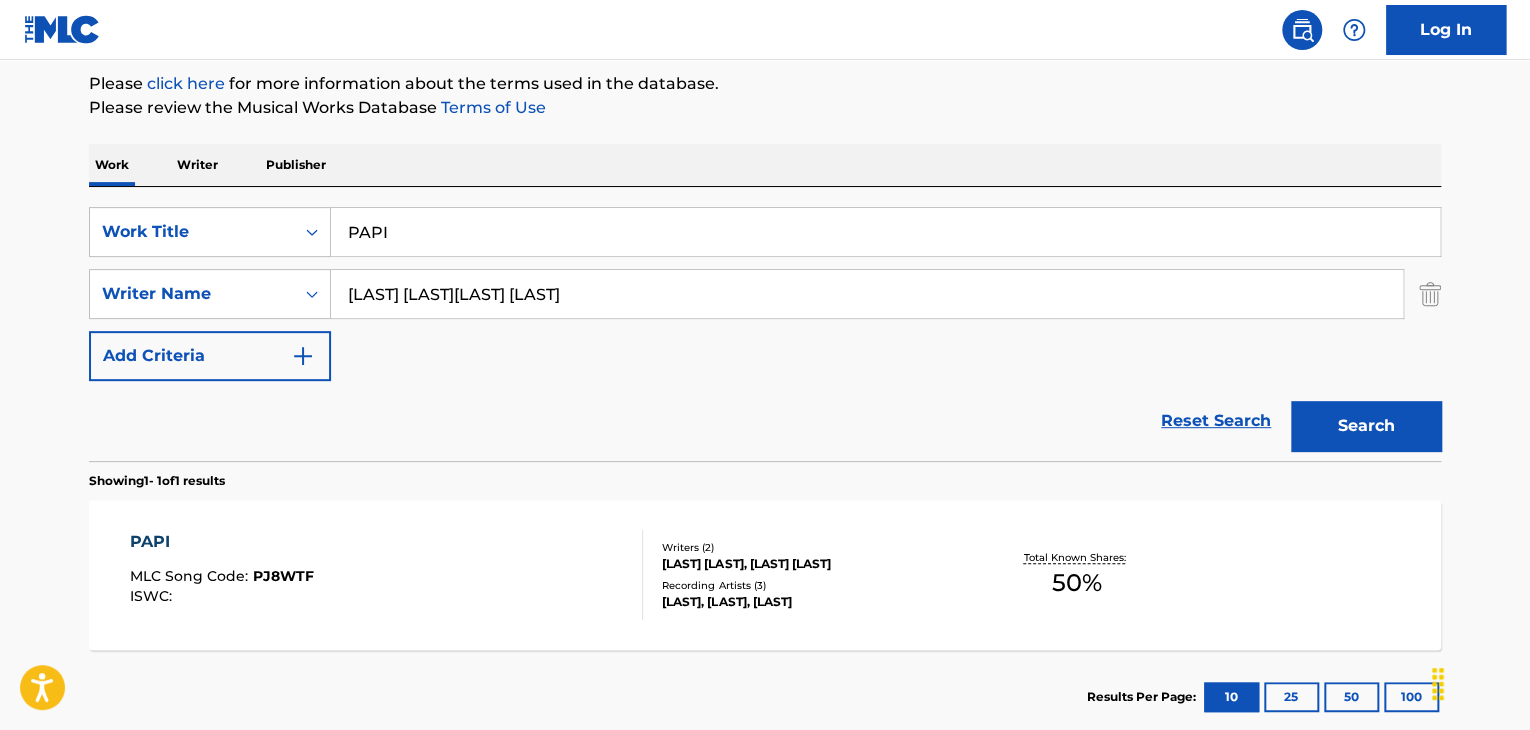 paste 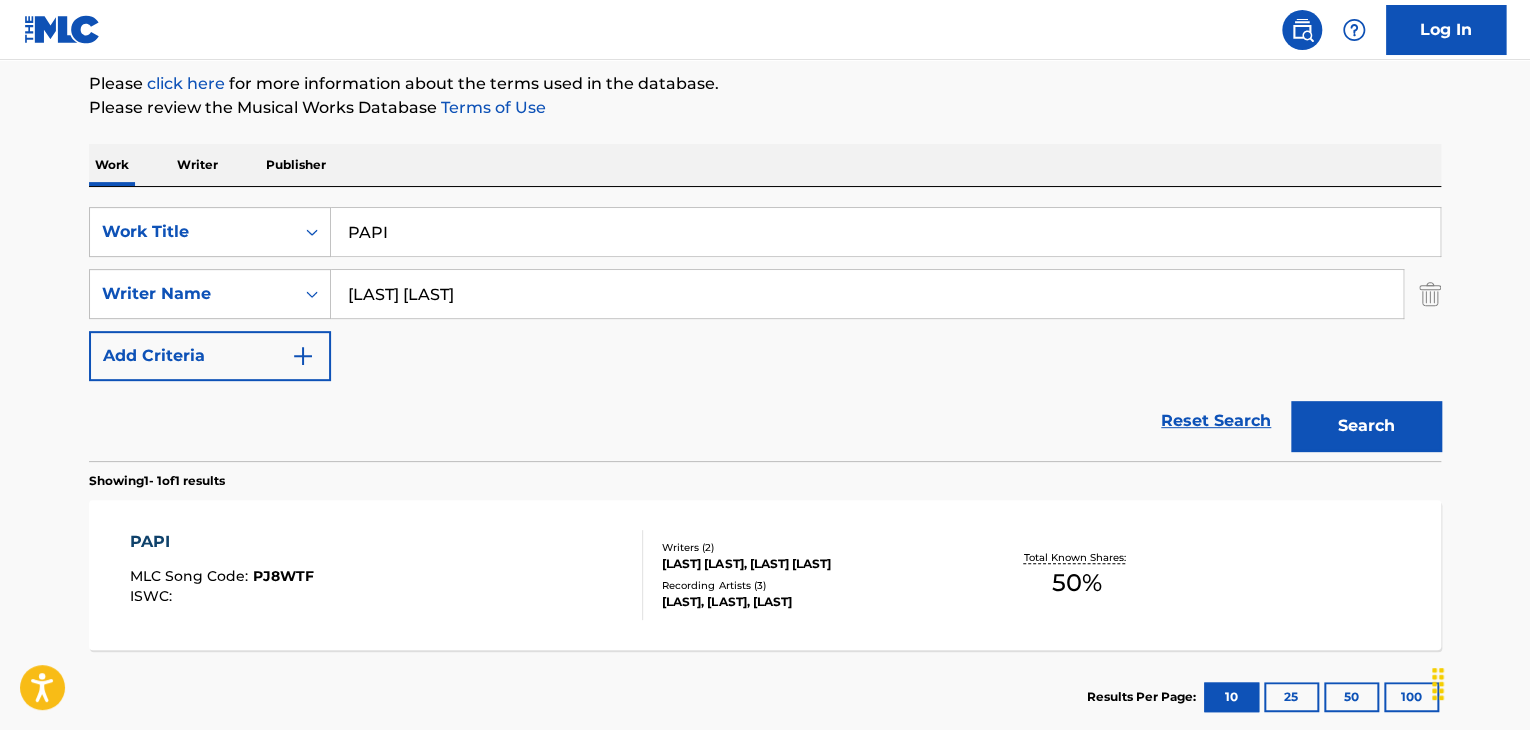 type on "[LAST] [LAST]" 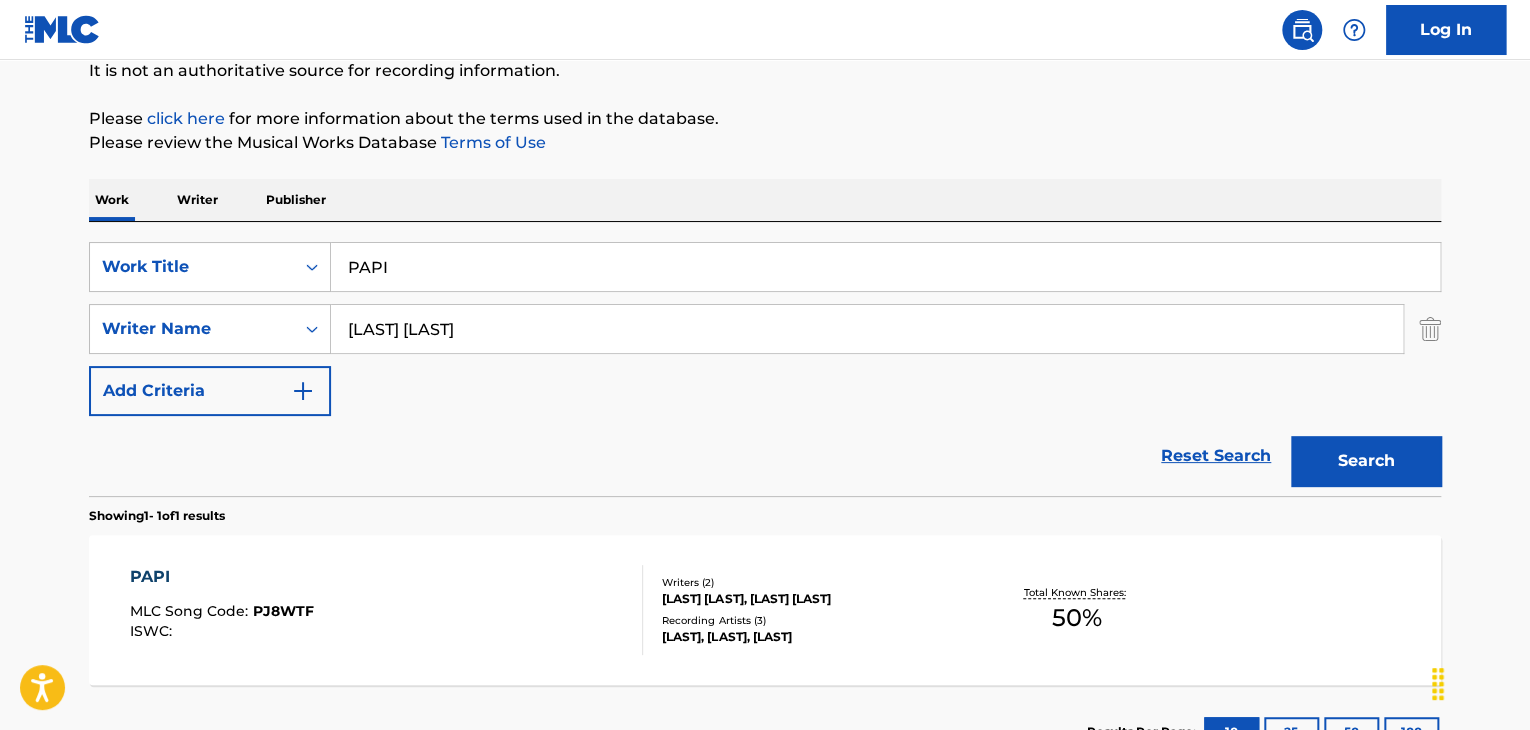 scroll, scrollTop: 238, scrollLeft: 0, axis: vertical 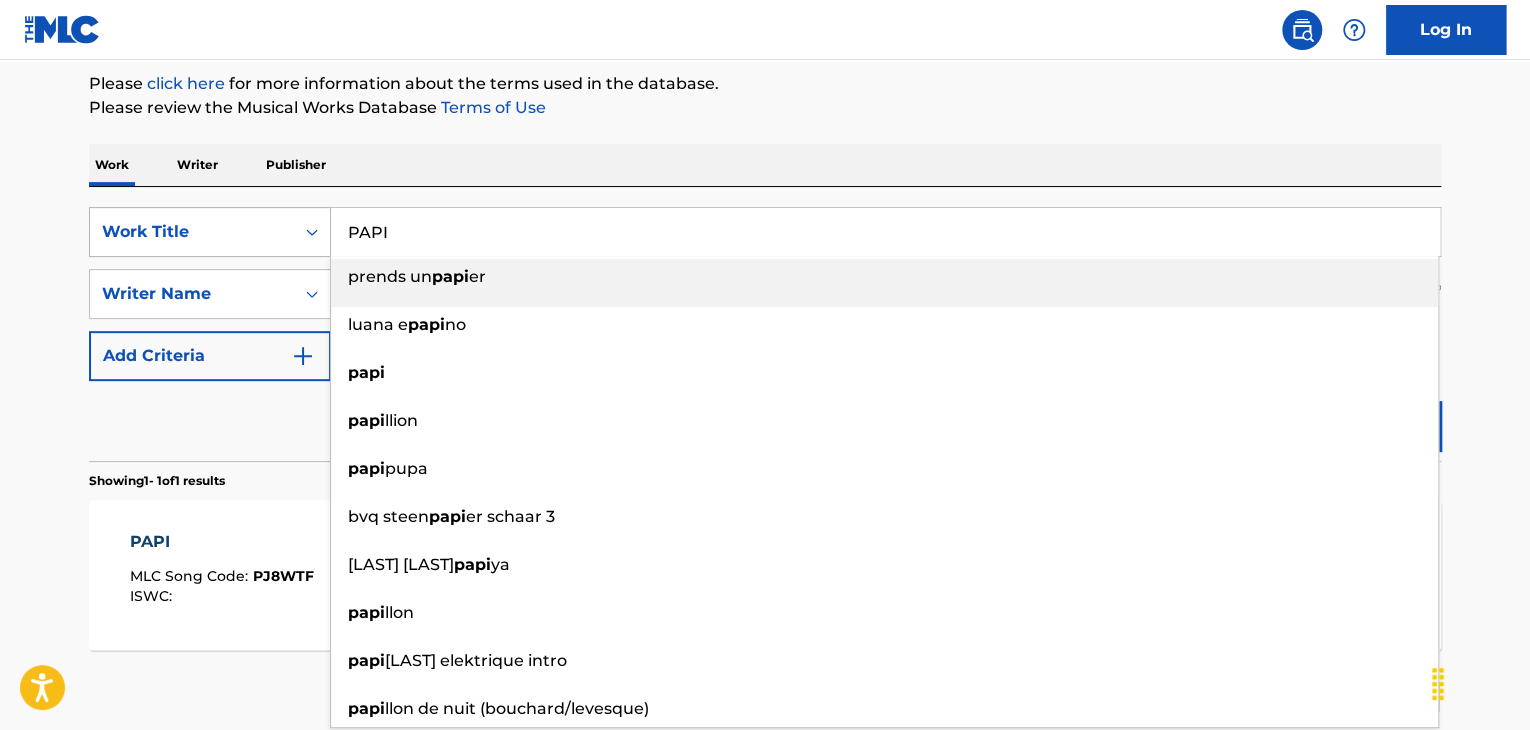 drag, startPoint x: 470, startPoint y: 221, endPoint x: 163, endPoint y: 215, distance: 307.05862 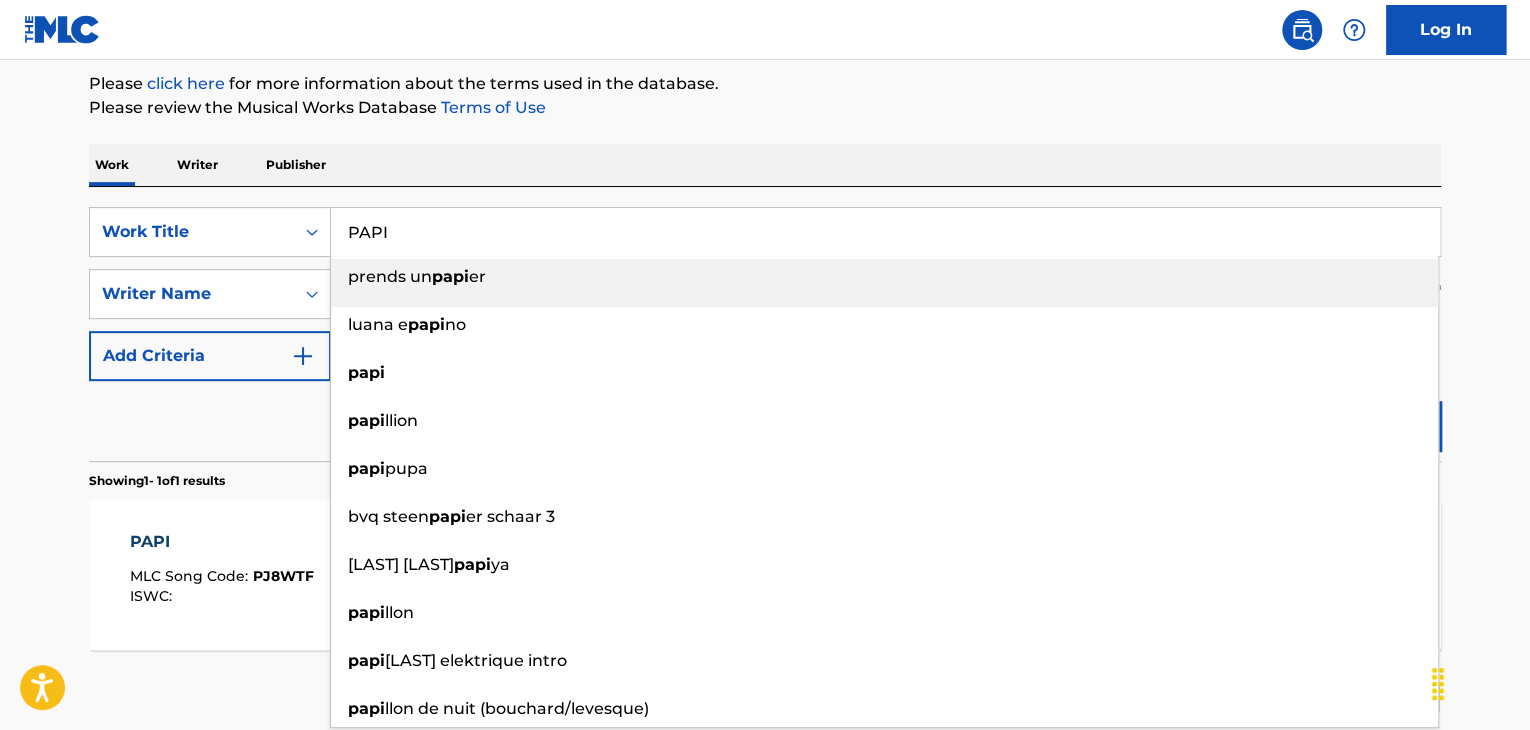 paste on "Smith N' Wesson" 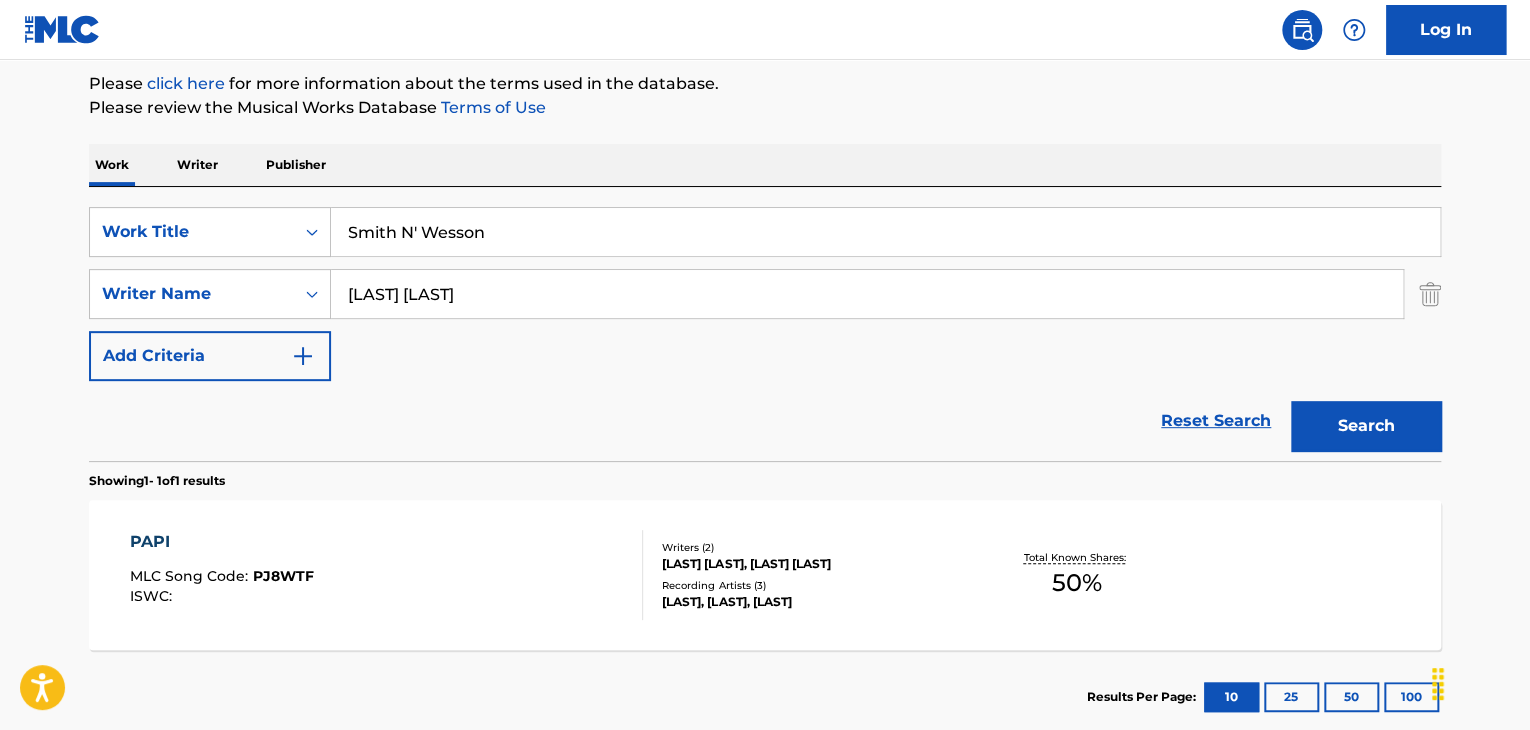 type on "Smith N' Wesson" 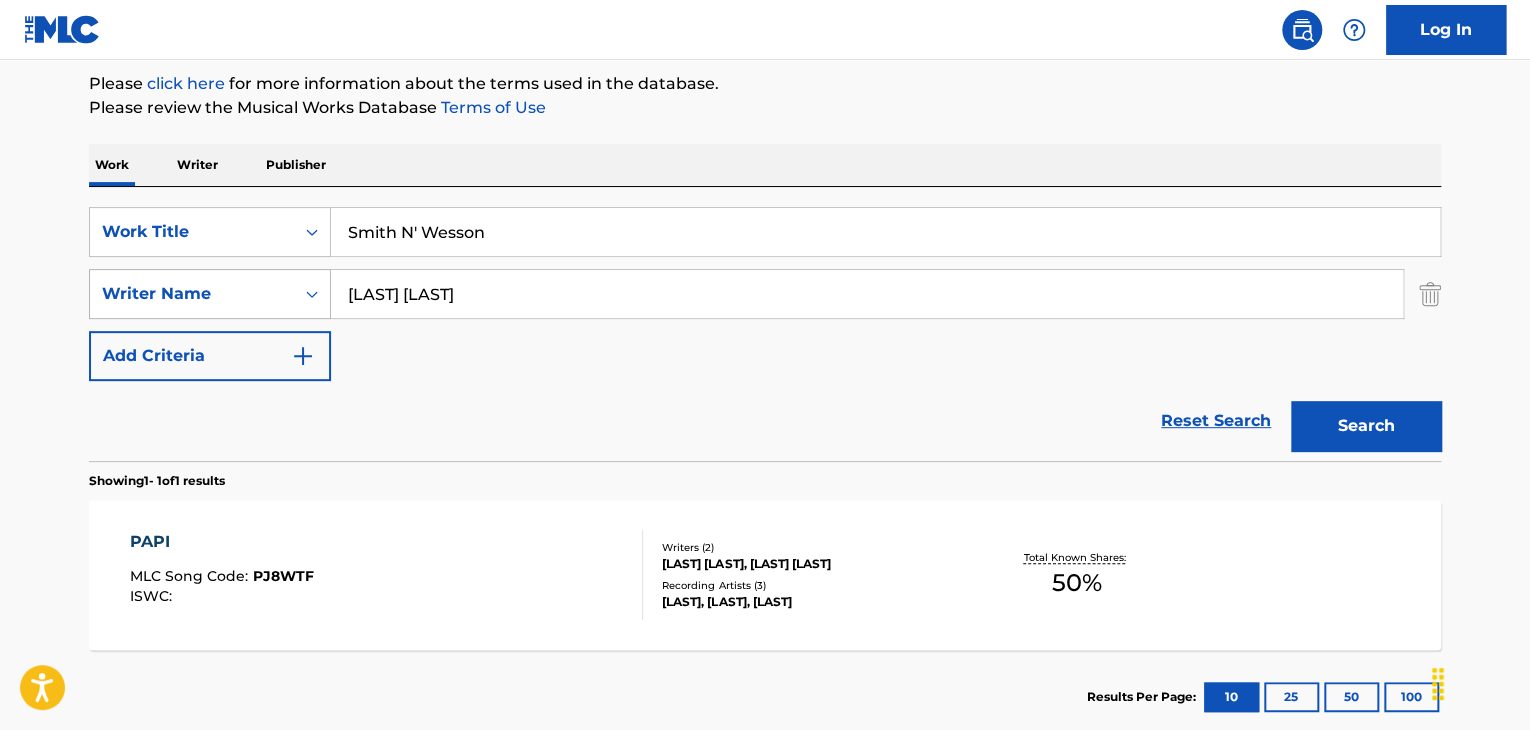 drag, startPoint x: 531, startPoint y: 295, endPoint x: 223, endPoint y: 296, distance: 308.00162 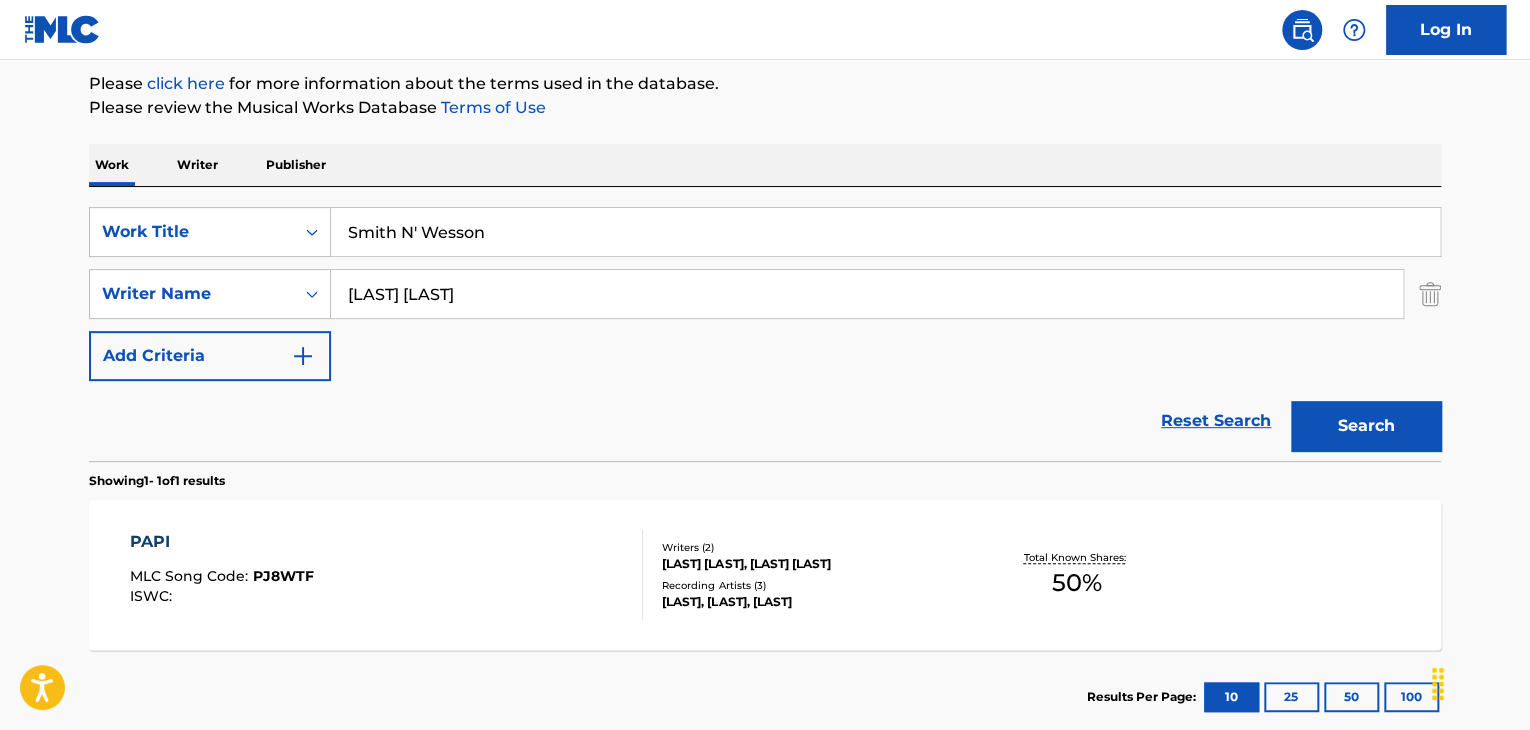 paste on "Strat" 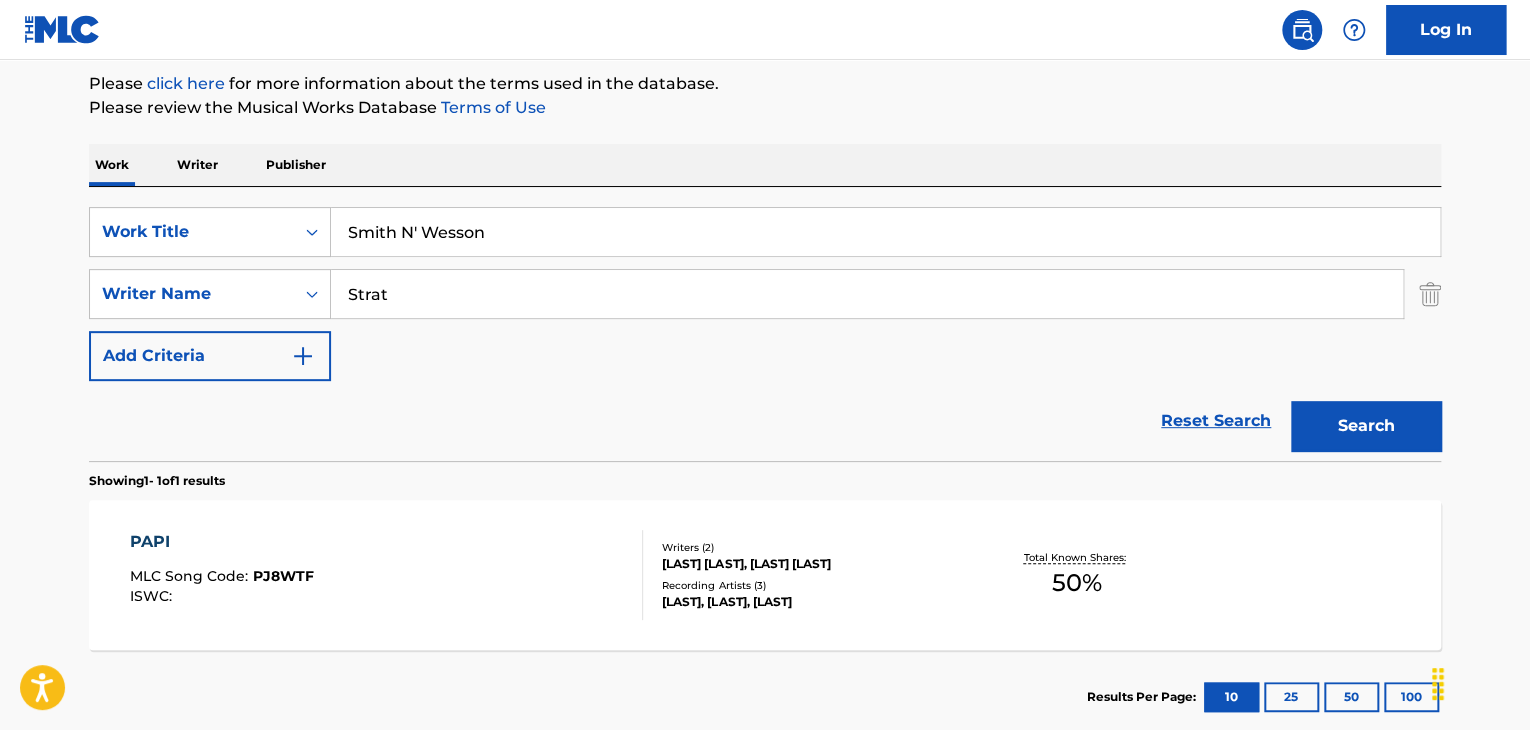 click on "Search" at bounding box center (1361, 421) 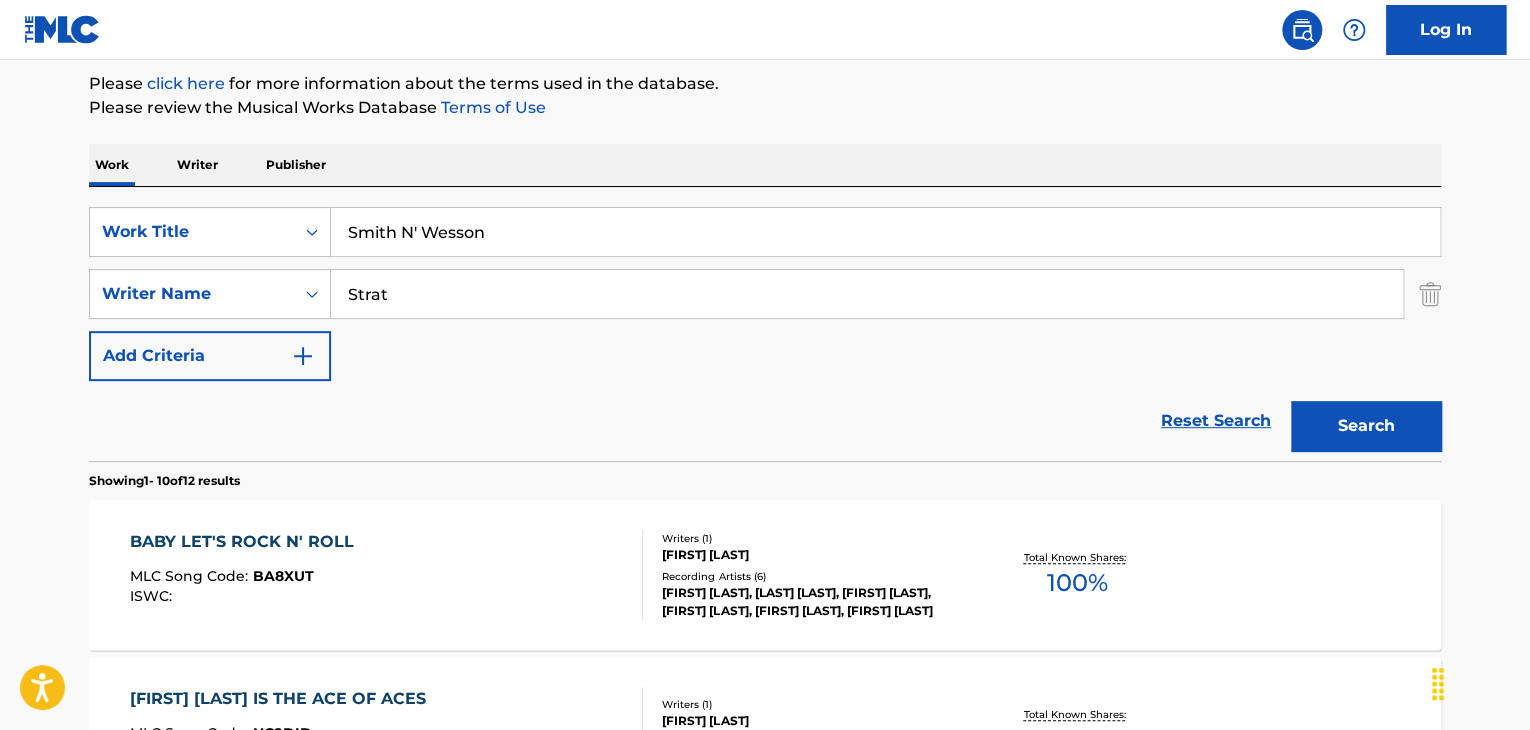 scroll, scrollTop: 0, scrollLeft: 0, axis: both 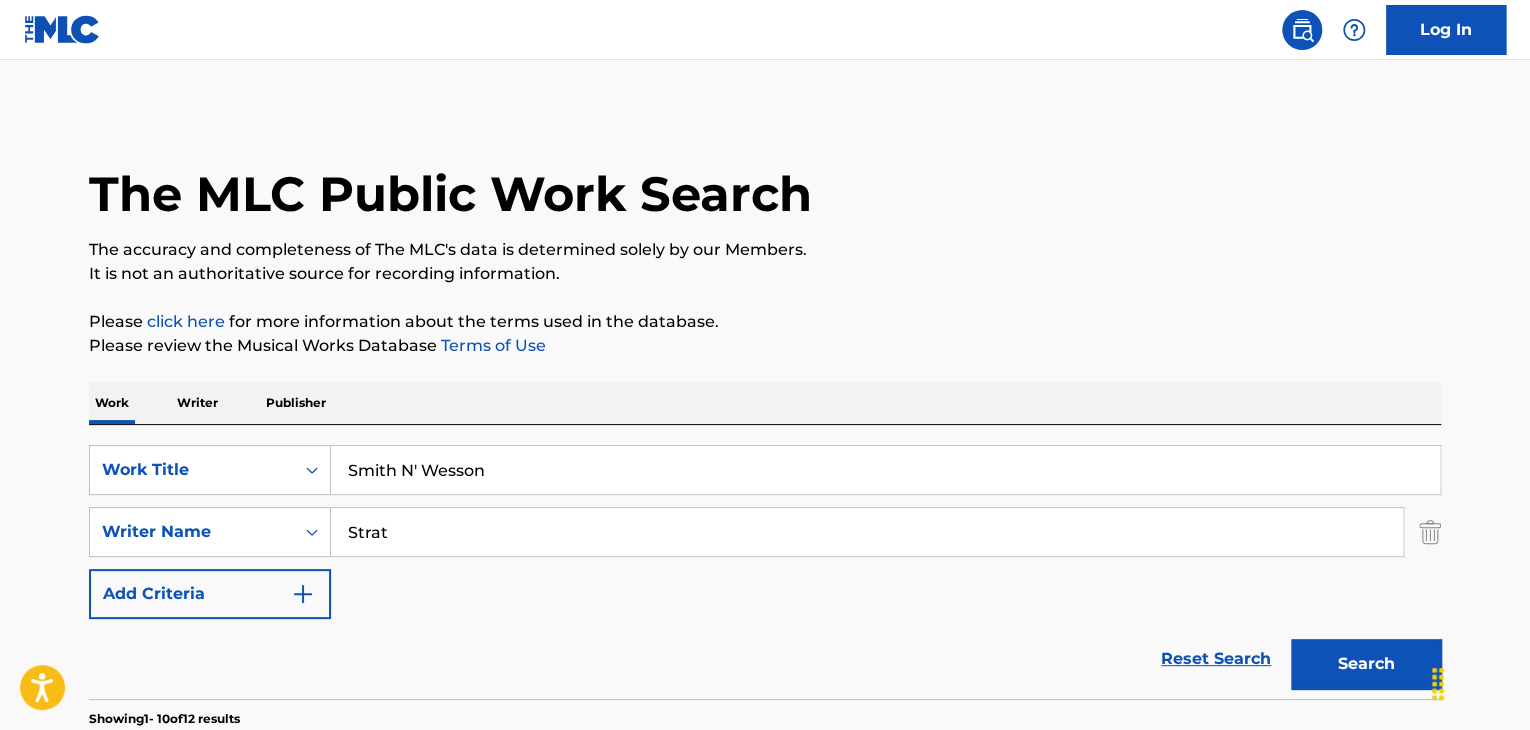 drag, startPoint x: 210, startPoint y: 497, endPoint x: 153, endPoint y: 497, distance: 57 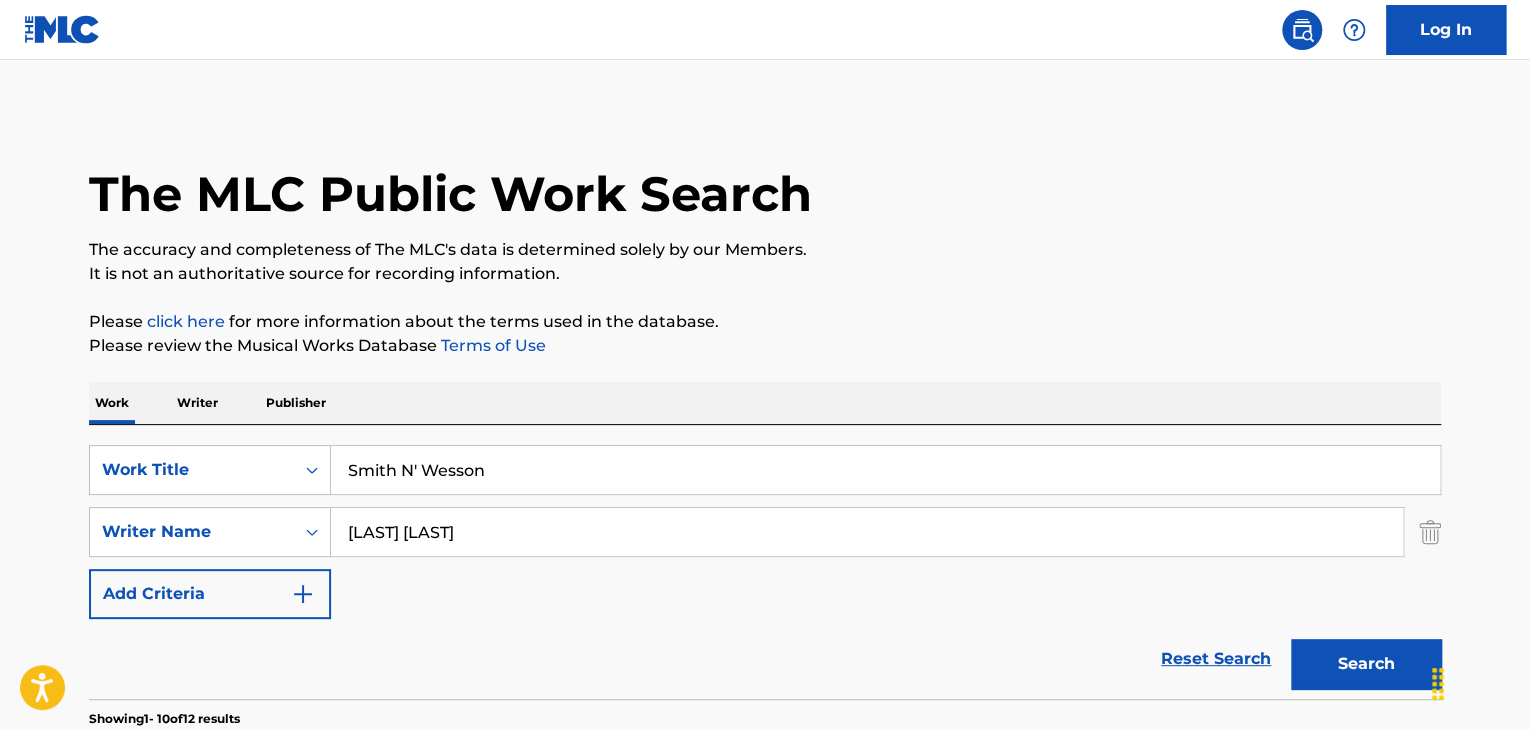 click on "Search" at bounding box center [1366, 664] 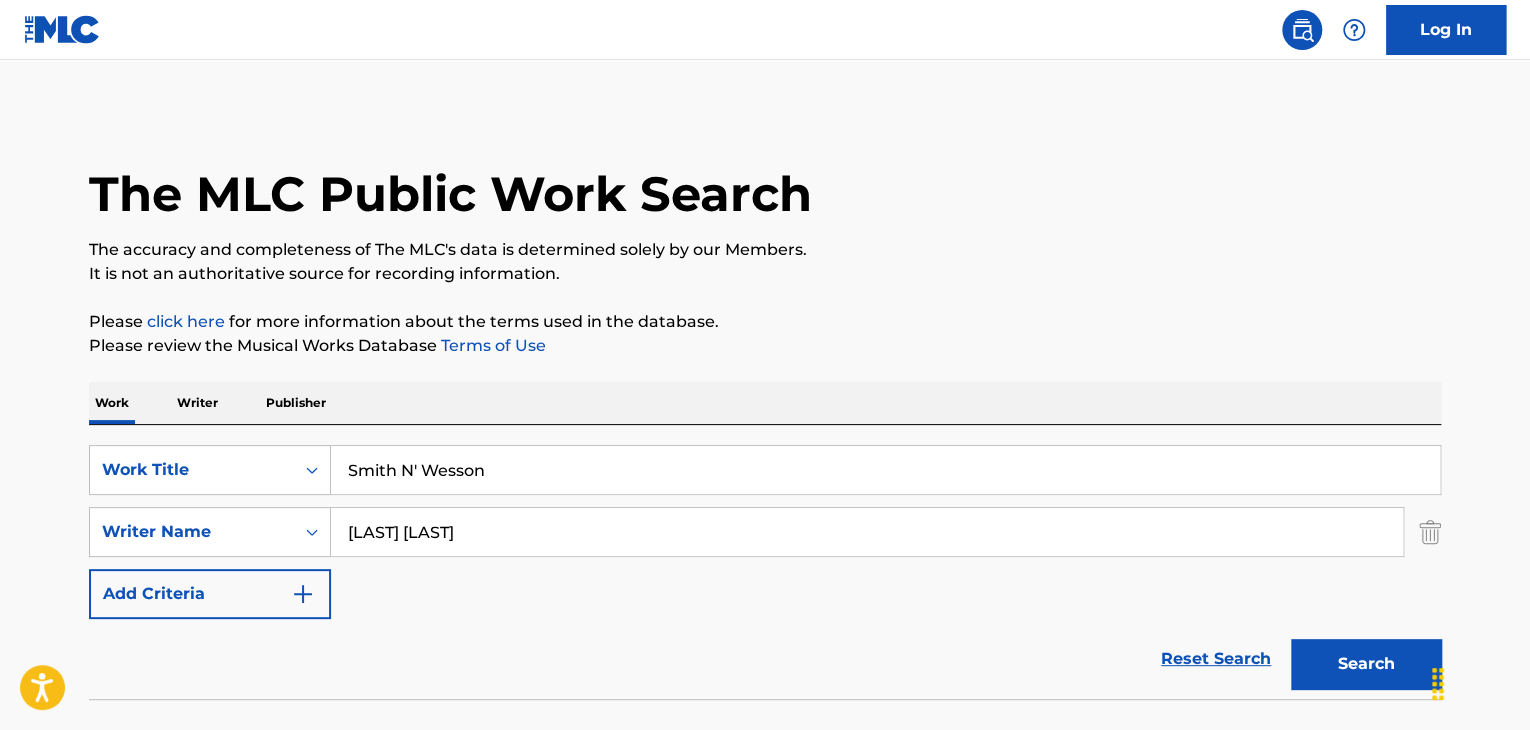 scroll, scrollTop: 138, scrollLeft: 0, axis: vertical 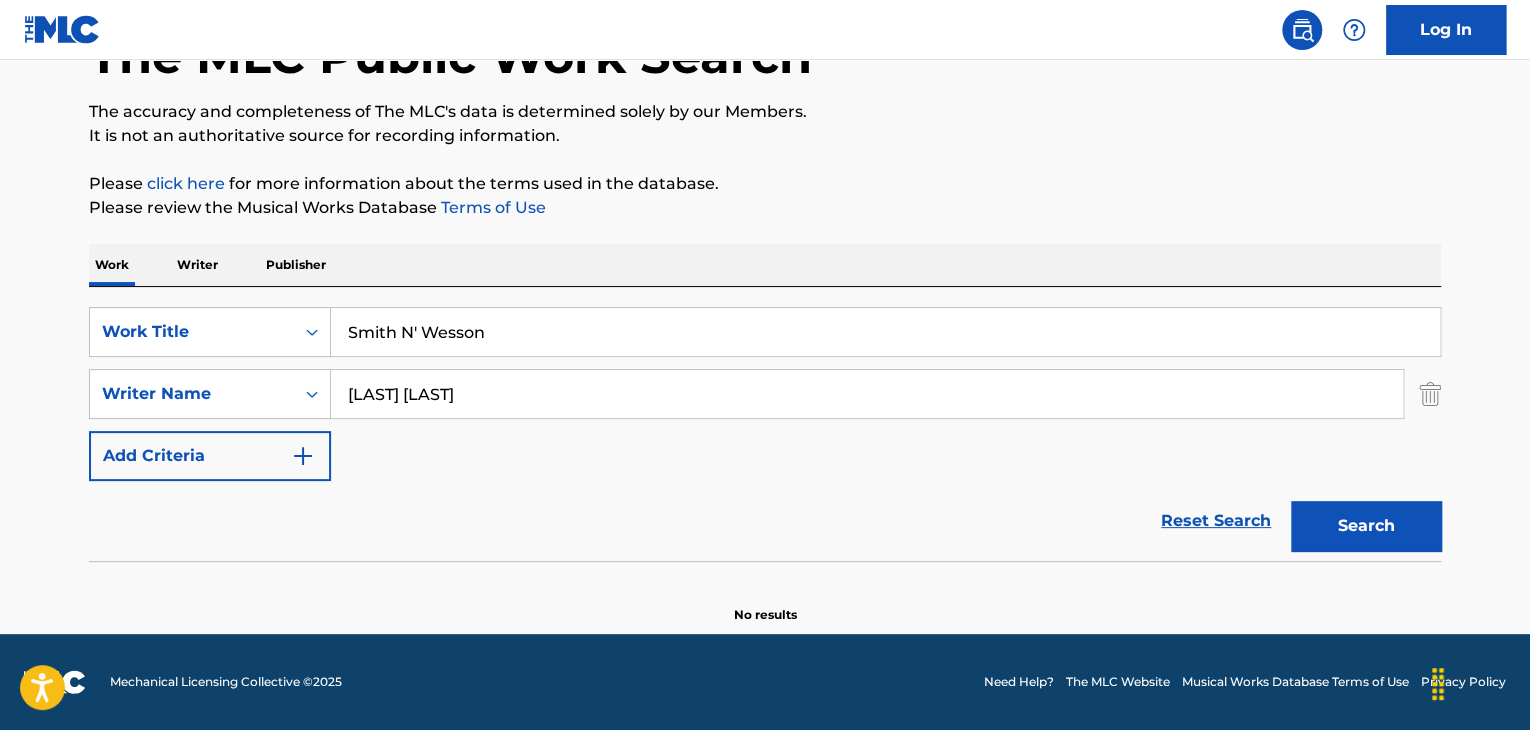 drag, startPoint x: 540, startPoint y: 389, endPoint x: 0, endPoint y: 451, distance: 543.5476 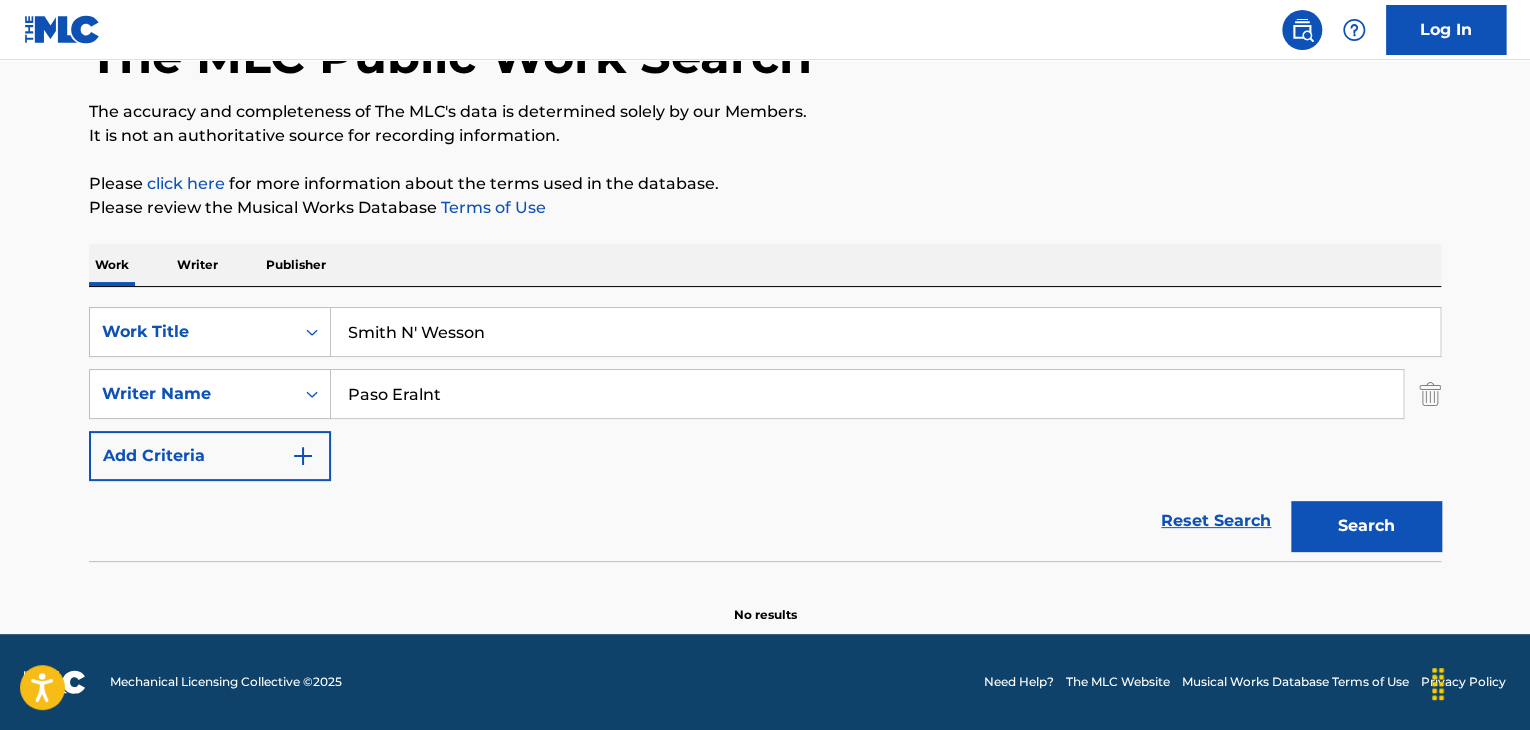type on "Paso Eralnt" 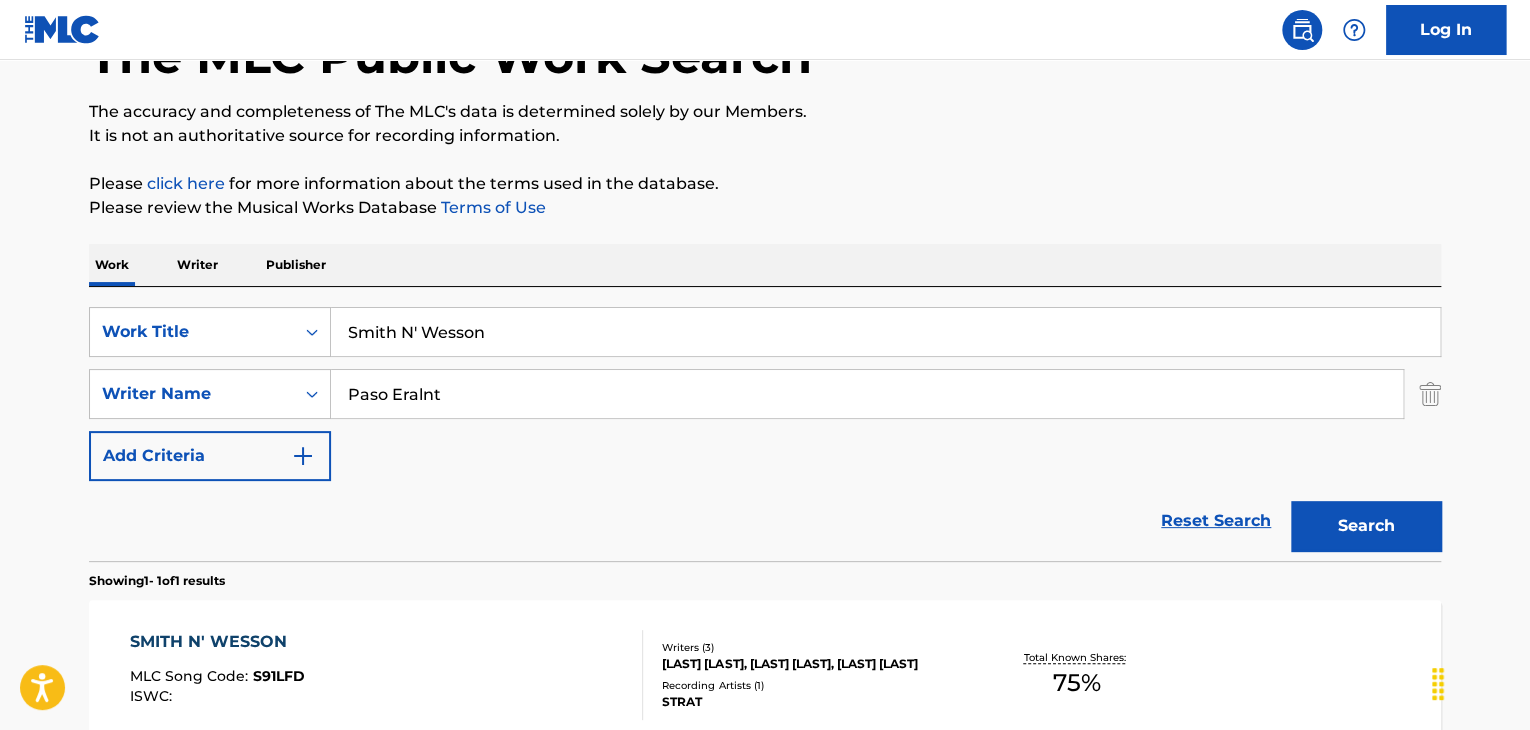 scroll, scrollTop: 338, scrollLeft: 0, axis: vertical 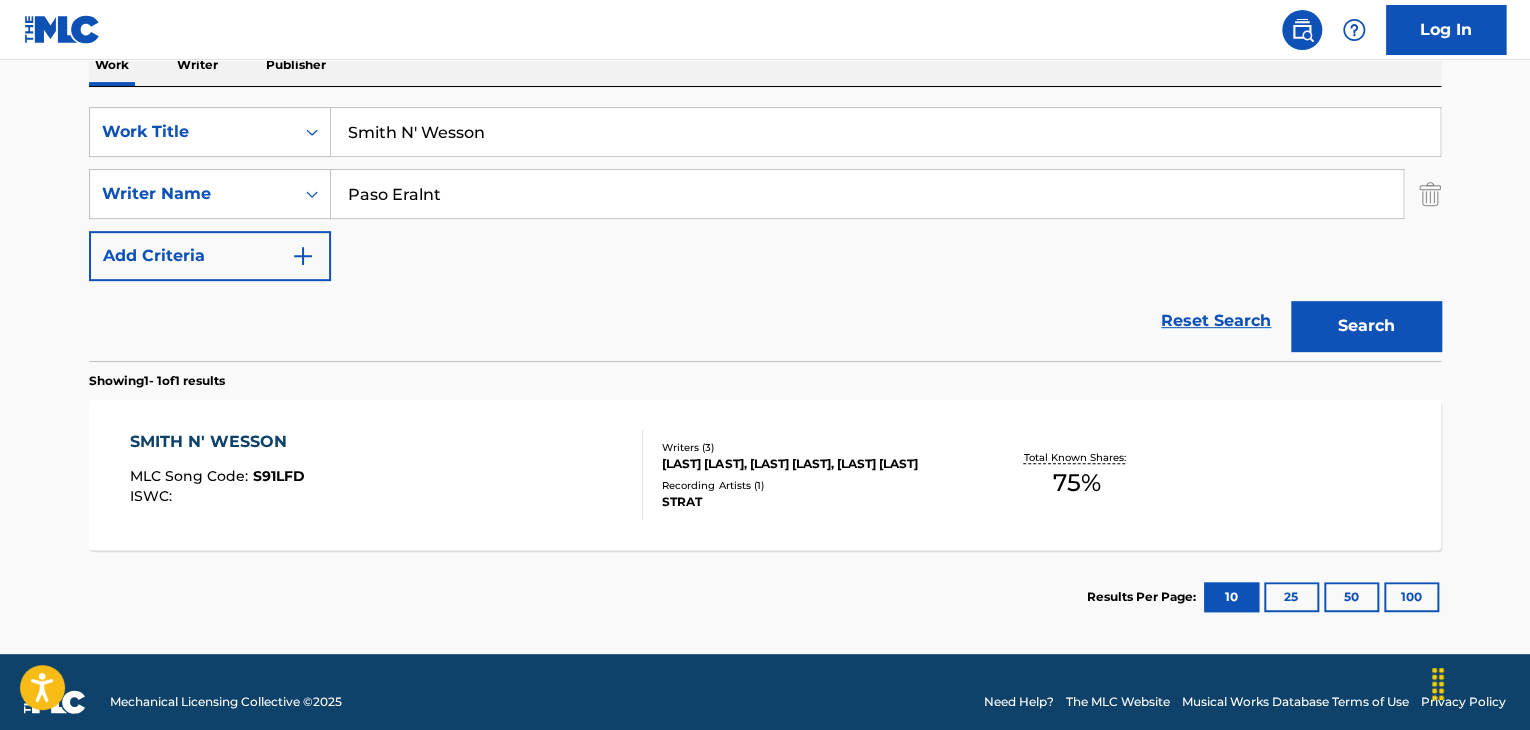 click on "[LAST] [LAST], [LAST] [LAST], [LAST] [LAST]" at bounding box center [813, 464] 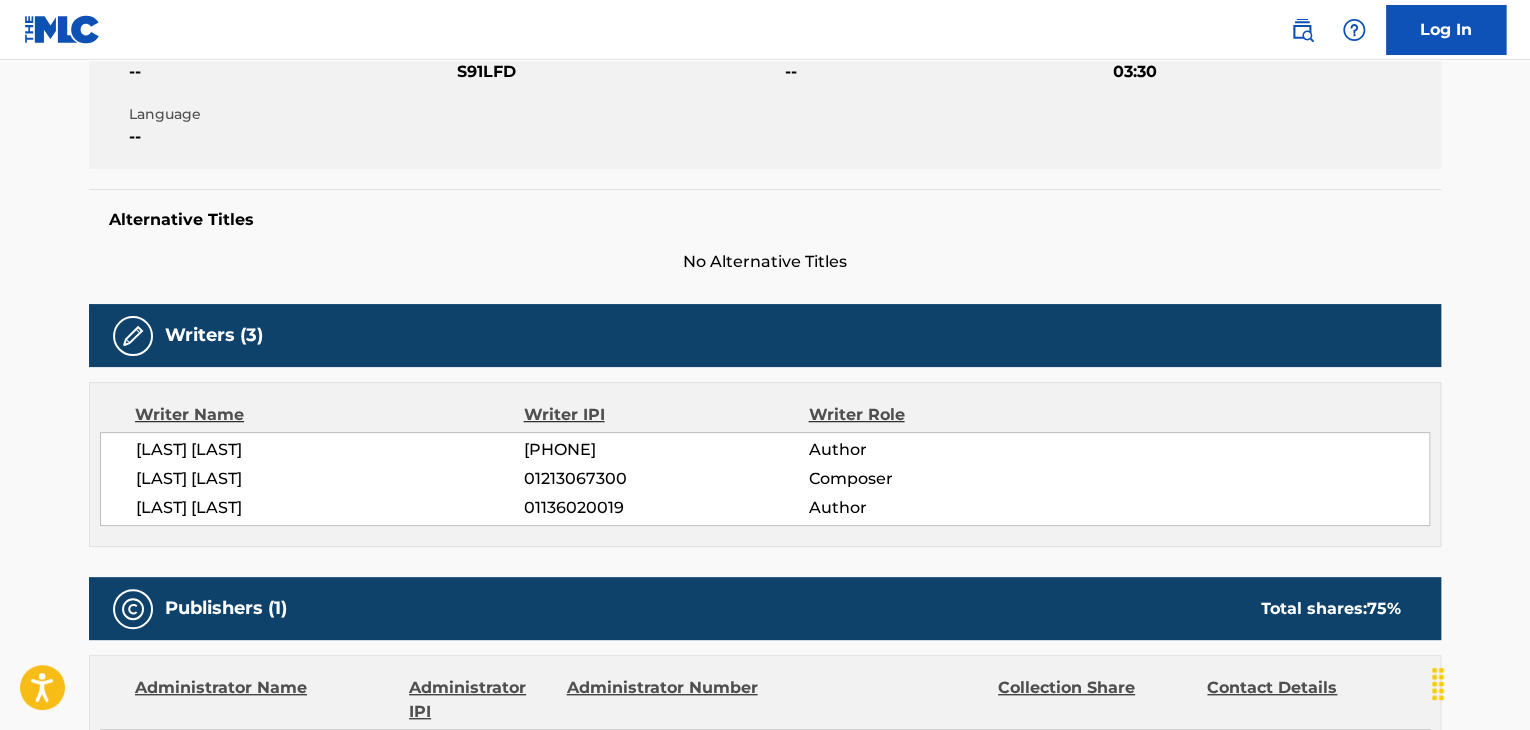 scroll, scrollTop: 600, scrollLeft: 0, axis: vertical 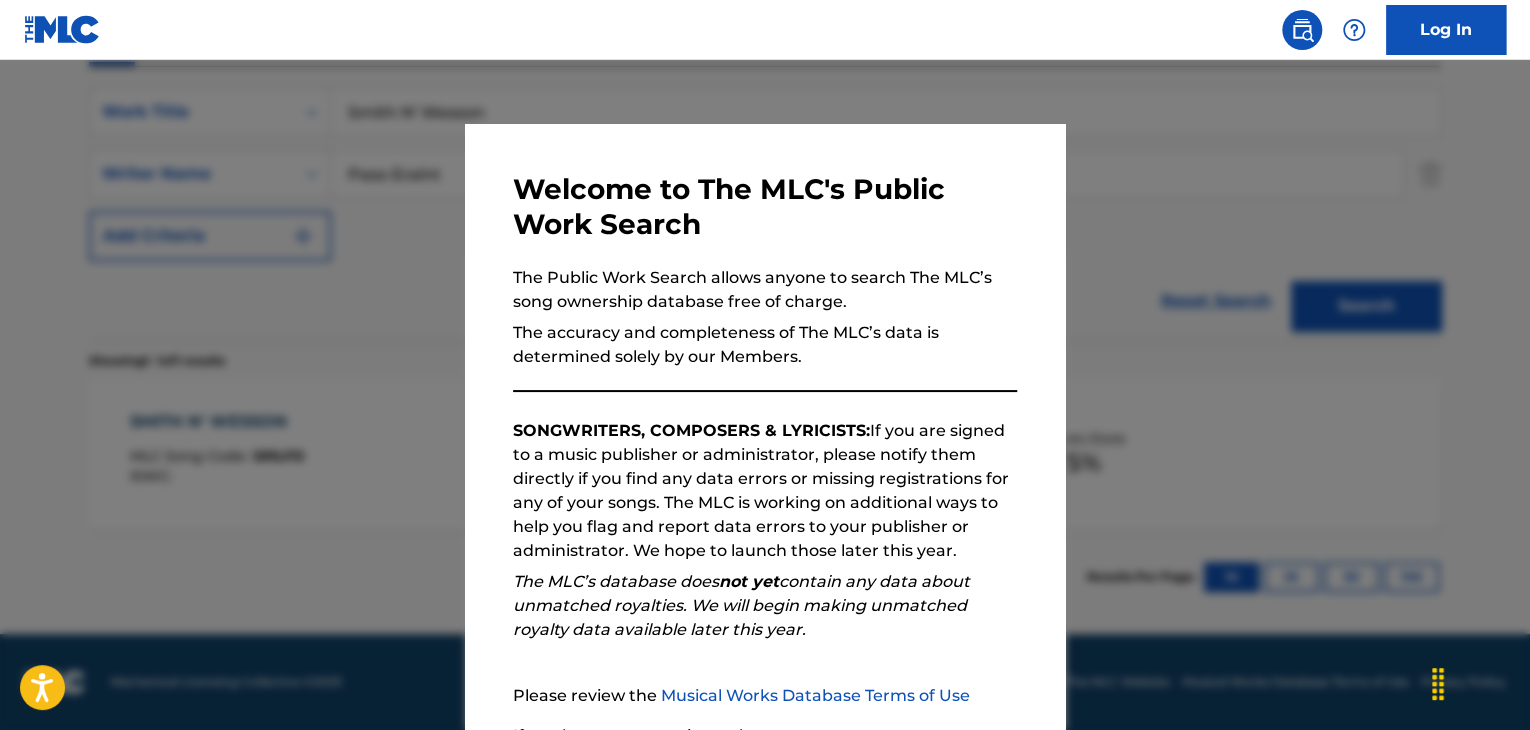 click at bounding box center (765, 425) 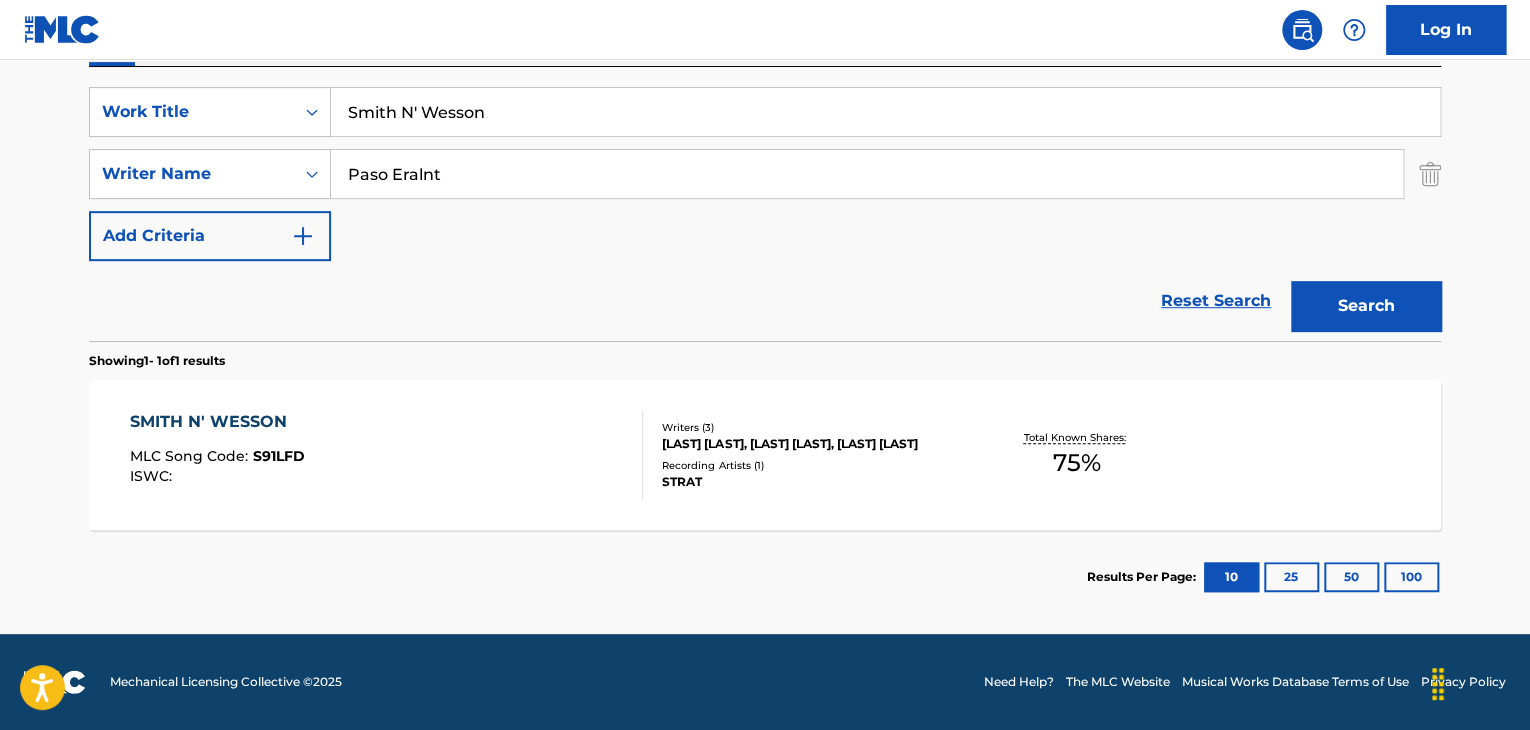 drag, startPoint x: 520, startPoint y: 116, endPoint x: 0, endPoint y: 88, distance: 520.7533 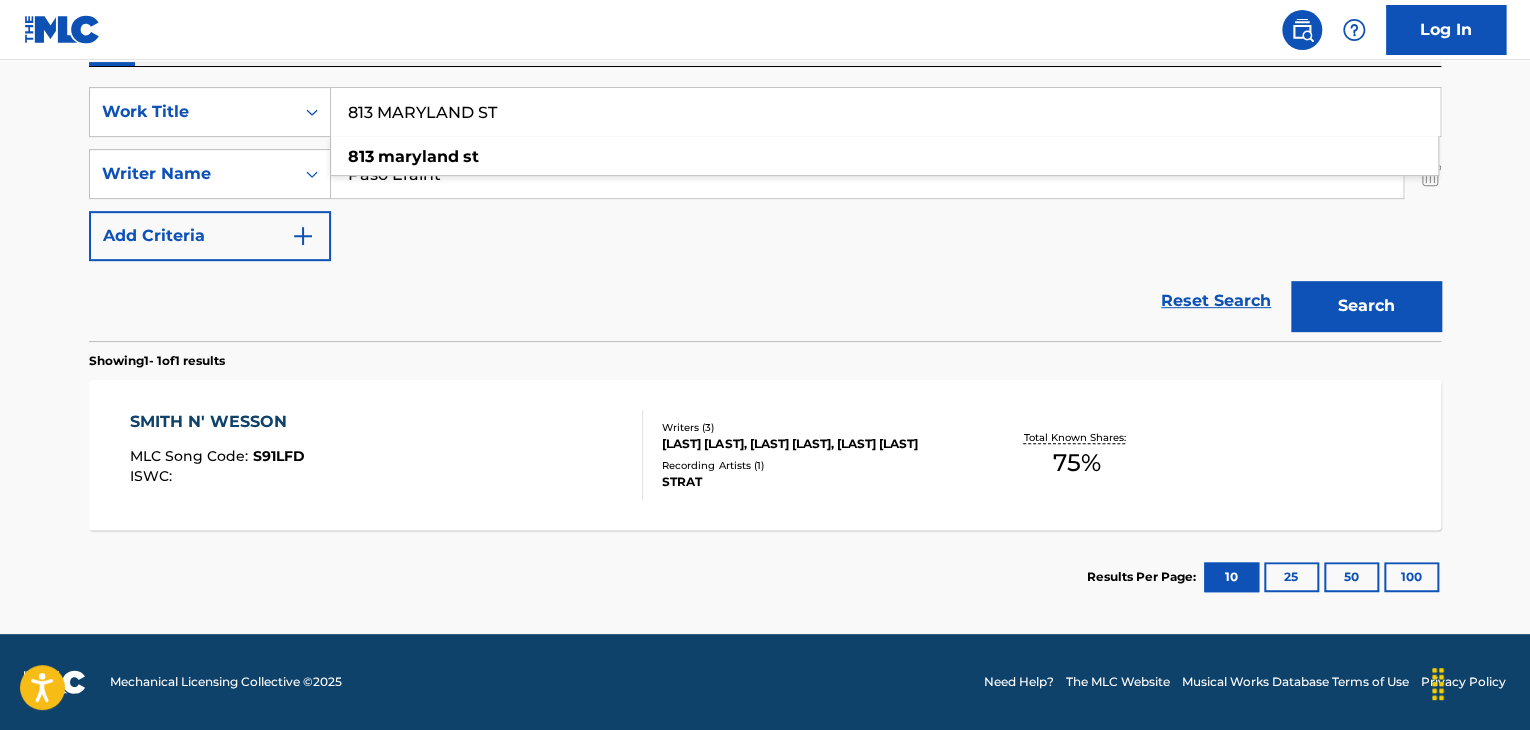 type on "813 MARYLAND ST" 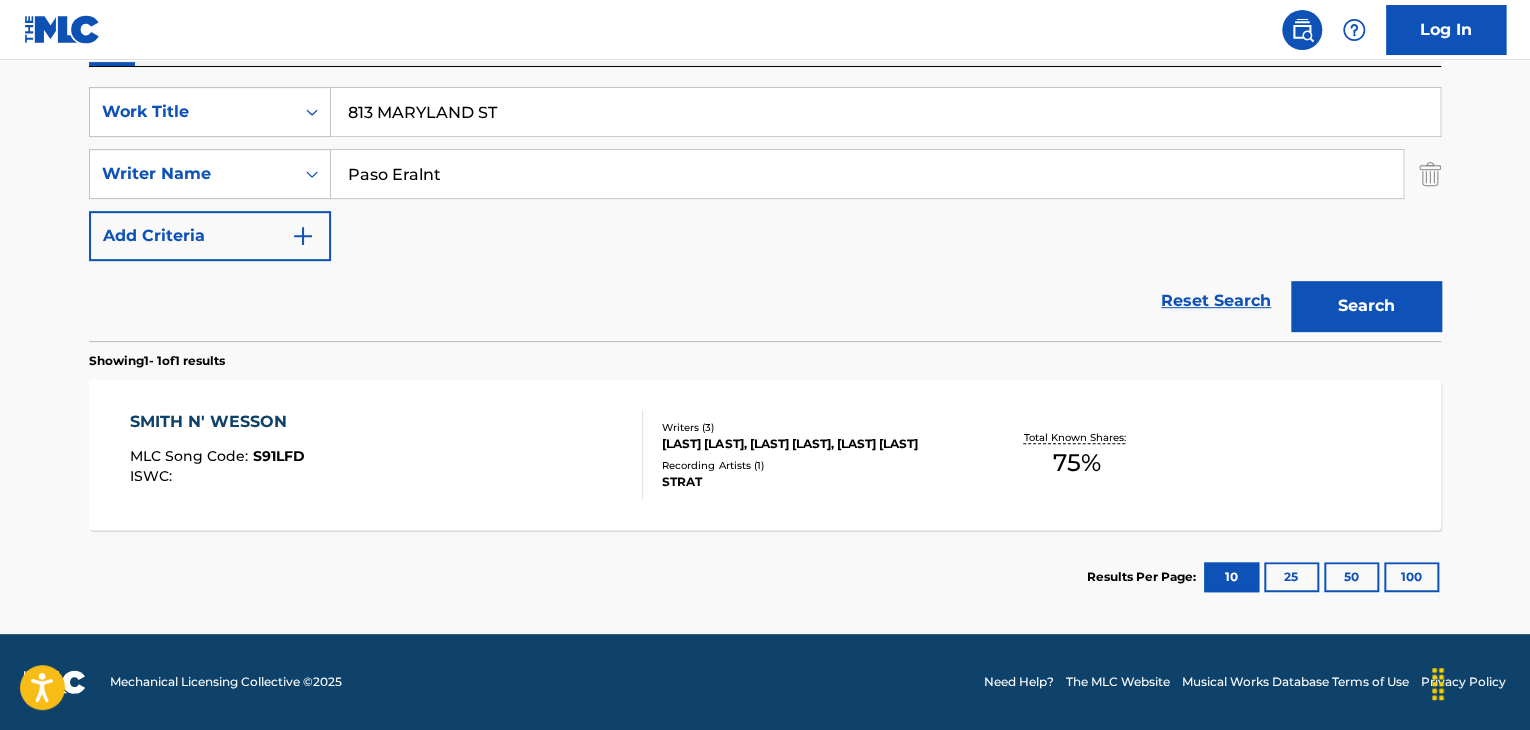 click on "SearchWithCriteria7187a936-add6-4511-9765-9adea2113a09 Work Title PAPI SearchWithCriteria0fd4cea0-ec12-4ae5-ac44-62011bf1311d Writer Name [LAST] [LAST] Add Criteria" at bounding box center (765, 174) 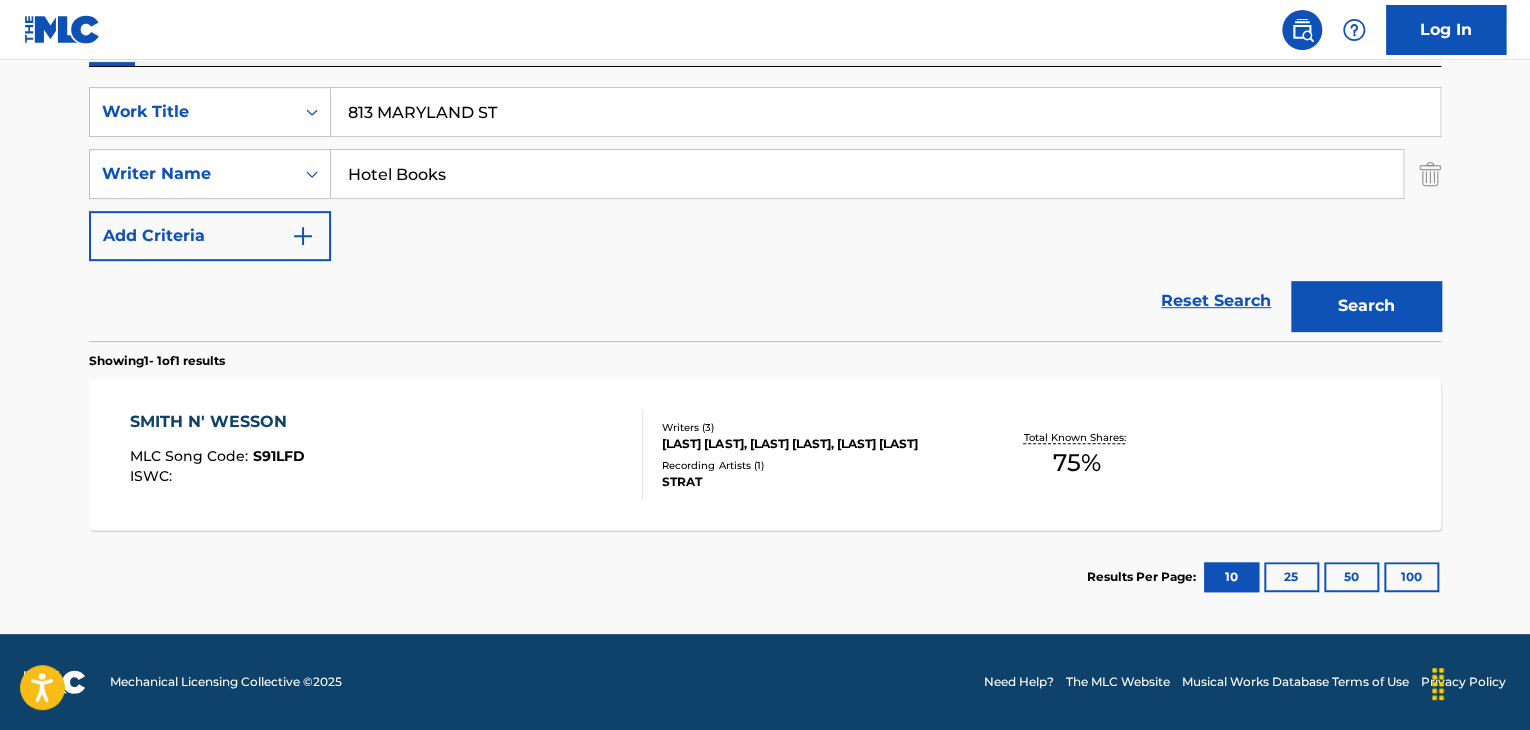 click on "Search" at bounding box center (1366, 306) 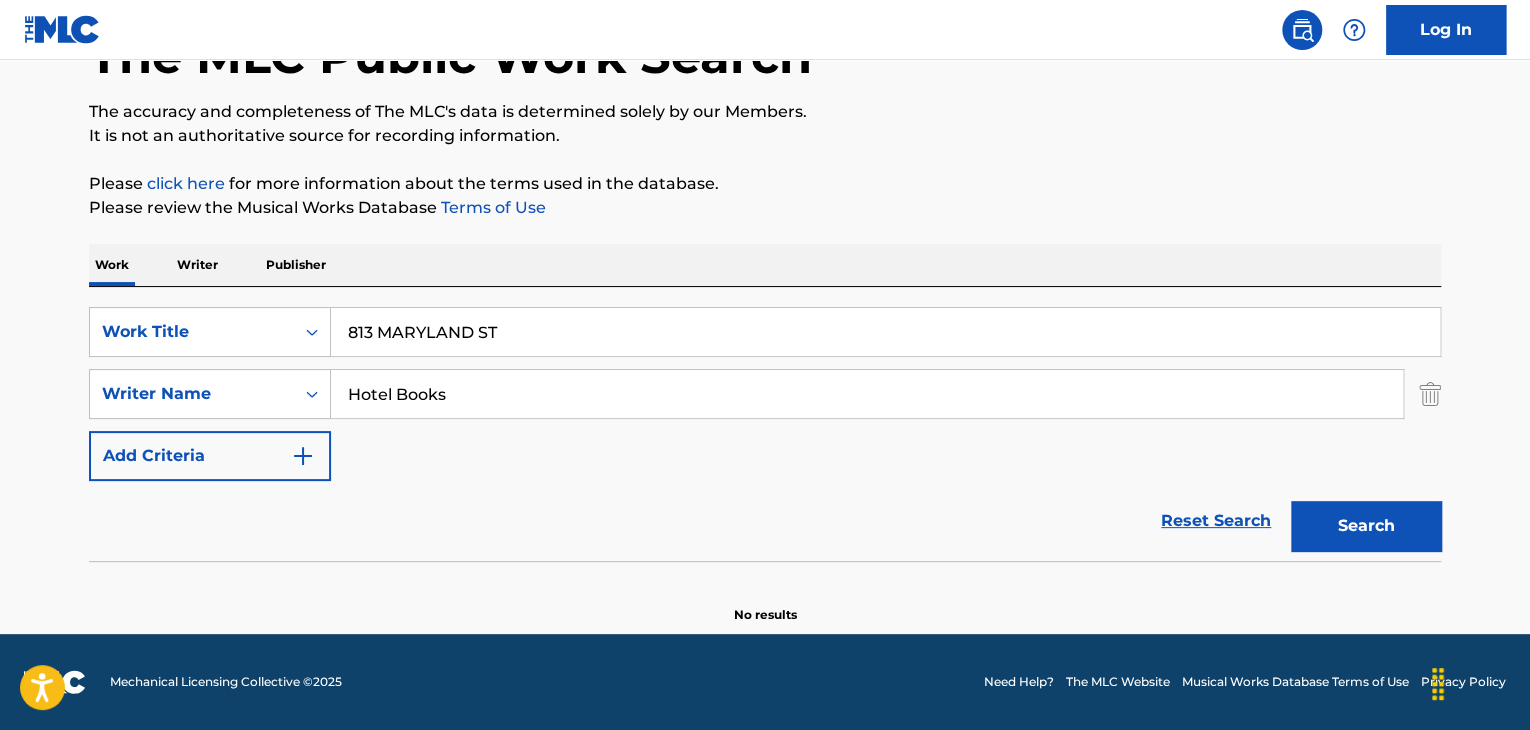 drag, startPoint x: 487, startPoint y: 393, endPoint x: 0, endPoint y: 402, distance: 487.08316 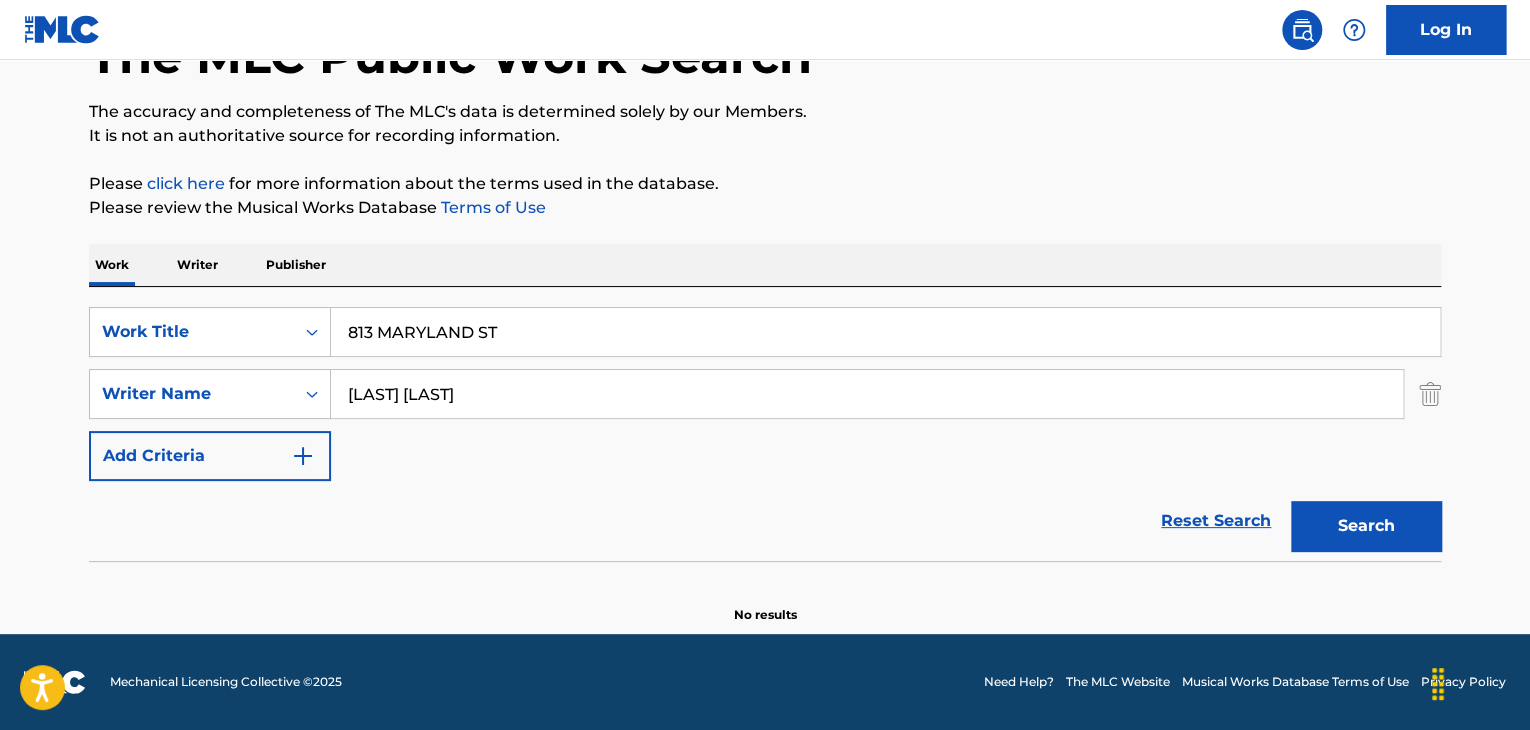 type on "[LAST] [LAST]" 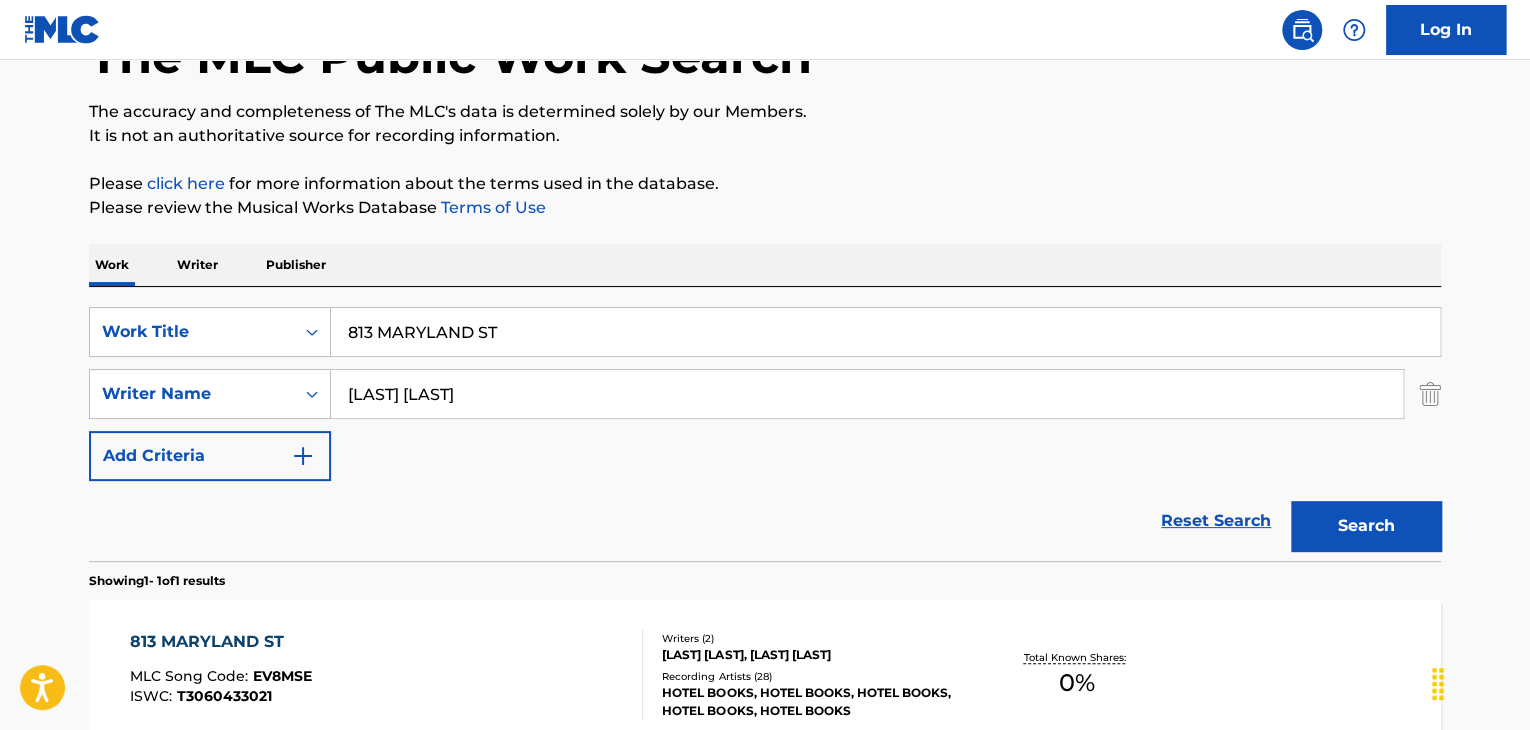 scroll, scrollTop: 238, scrollLeft: 0, axis: vertical 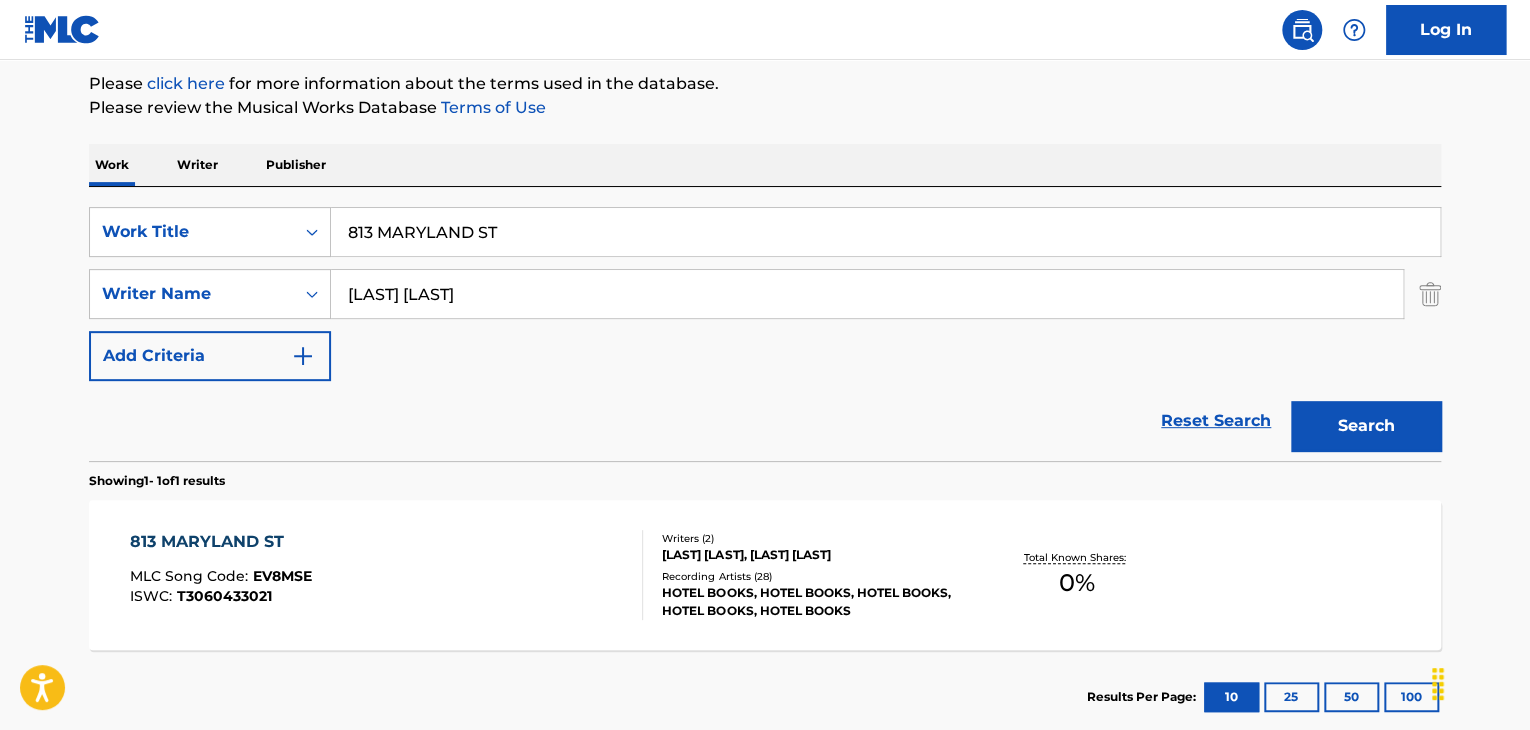 click on "813 MARYLAND ST" at bounding box center [221, 542] 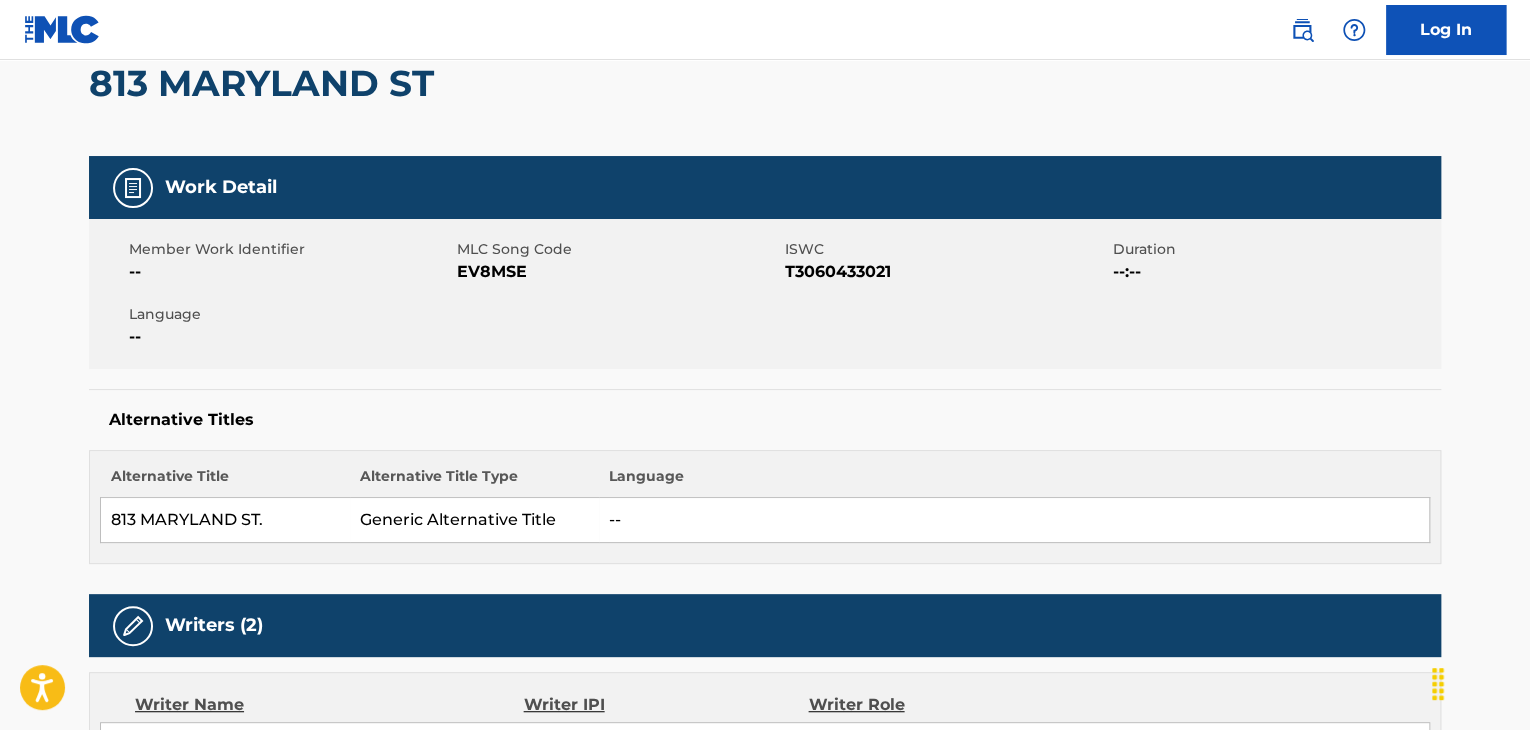 scroll, scrollTop: 0, scrollLeft: 0, axis: both 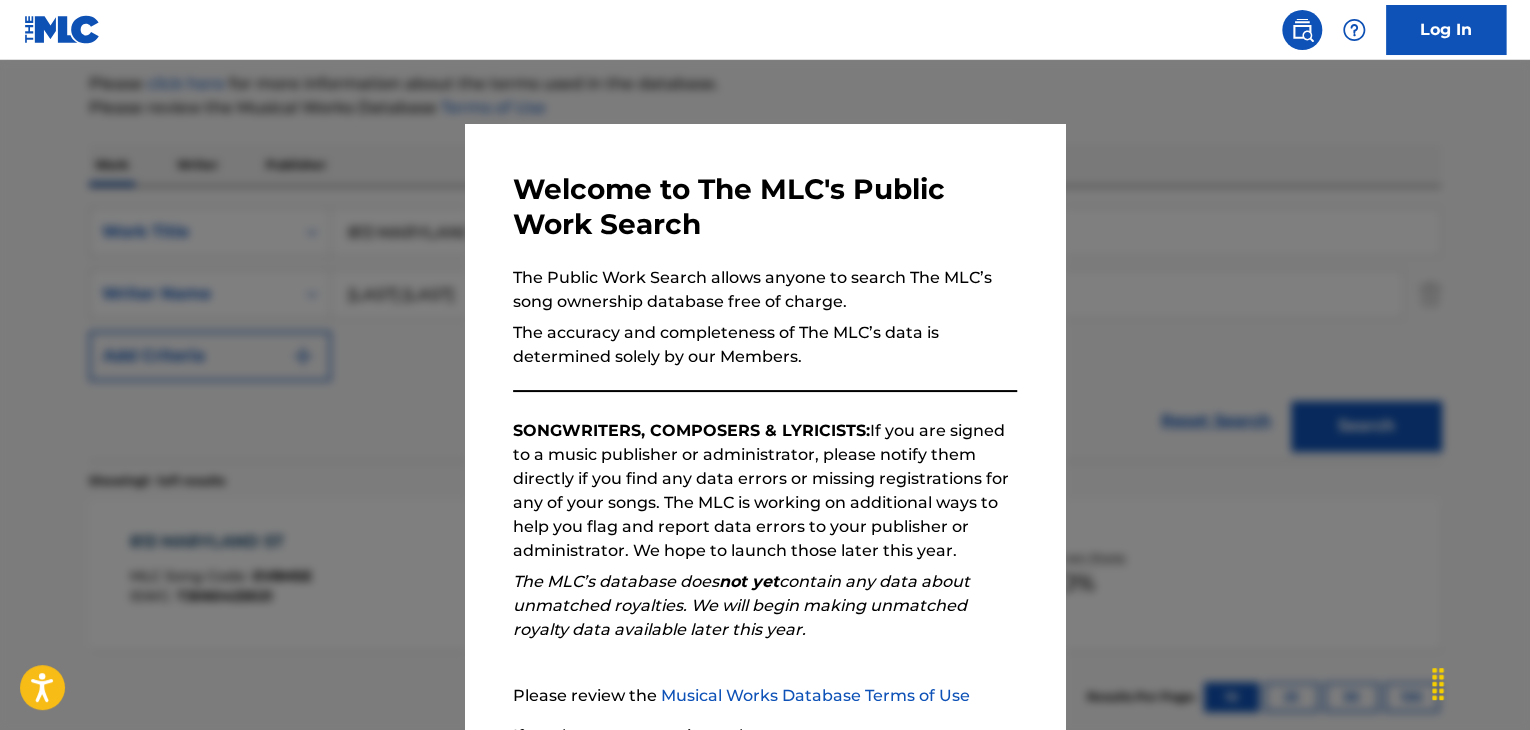 click at bounding box center [765, 425] 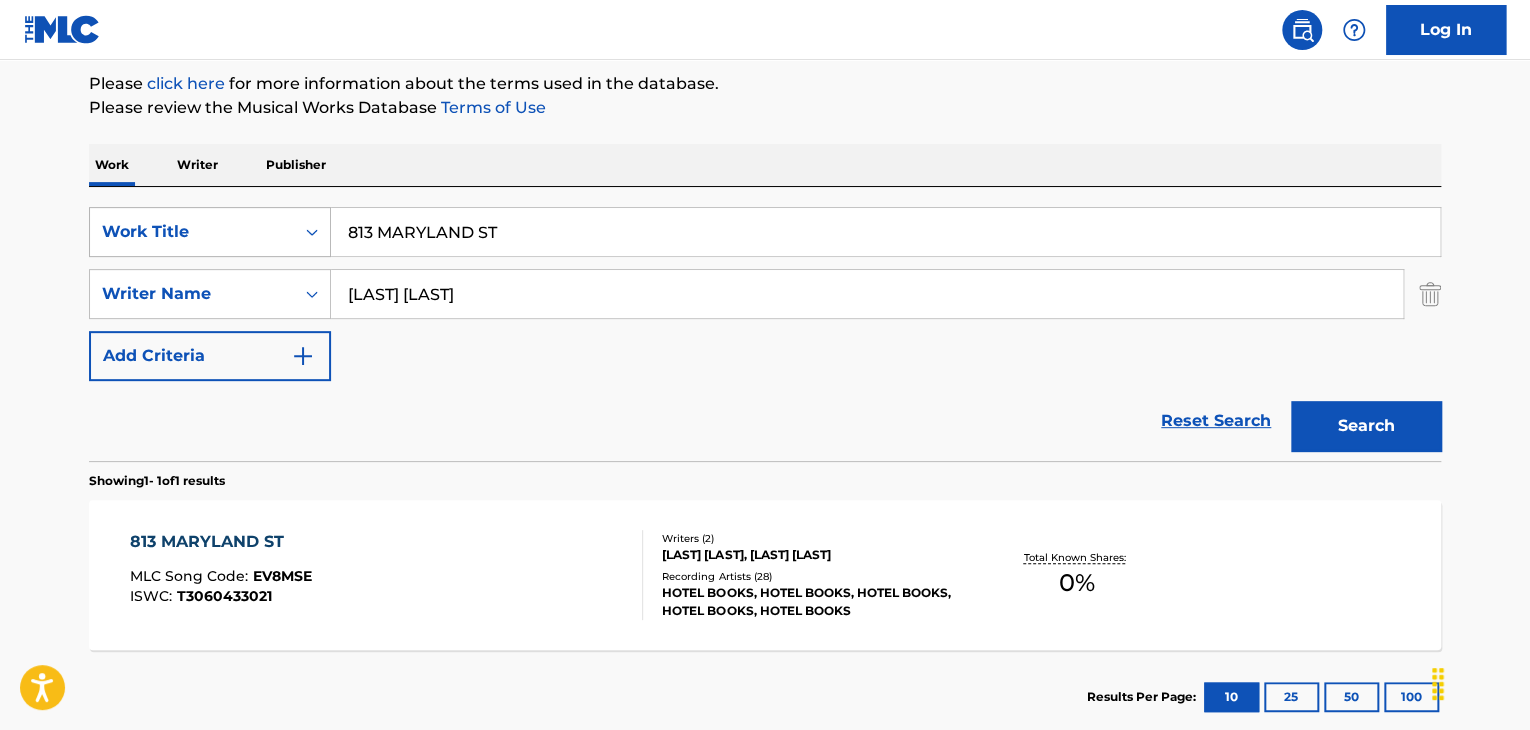 drag, startPoint x: 531, startPoint y: 304, endPoint x: 151, endPoint y: 249, distance: 383.95963 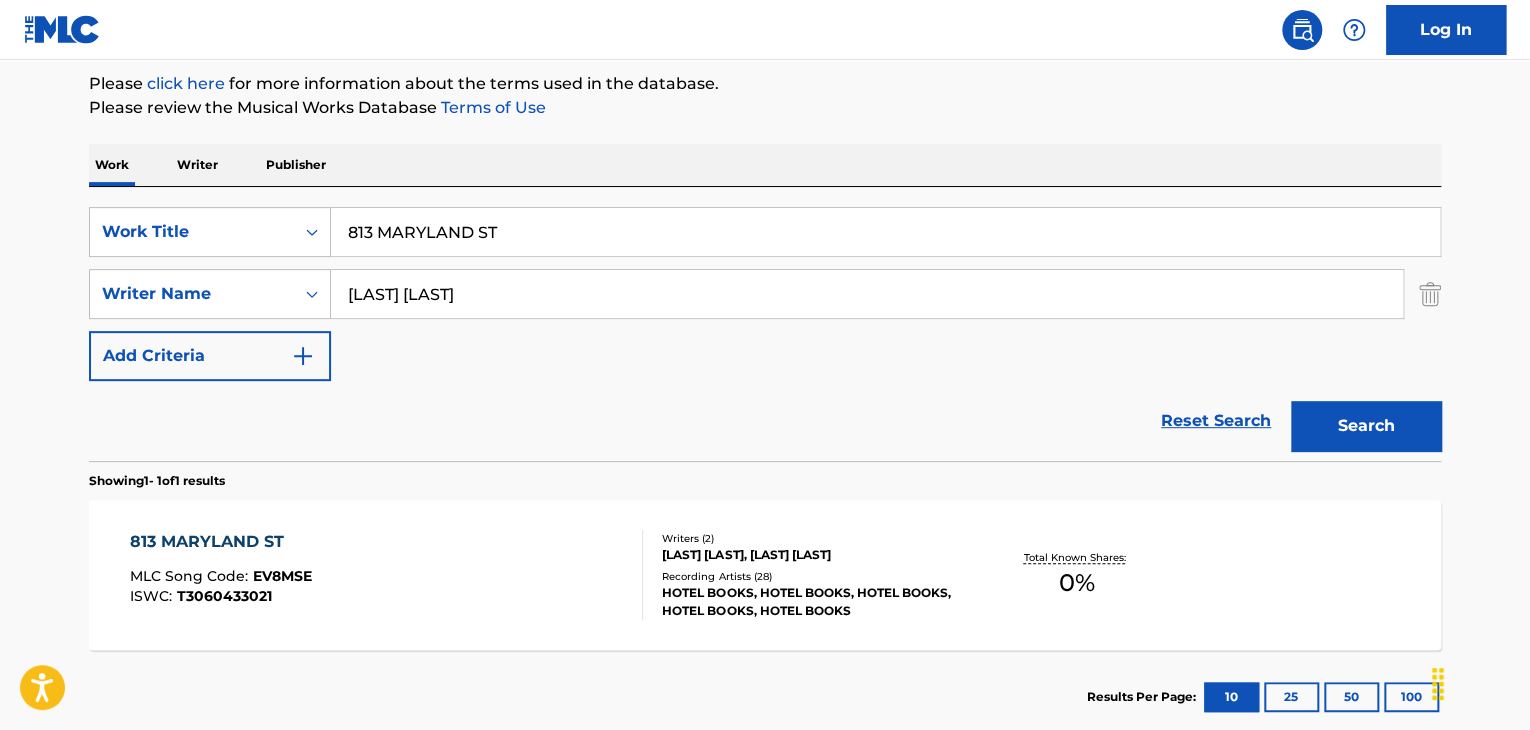 paste on "[FIRST] [LAST]" 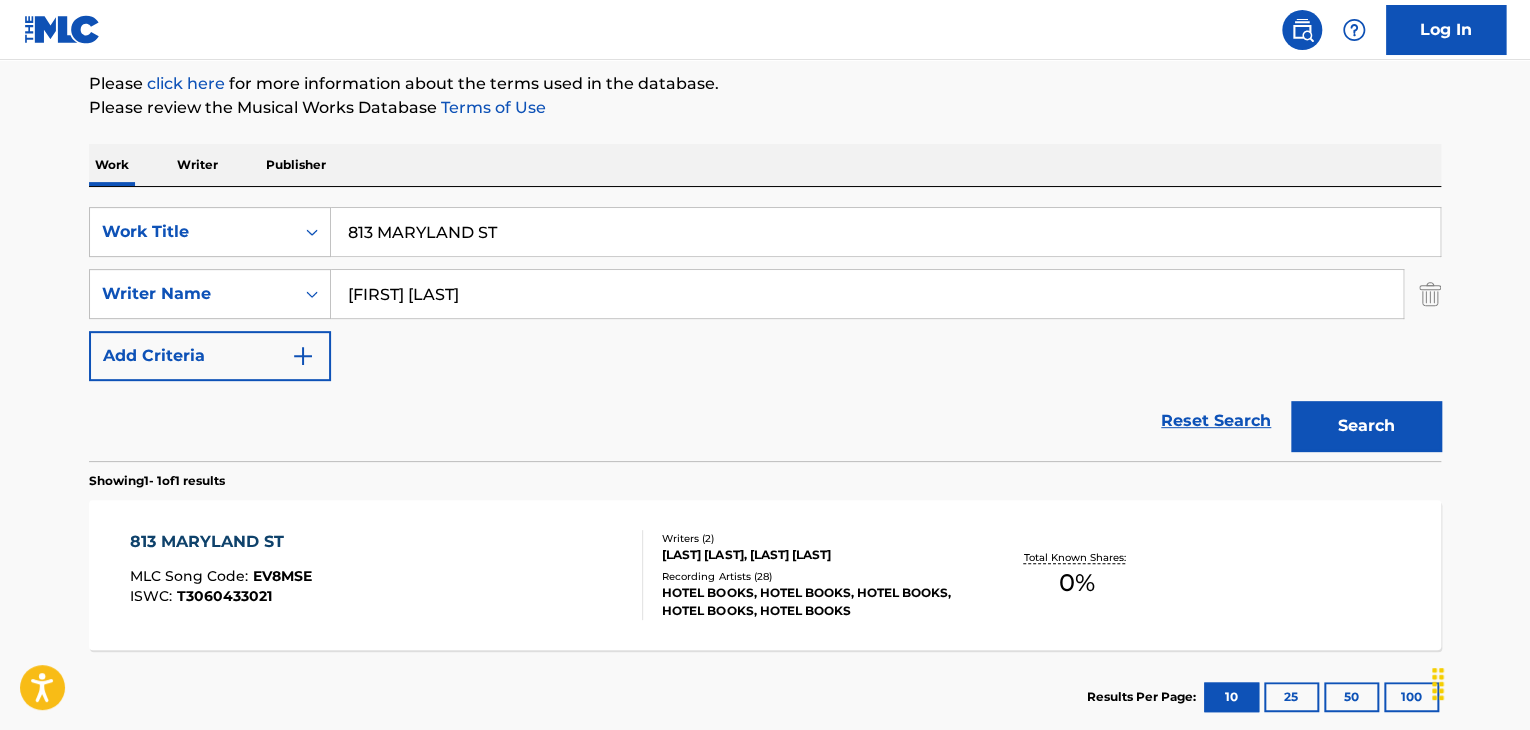 type on "[FIRST] [LAST]" 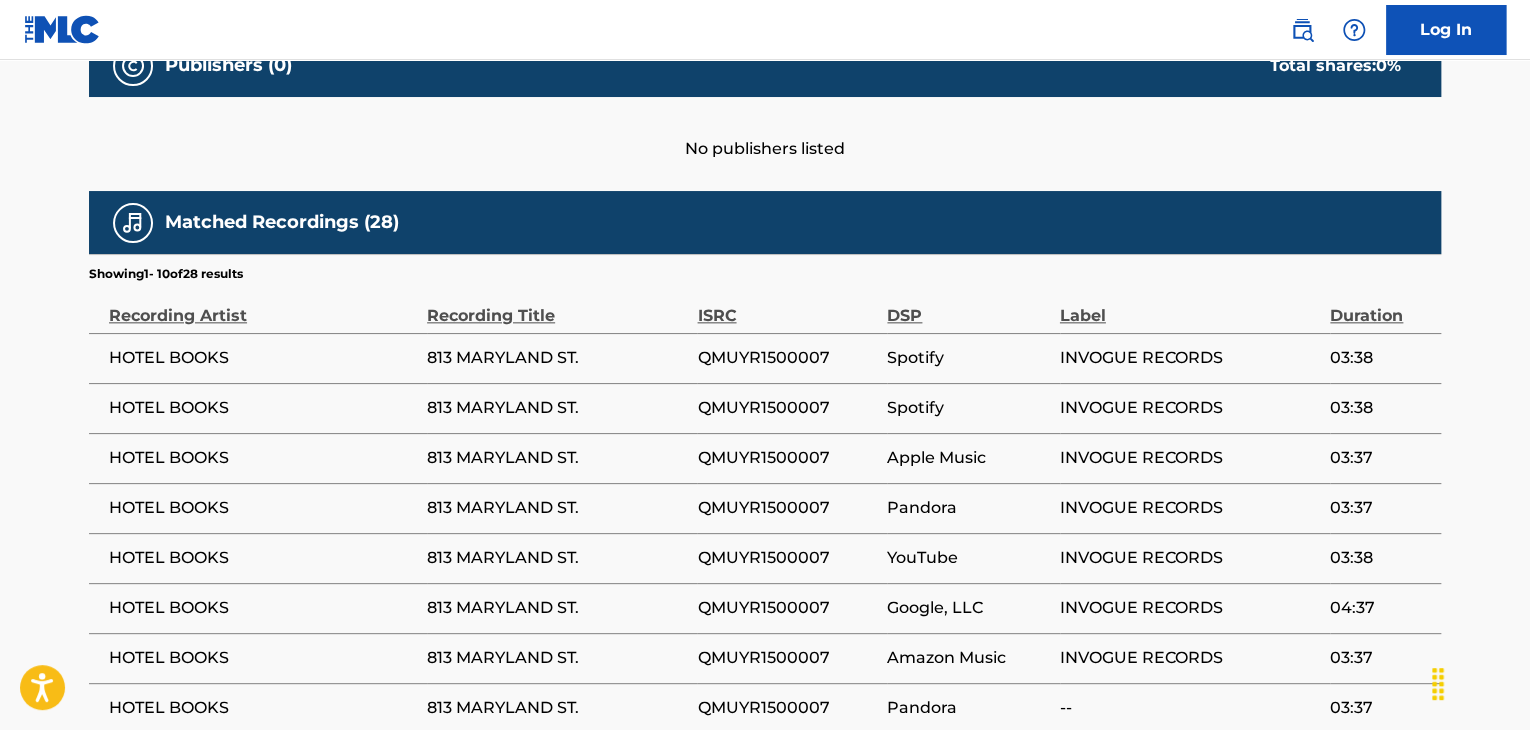 scroll, scrollTop: 804, scrollLeft: 0, axis: vertical 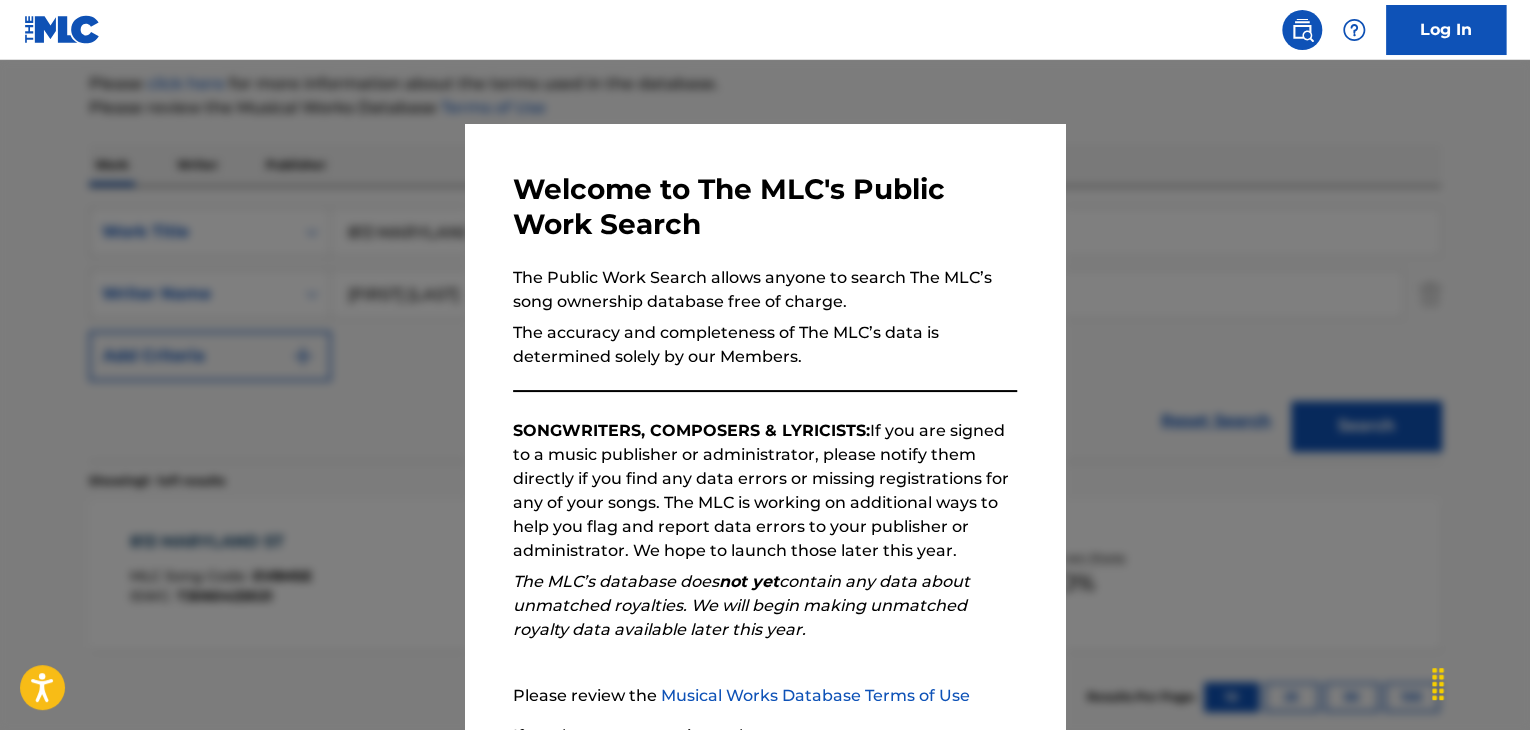 click at bounding box center [765, 425] 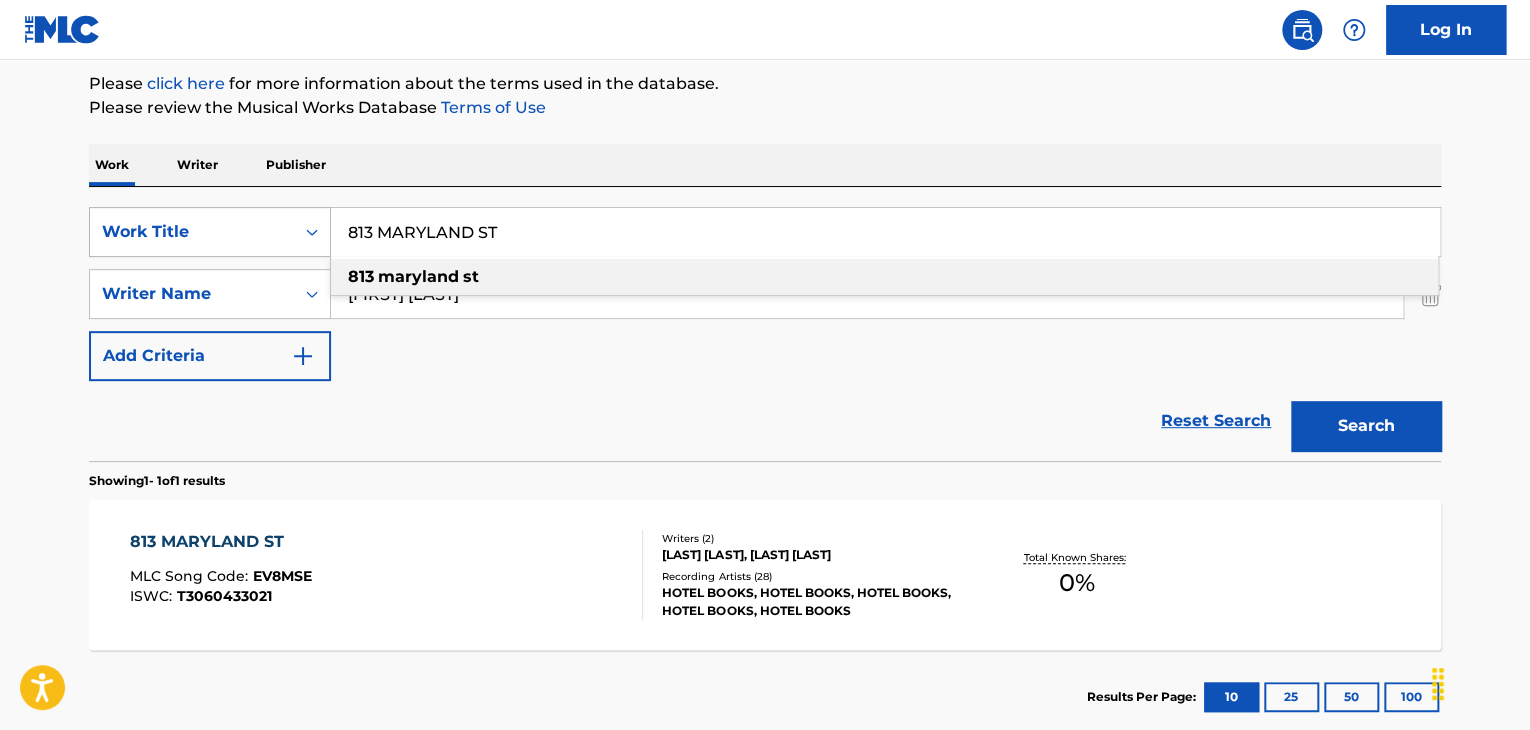 drag, startPoint x: 535, startPoint y: 229, endPoint x: 138, endPoint y: 220, distance: 397.102 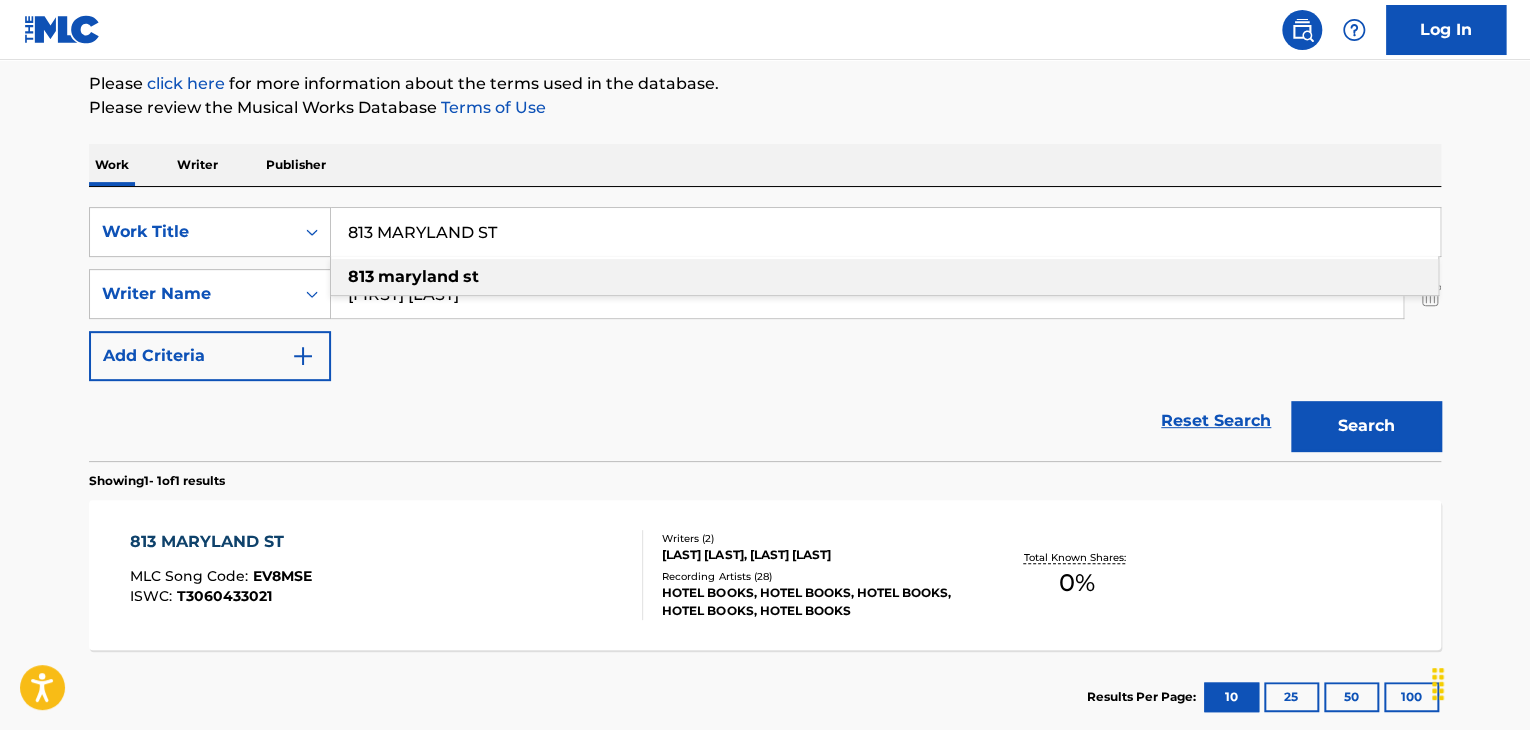 paste on "Off White" 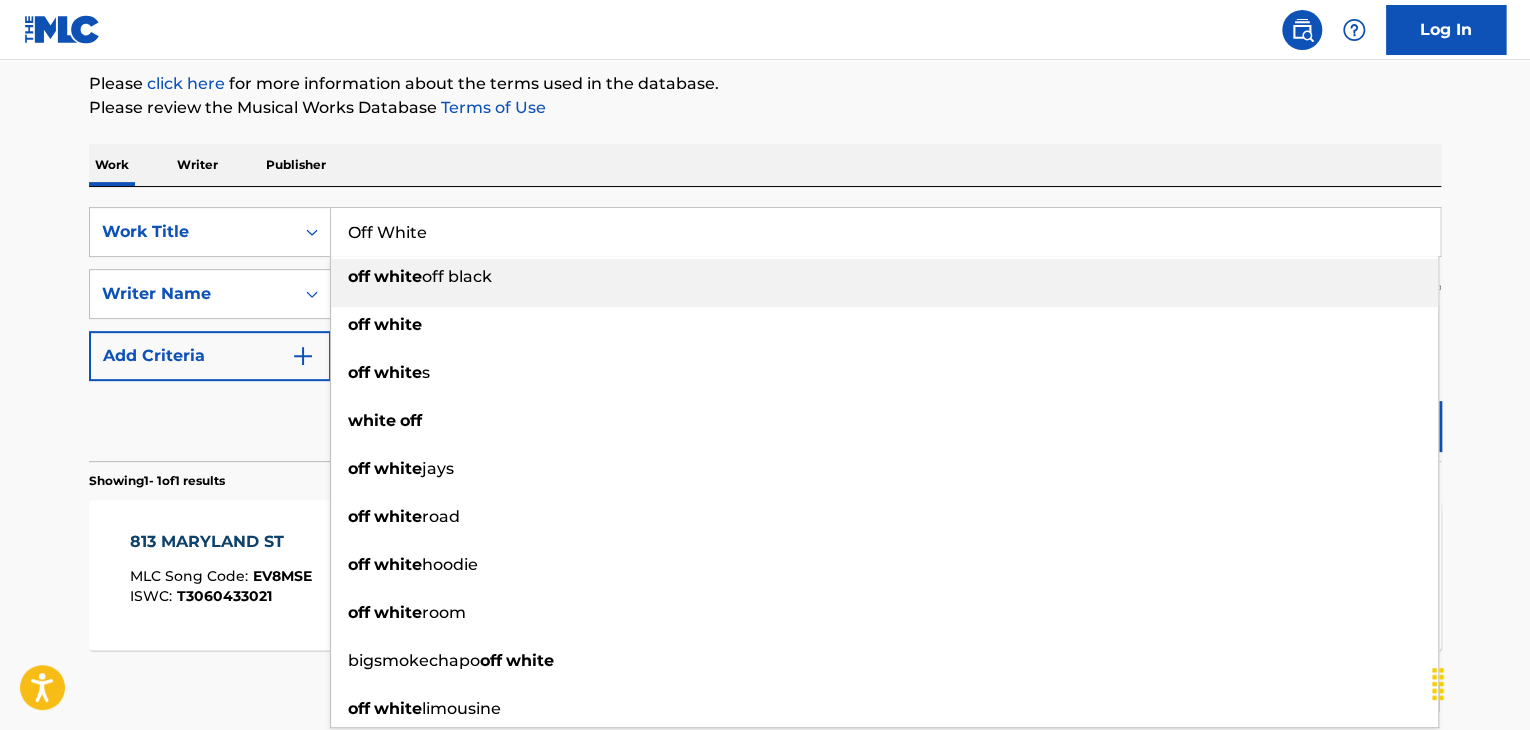 type on "Off White" 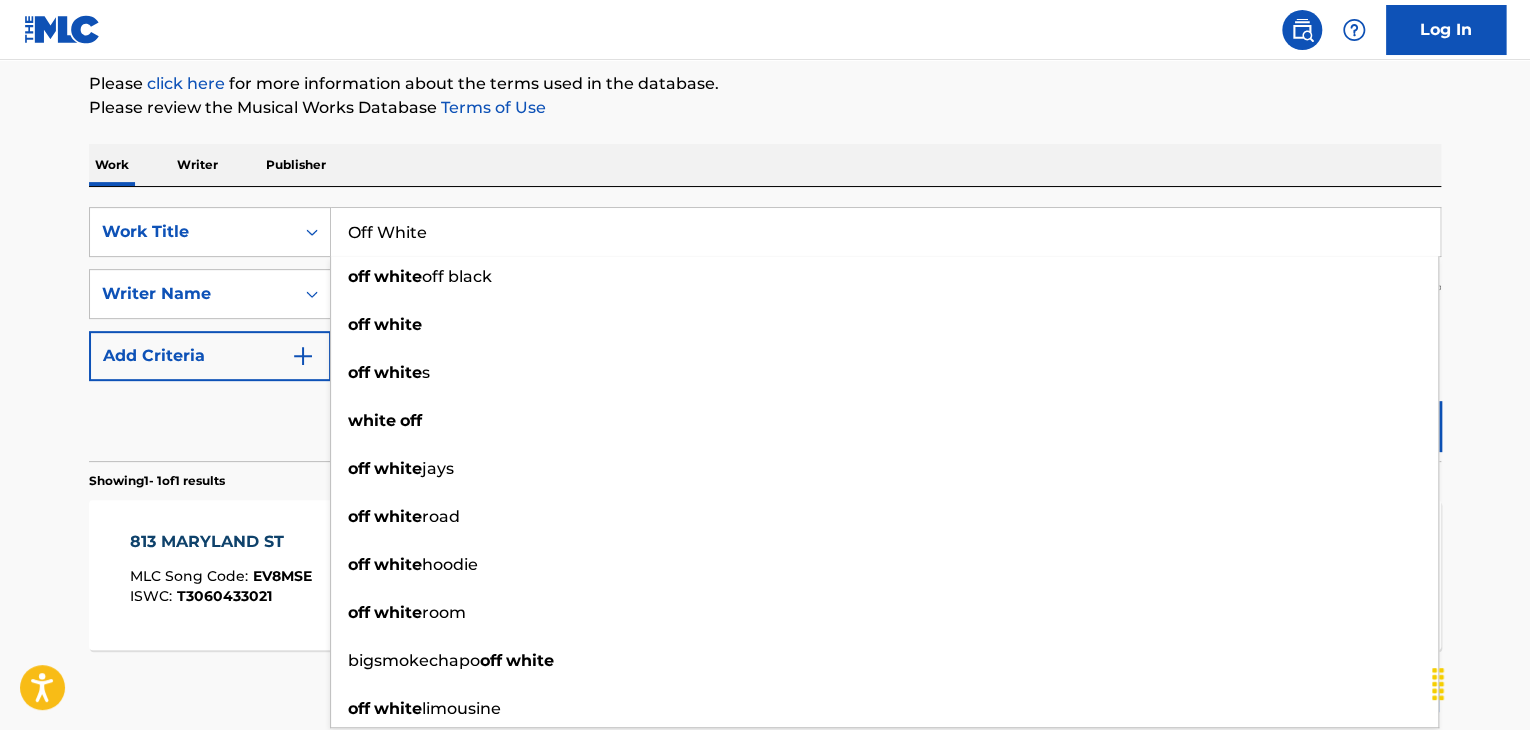 click on "The MLC Public Work Search The accuracy and completeness of The MLC's data is determined solely by our Members. It is not an authoritative source for recording information. Please   click here   for more information about the terms used in the database. Please review the Musical Works Database   Terms of Use Work Writer Publisher SearchWithCriteria7187a936-add6-4511-9765-9adea2113a09 Work Title Off White off   white  off black off   white off   white s white   off off   white  jays off   white  road off   white  hoodie off   white  room bigsmokechapo  off   white off   white  limousine SearchWithCriteria0fd4cea0-ec12-4ae5-ac44-62011bf1311d Writer Name [FIRST] [LAST] Add Criteria Reset Search Search Showing  1  -   1  of  1   results   813 MARYLAND ST MLC Song Code : EV8MSE ISWC : T3060433021 Writers ( 2 ) [FIRST] [LAST], [FIRST] [LAST] Recording Artists ( 28 ) HOTEL BOOKS, HOTEL BOOKS, HOTEL BOOKS, HOTEL BOOKS, HOTEL BOOKS Total Known Shares: 0 % Results Per Page: 10 25 50 100" at bounding box center [765, 288] 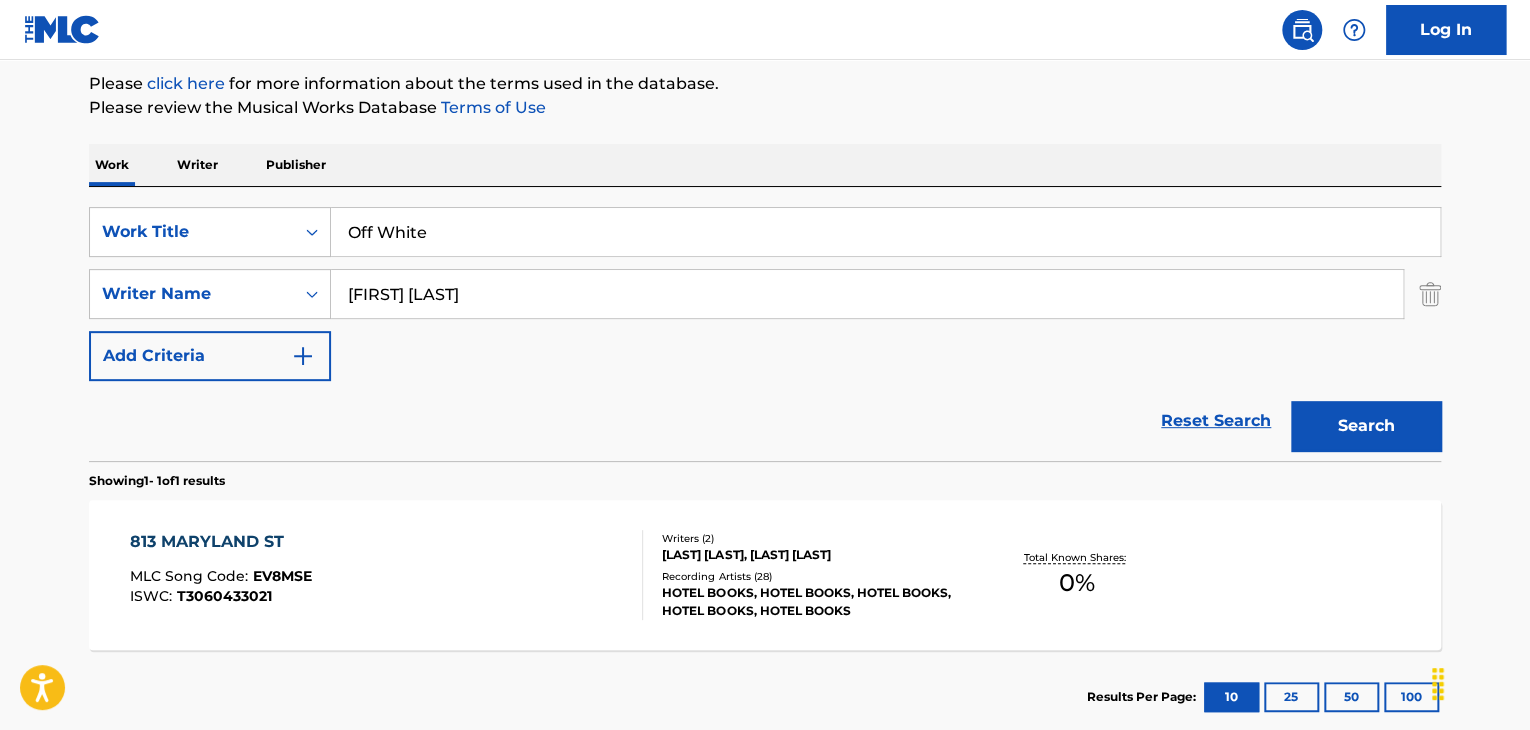 drag, startPoint x: 516, startPoint y: 297, endPoint x: 8, endPoint y: 329, distance: 509.00687 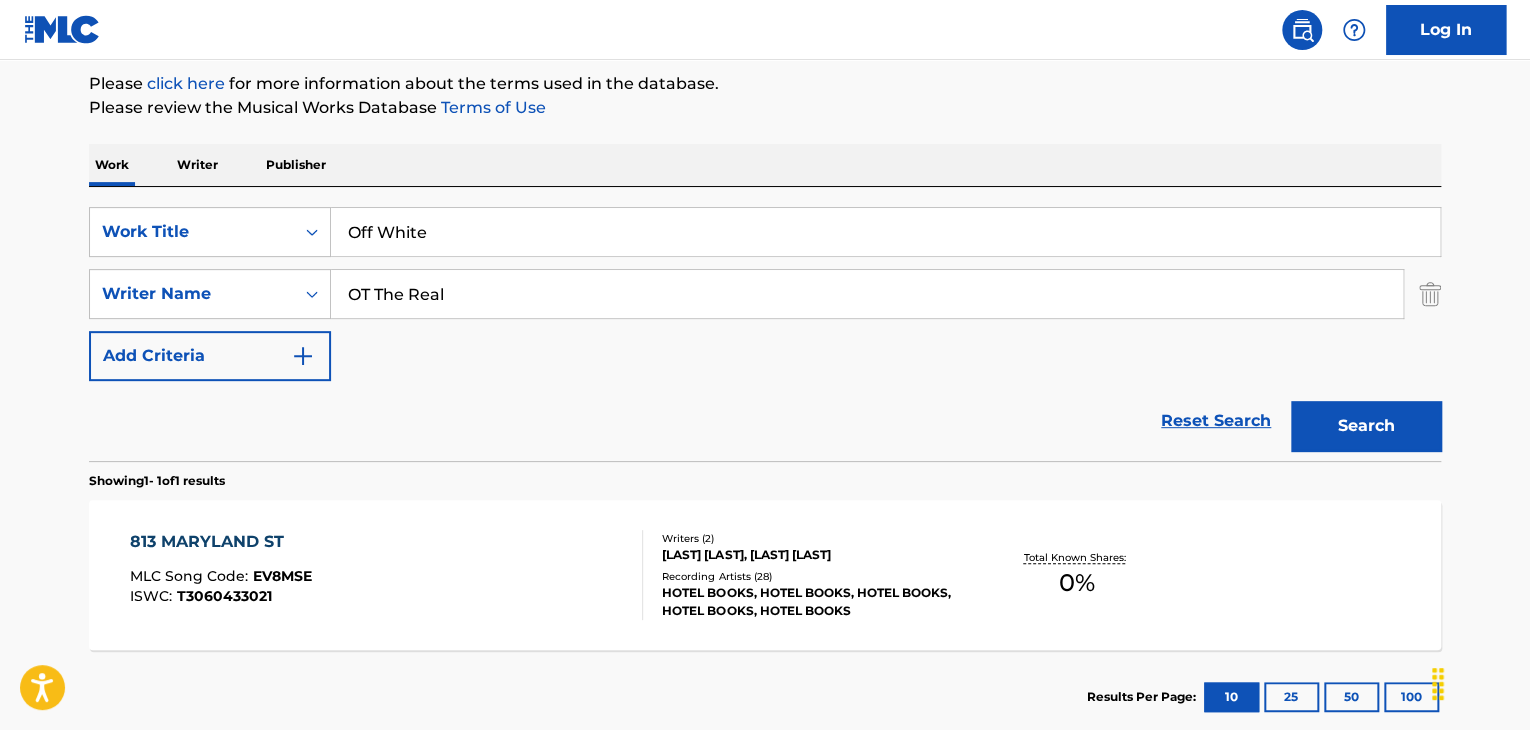 type on "OT The Real" 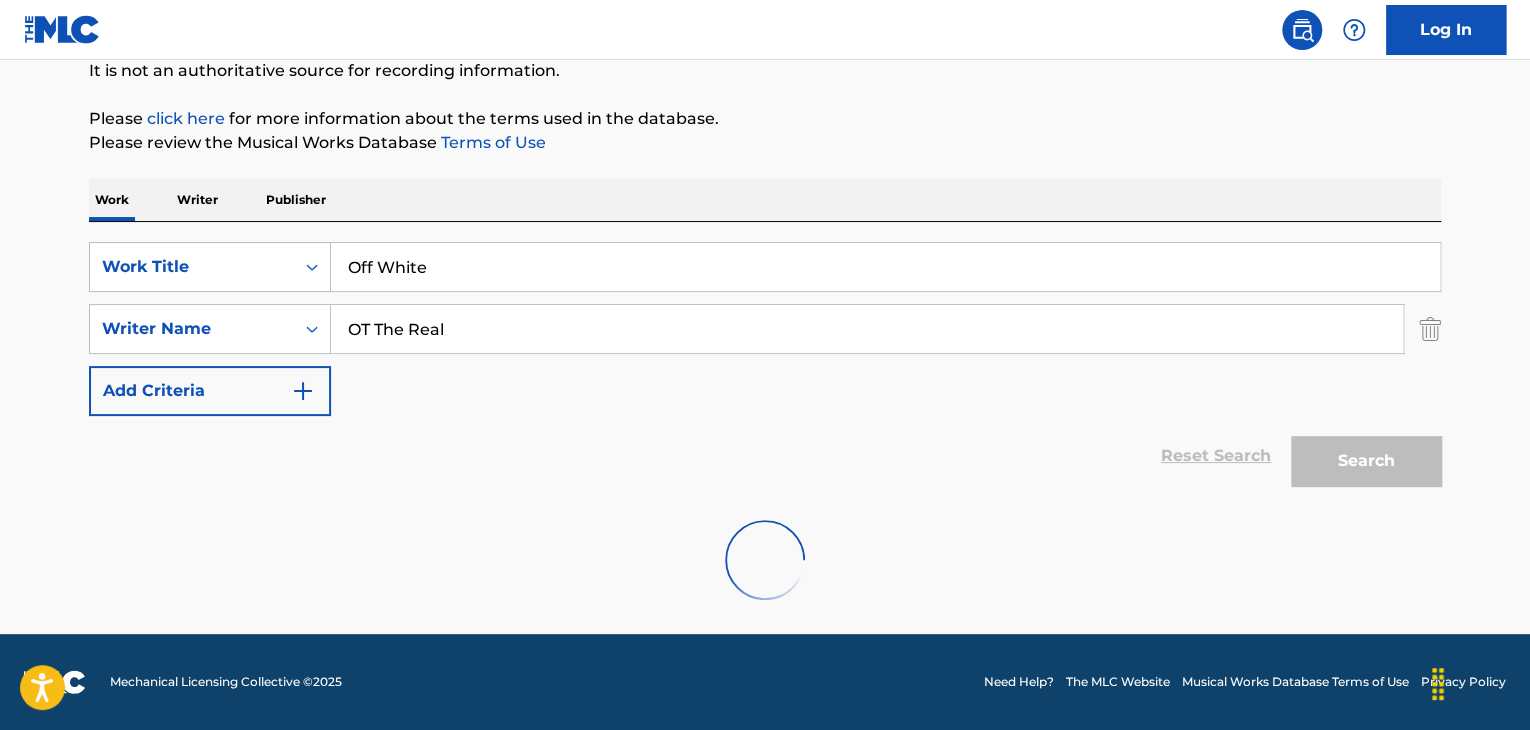 scroll, scrollTop: 138, scrollLeft: 0, axis: vertical 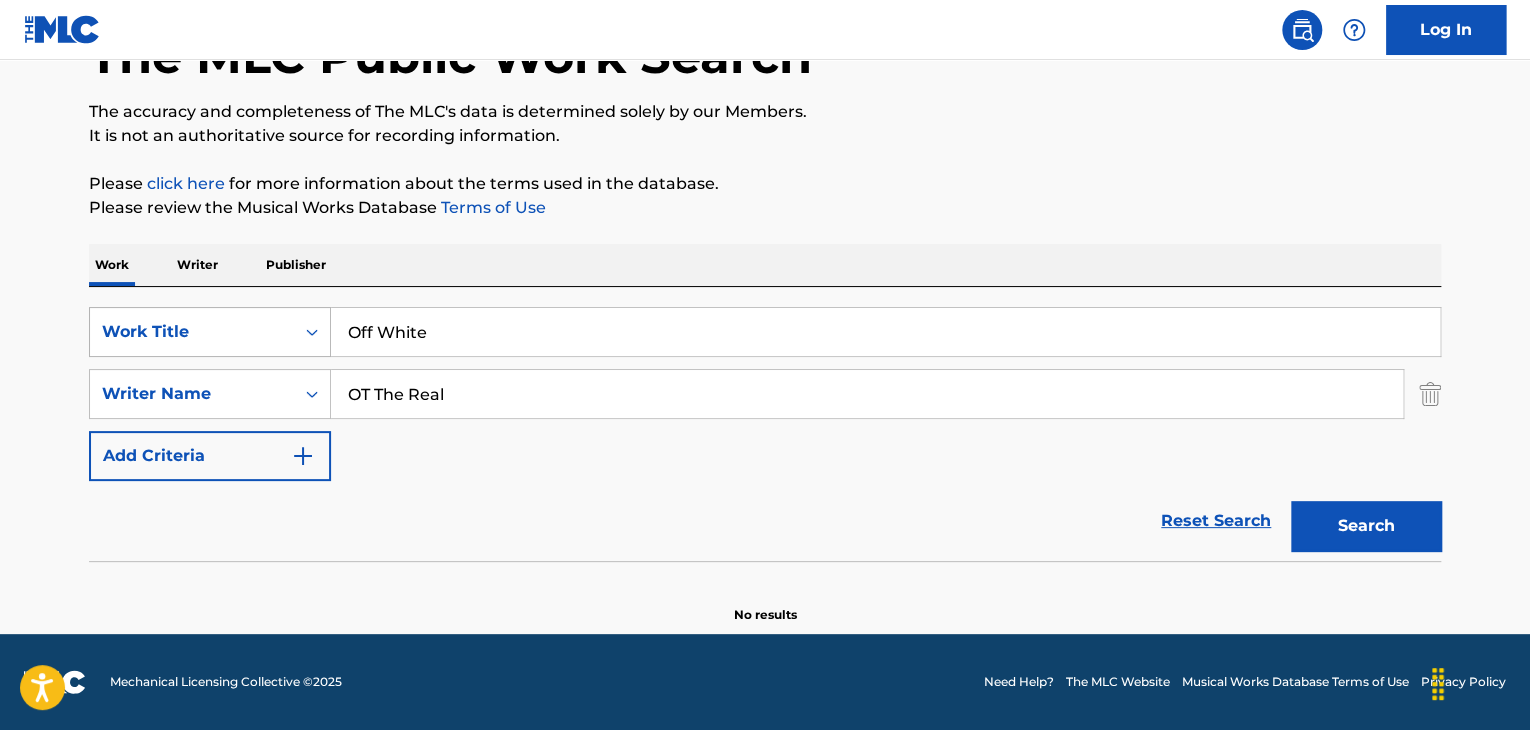 drag, startPoint x: 572, startPoint y: 337, endPoint x: 193, endPoint y: 326, distance: 379.1596 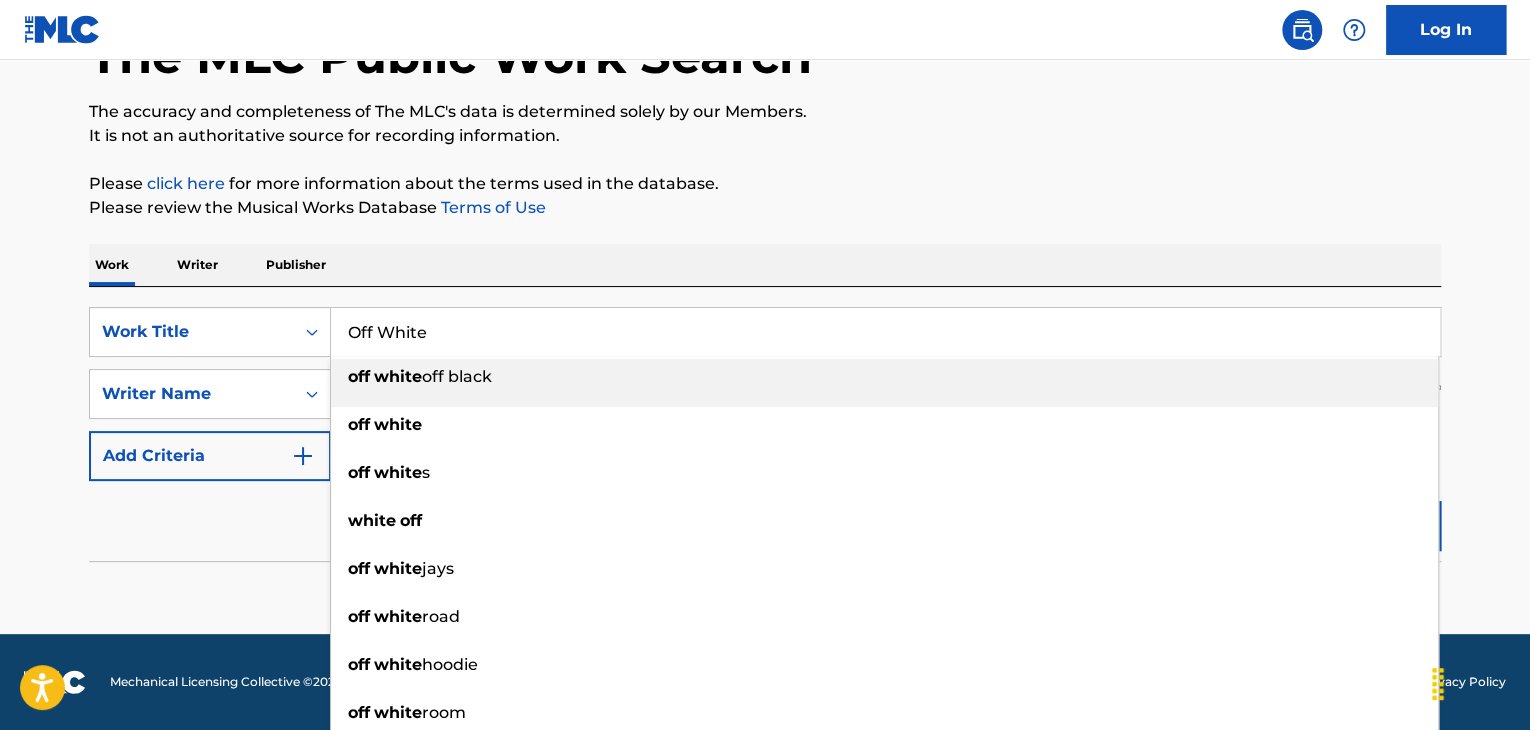paste on "(feat. Harrd Luck & Kidd Jazz)" 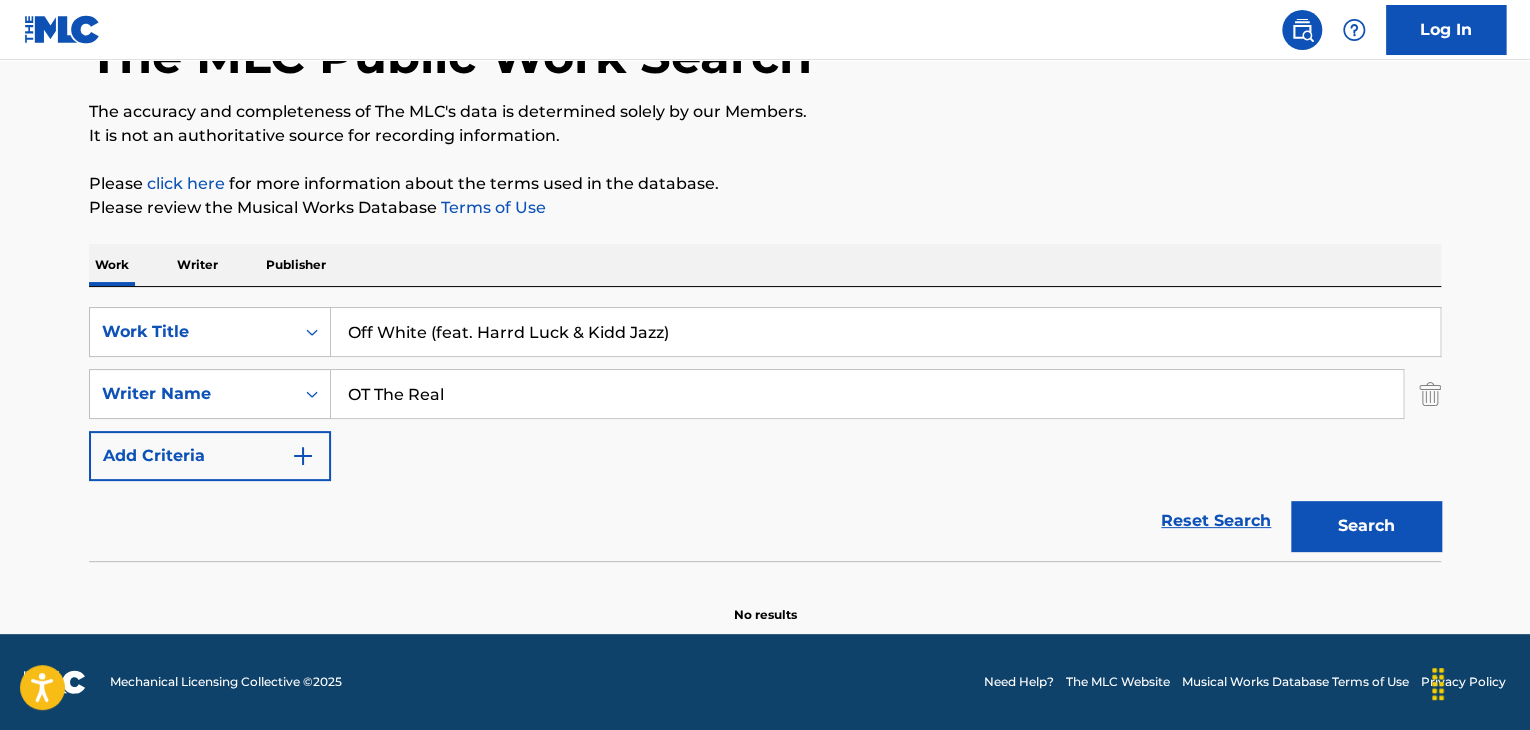 click on "Search" at bounding box center (1366, 526) 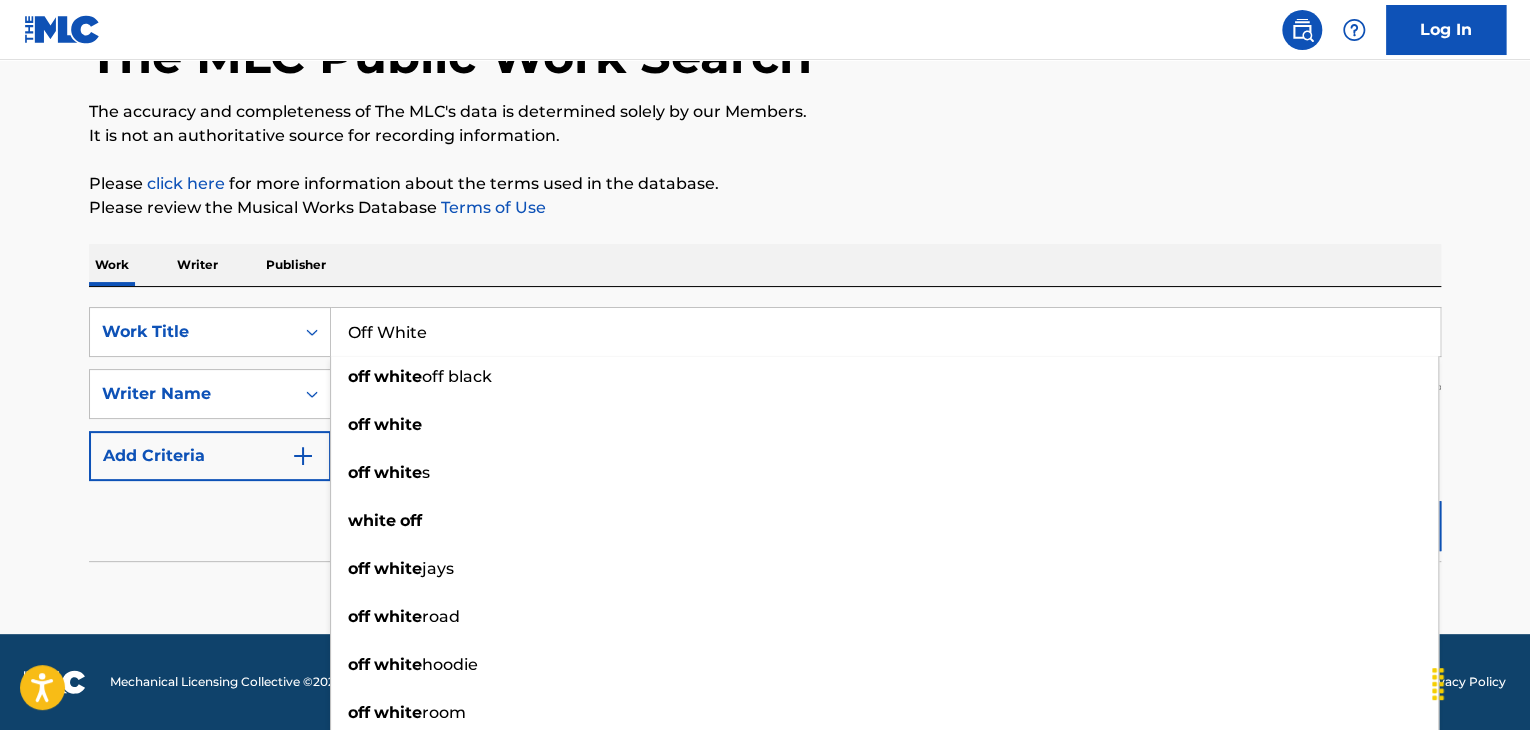 type on "Off White" 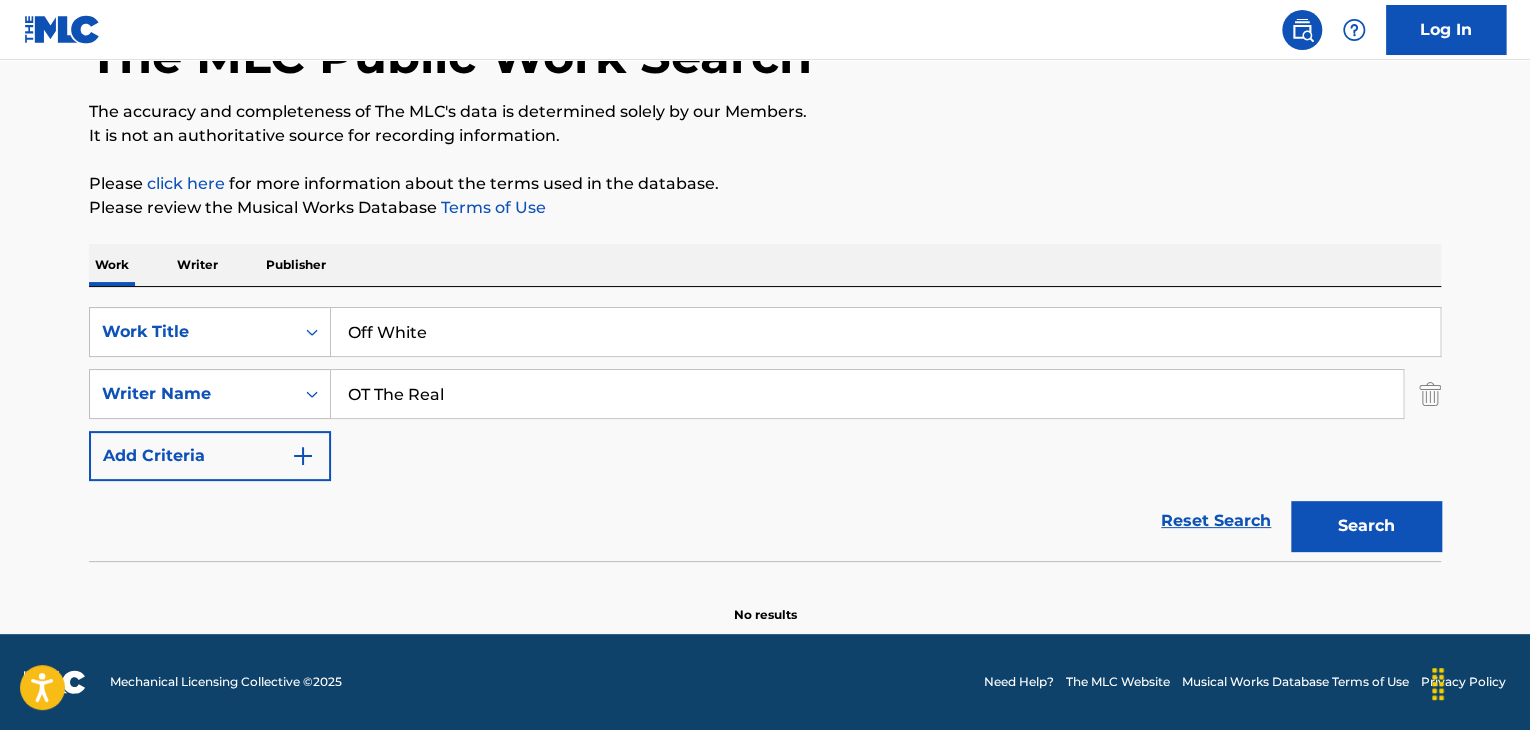 click on "Please review the Musical Works Database   Terms of Use" at bounding box center (765, 208) 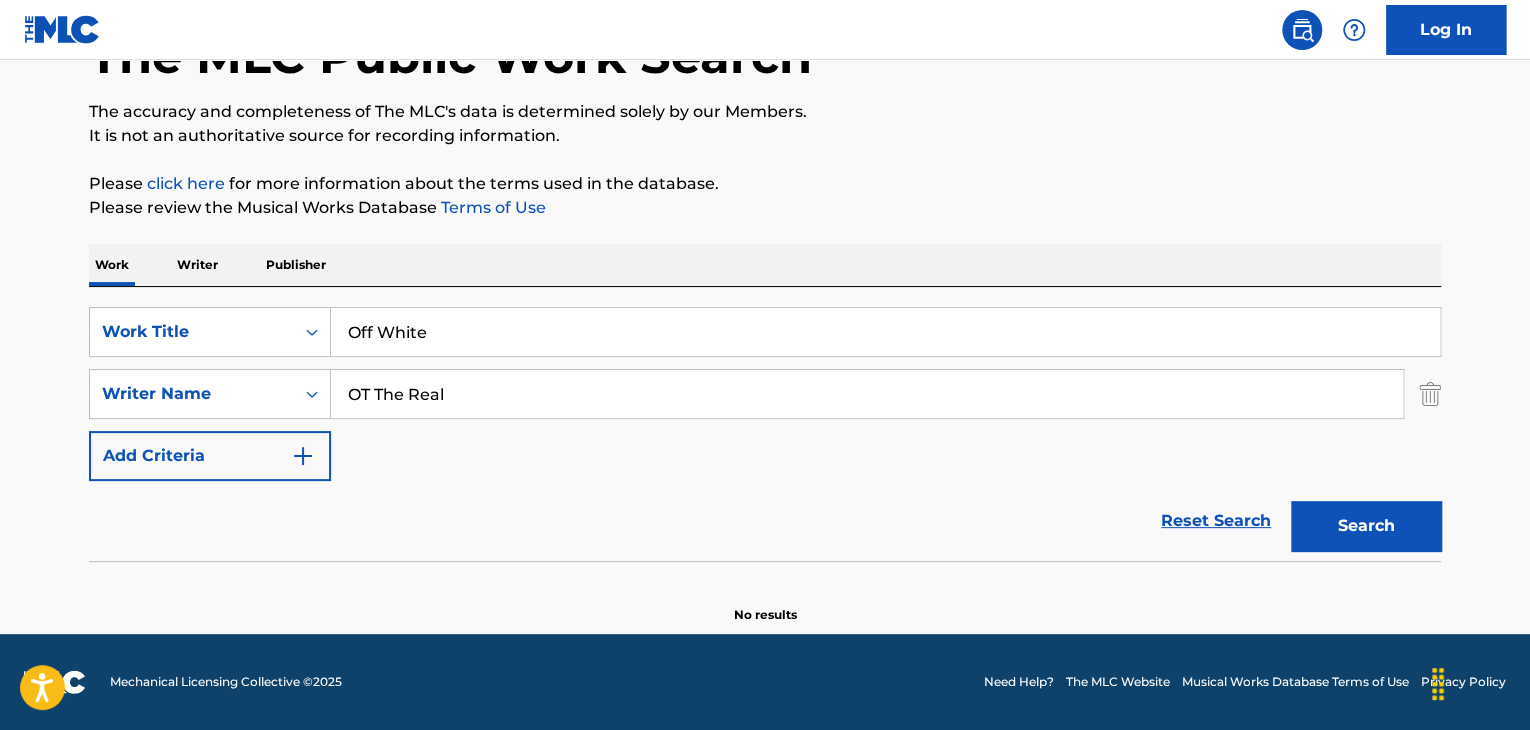 drag, startPoint x: 555, startPoint y: 389, endPoint x: 0, endPoint y: 386, distance: 555.0081 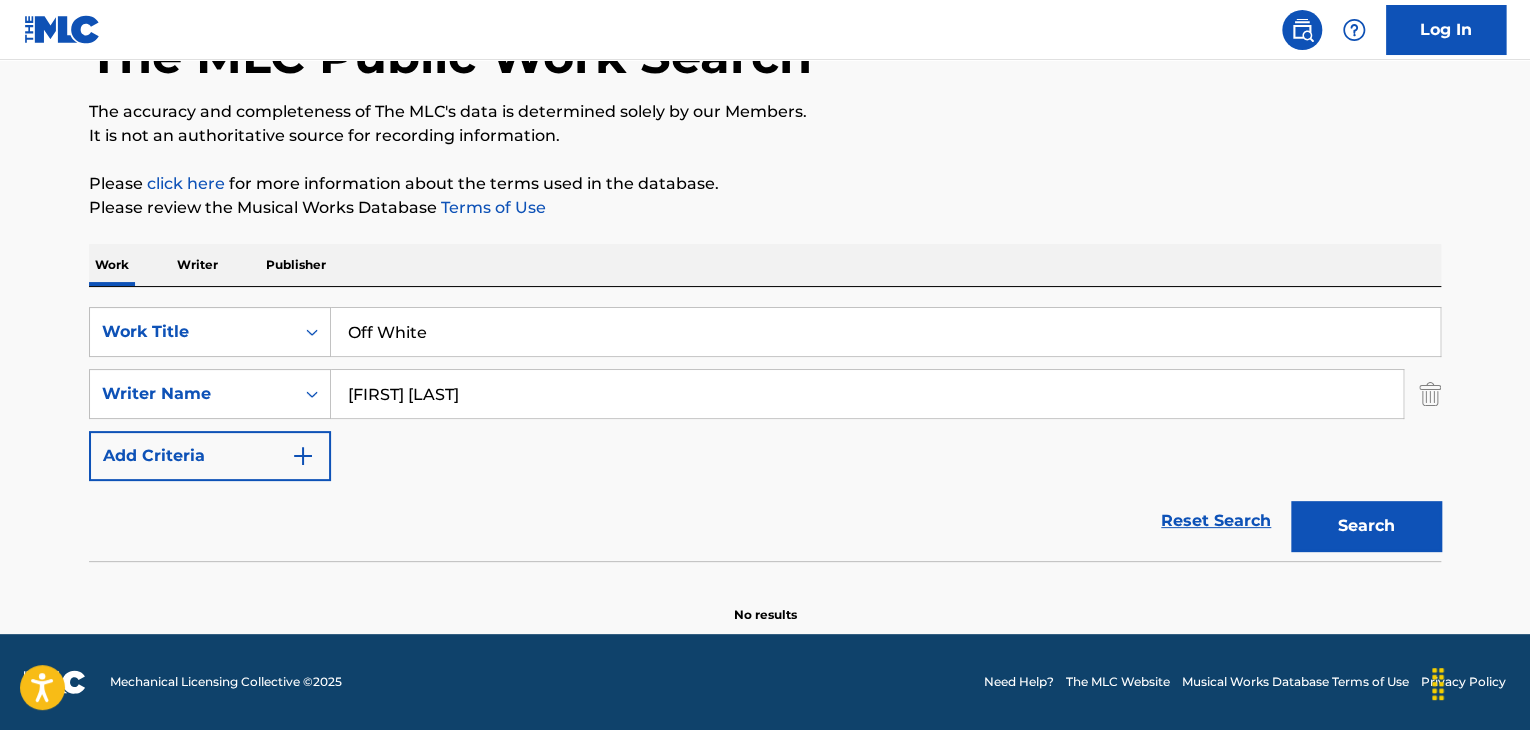 click on "Search" at bounding box center [1366, 526] 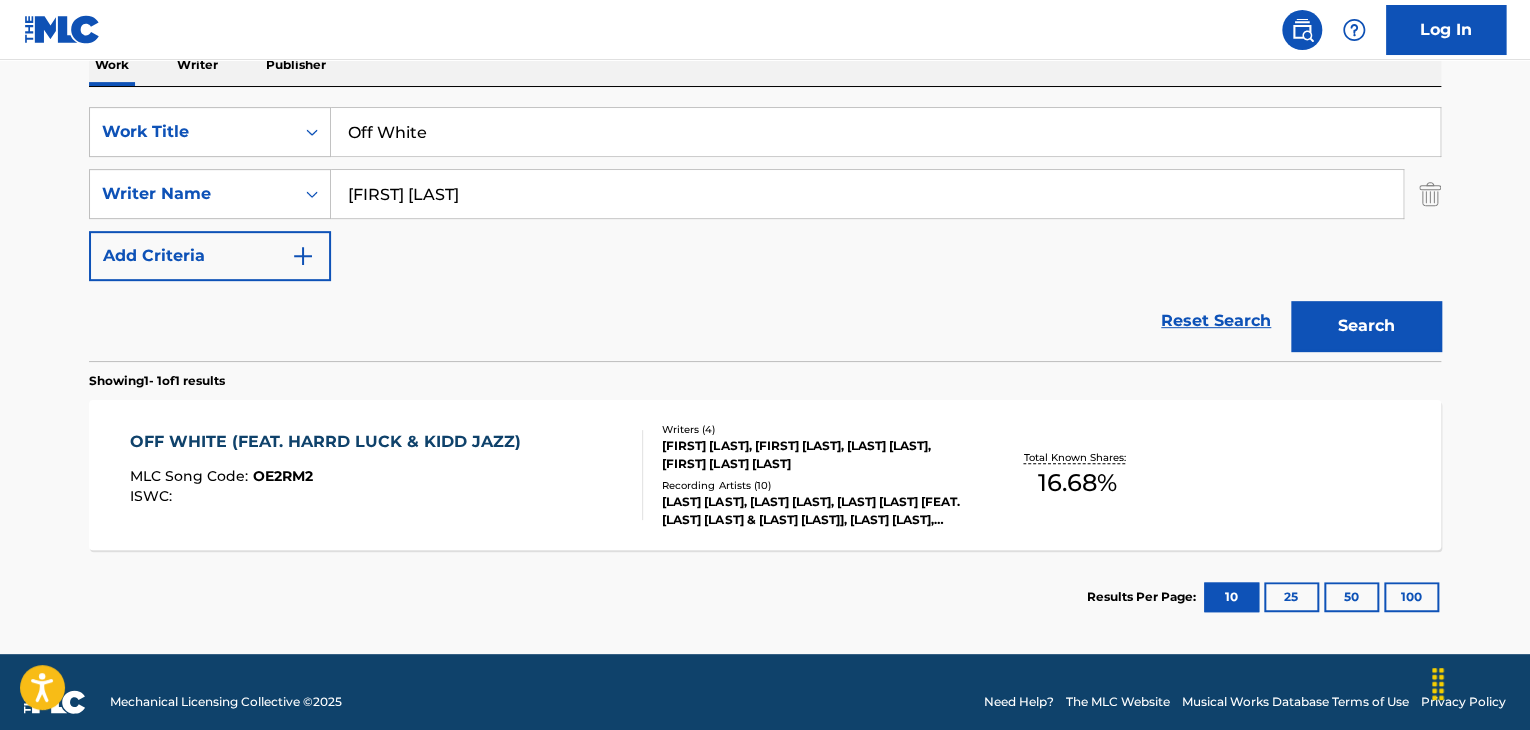scroll, scrollTop: 358, scrollLeft: 0, axis: vertical 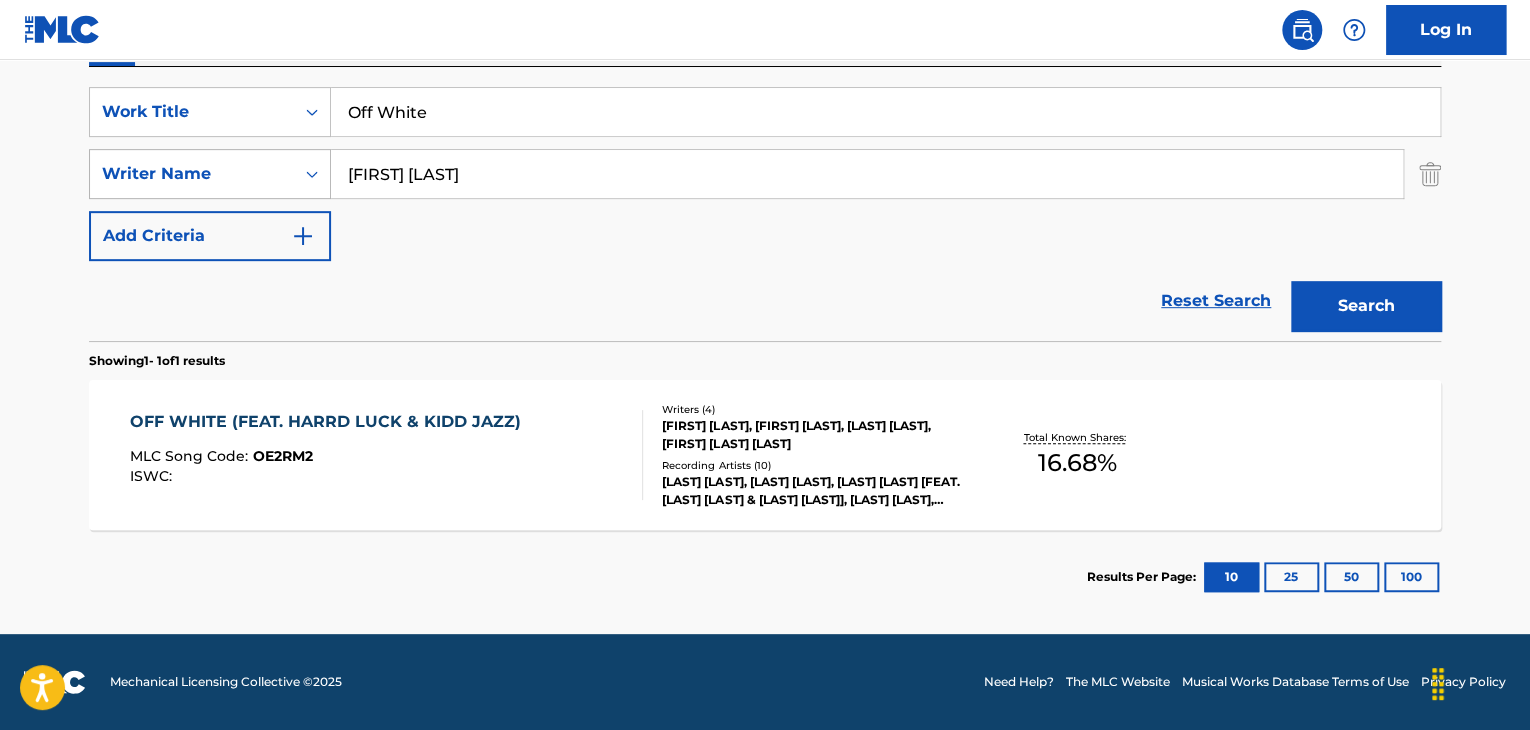 drag, startPoint x: 505, startPoint y: 182, endPoint x: 124, endPoint y: 151, distance: 382.25906 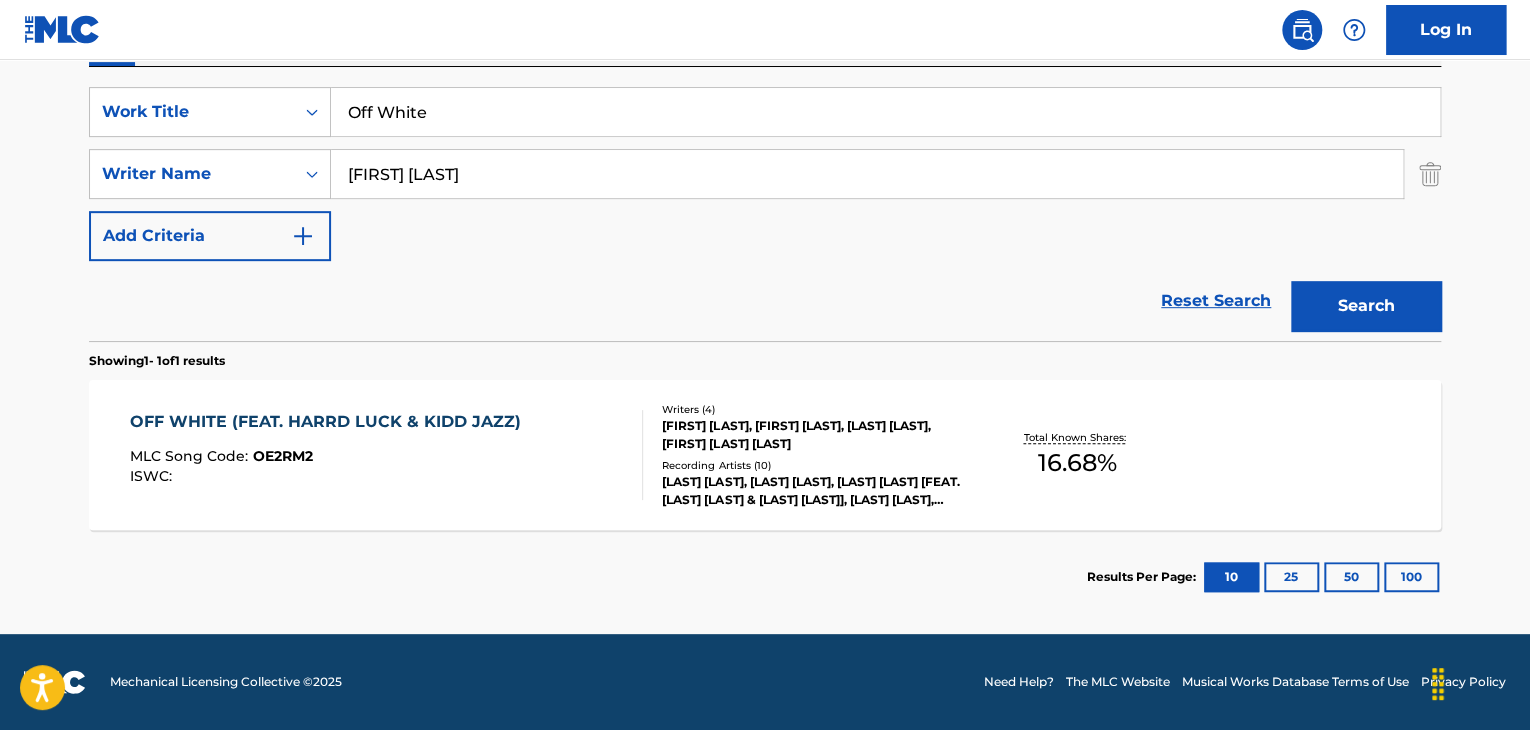 paste on "[FIRST] [LAST]" 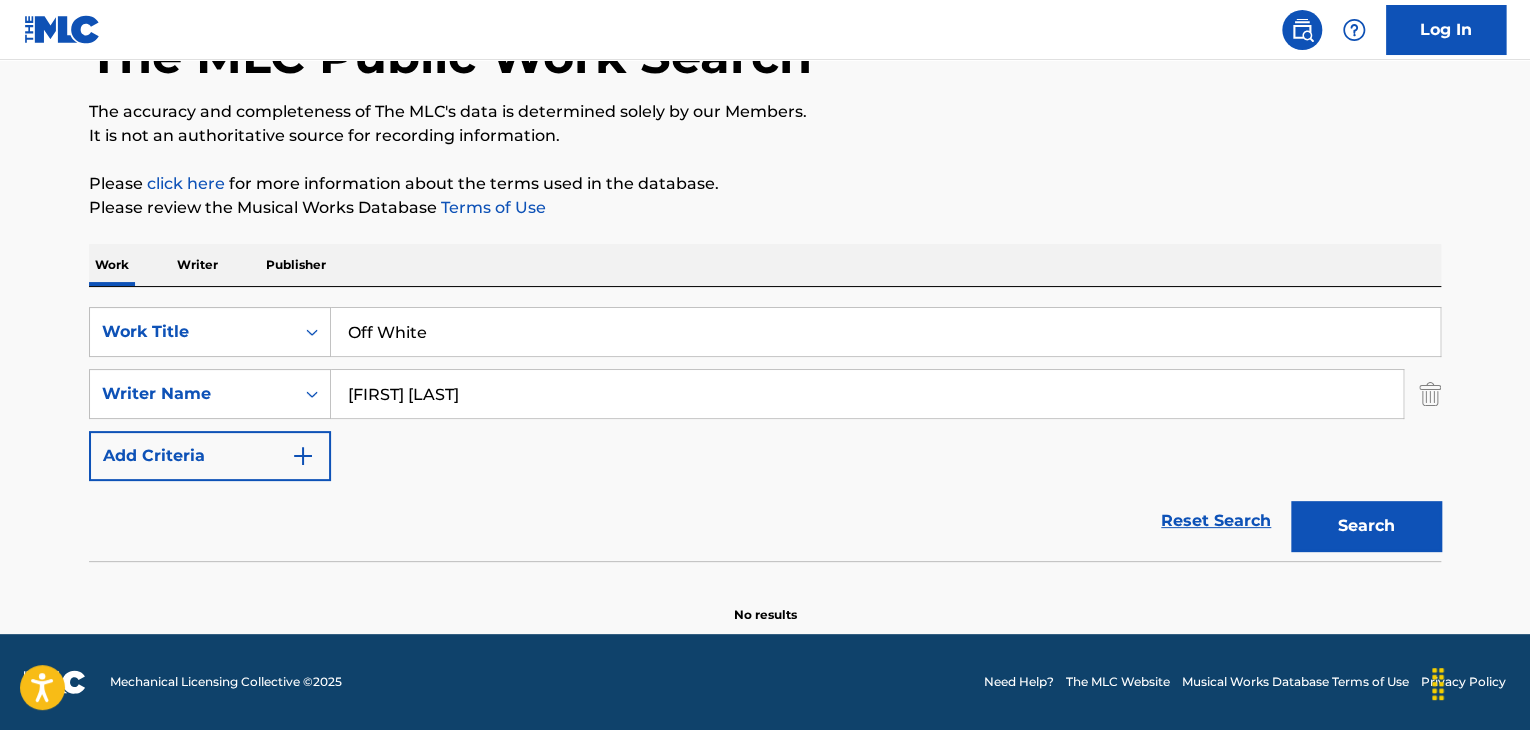 scroll, scrollTop: 138, scrollLeft: 0, axis: vertical 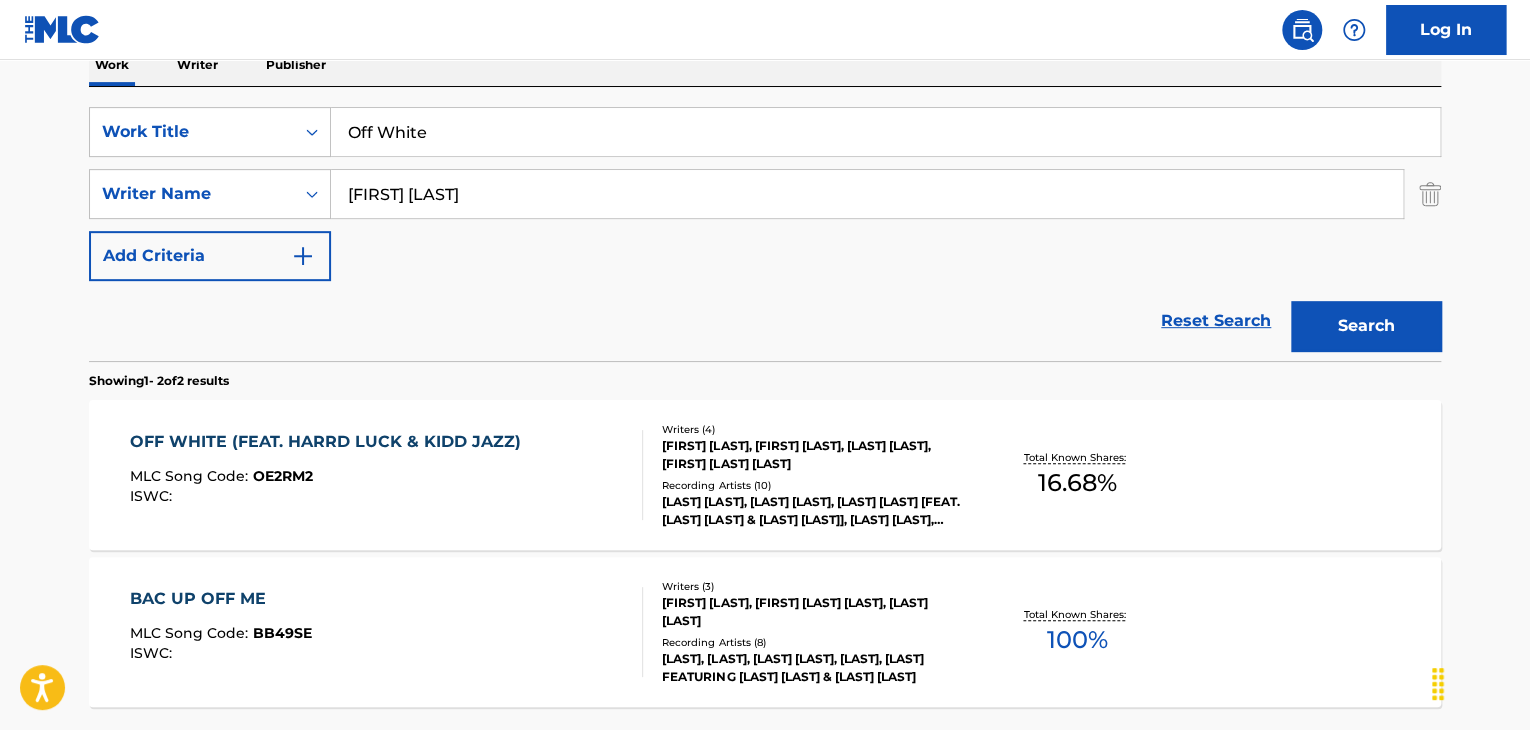 drag, startPoint x: 566, startPoint y: 189, endPoint x: 80, endPoint y: 121, distance: 490.73413 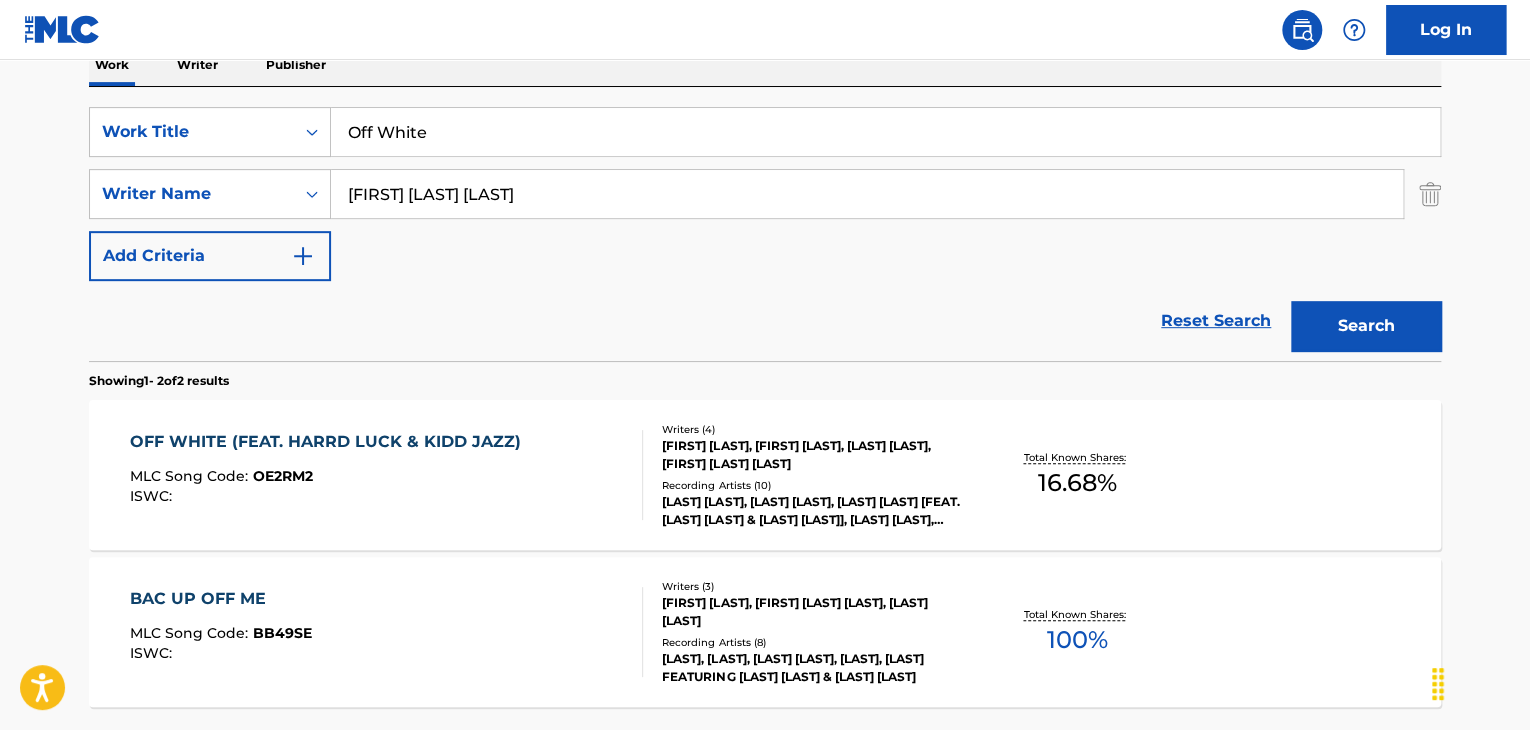 click on "Search" at bounding box center (1366, 326) 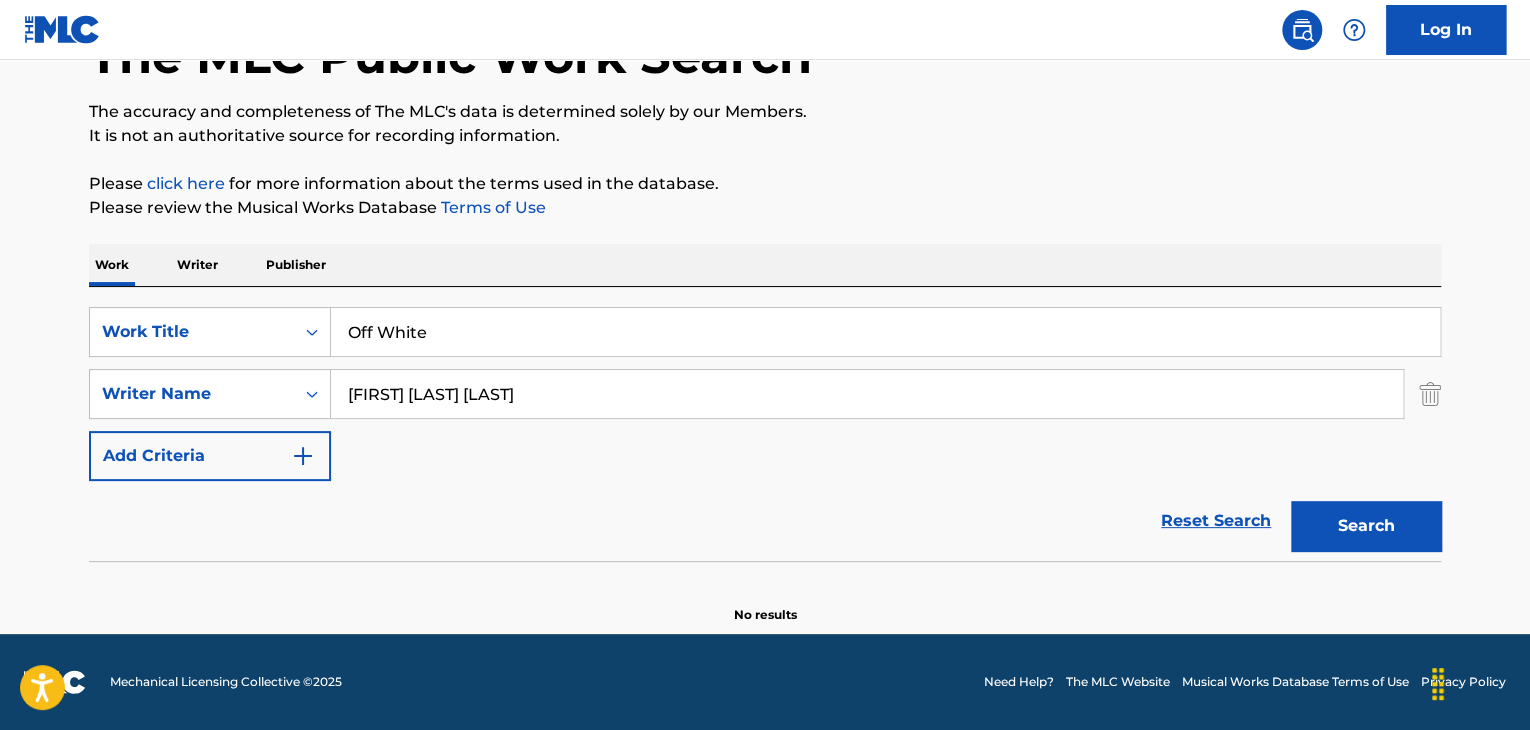 click on "[FIRST] [LAST] [LAST]" at bounding box center (867, 394) 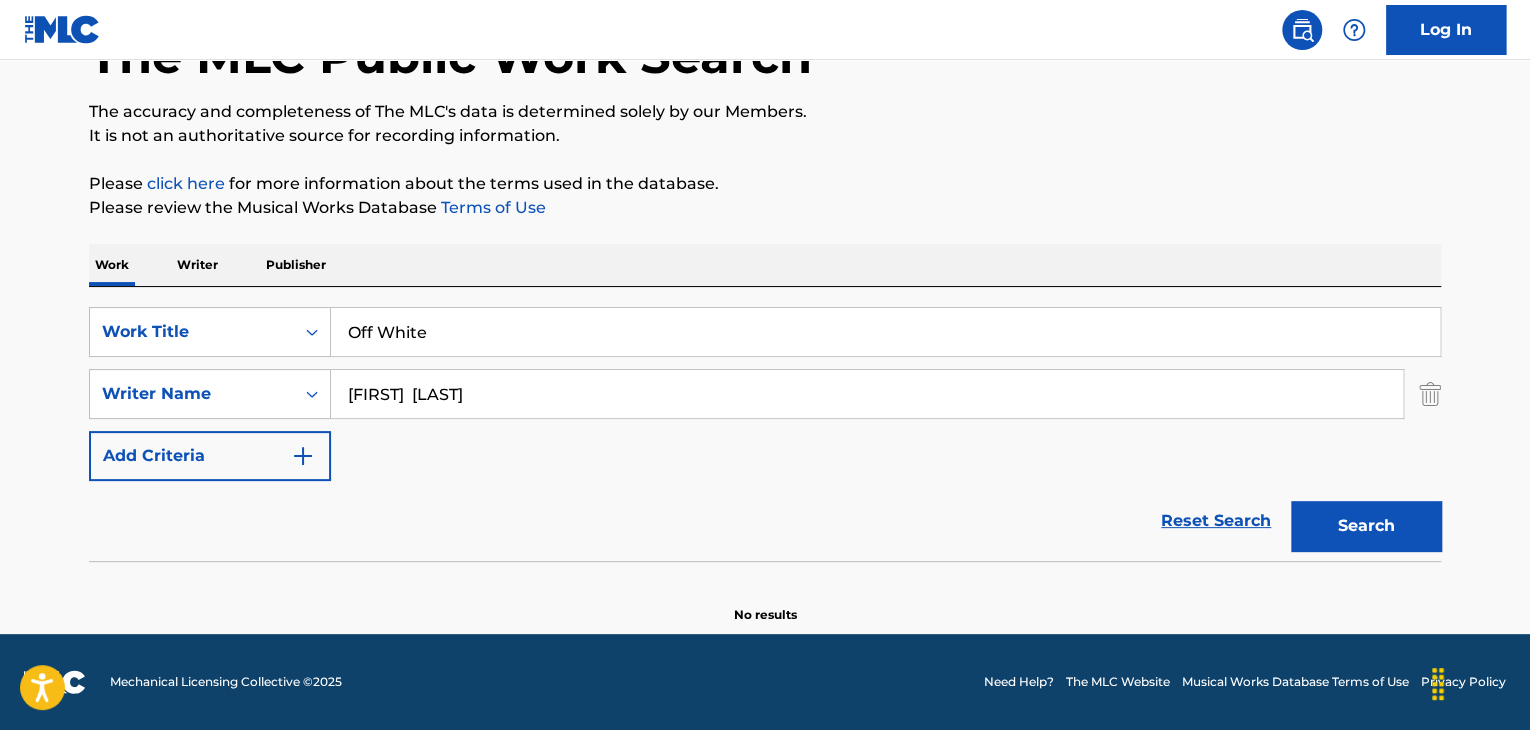 type on "[FIRST]  [LAST]" 